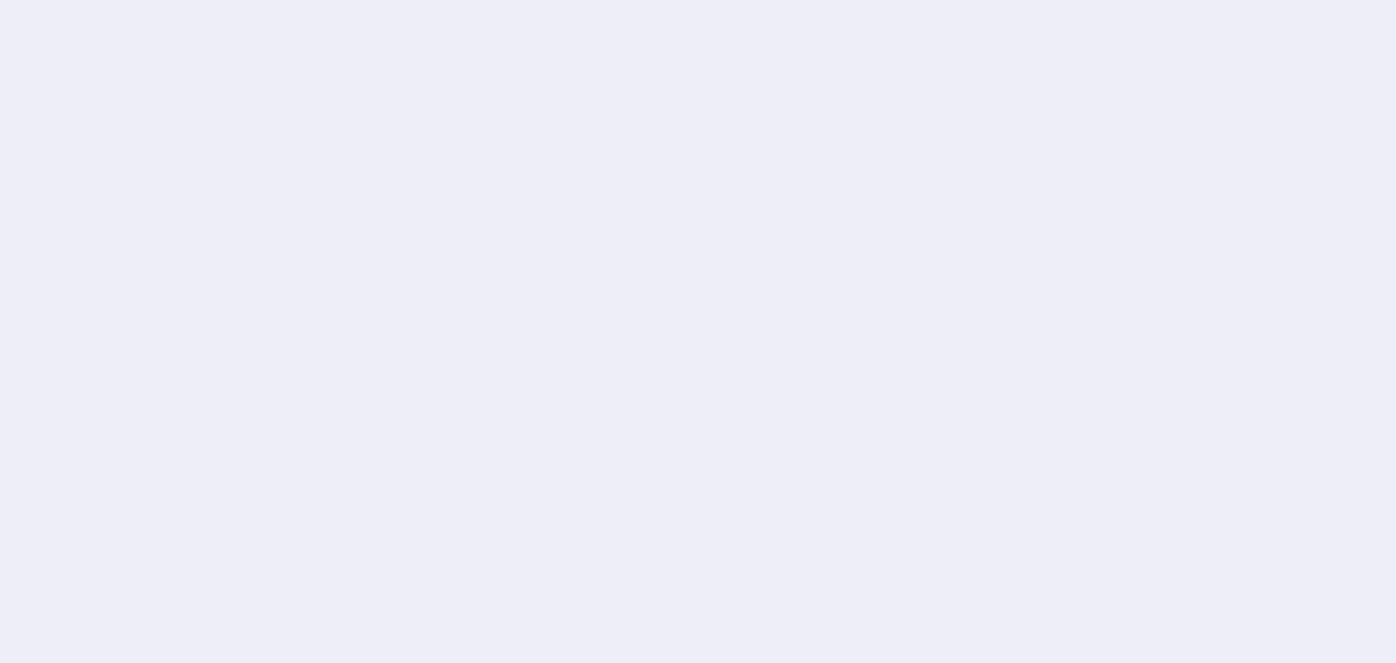 scroll, scrollTop: 0, scrollLeft: 0, axis: both 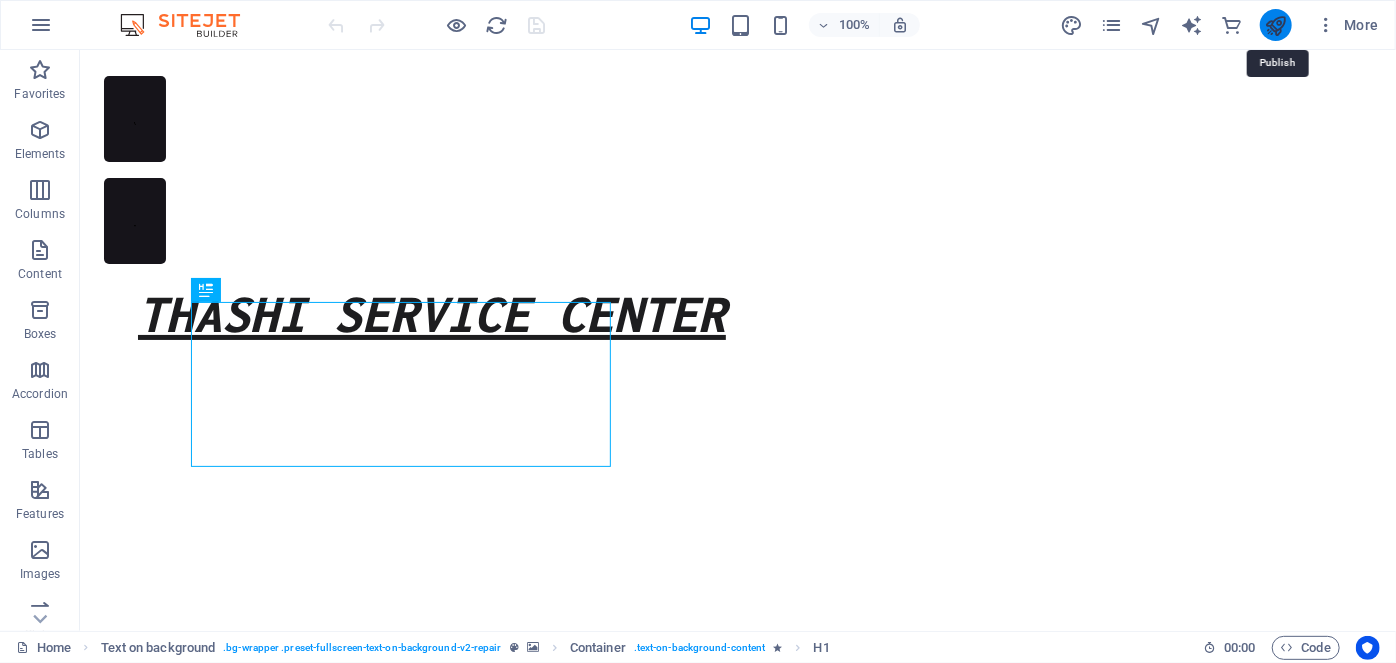 click at bounding box center (1275, 25) 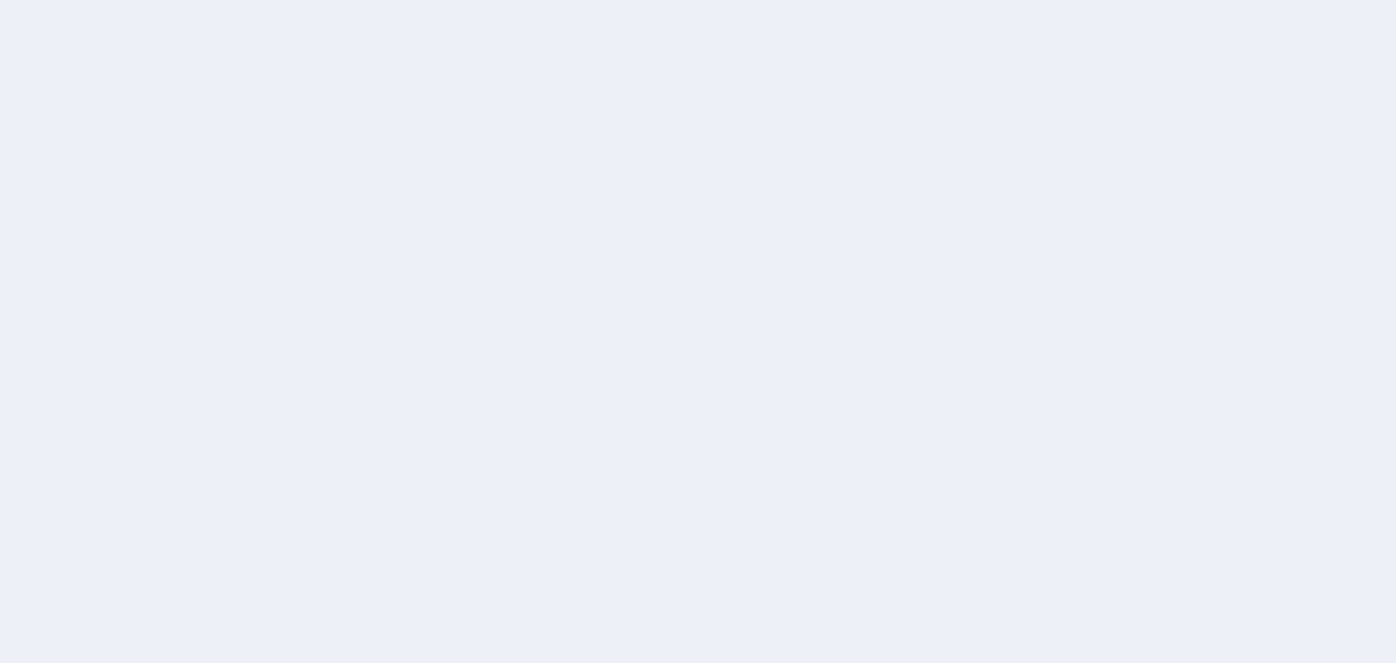 scroll, scrollTop: 0, scrollLeft: 0, axis: both 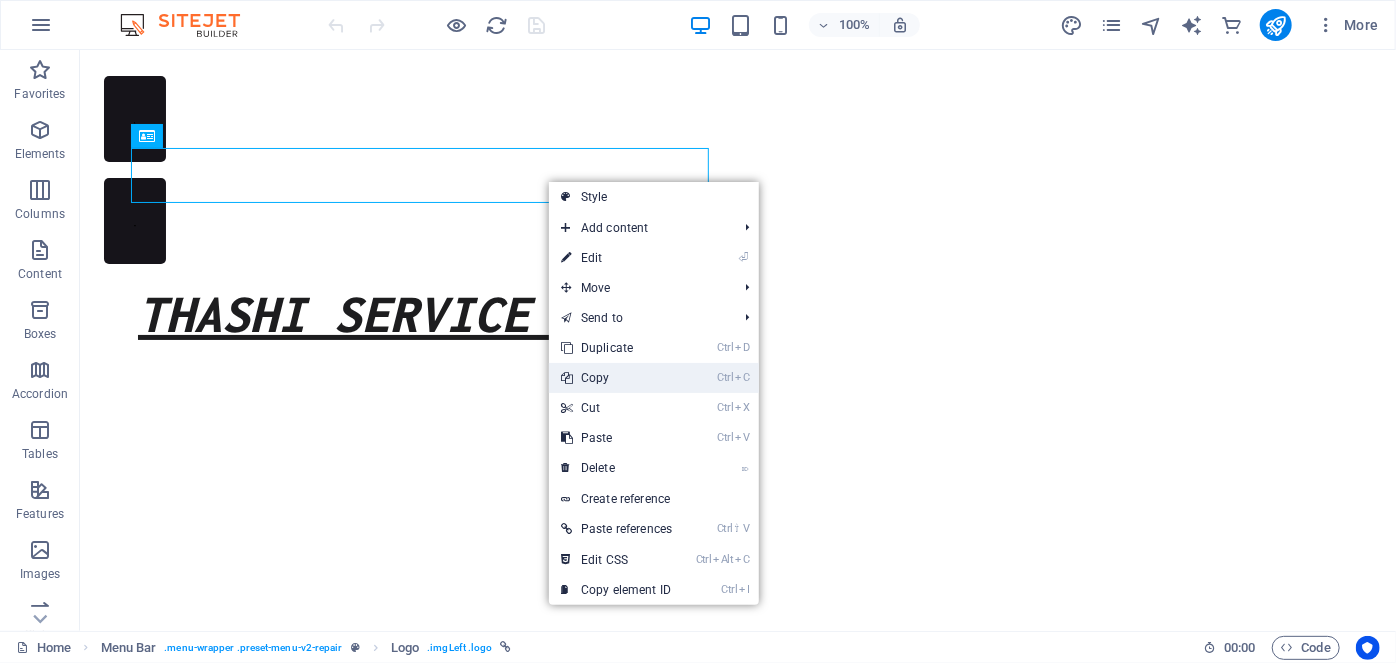 click on "Ctrl C  Copy" at bounding box center (616, 378) 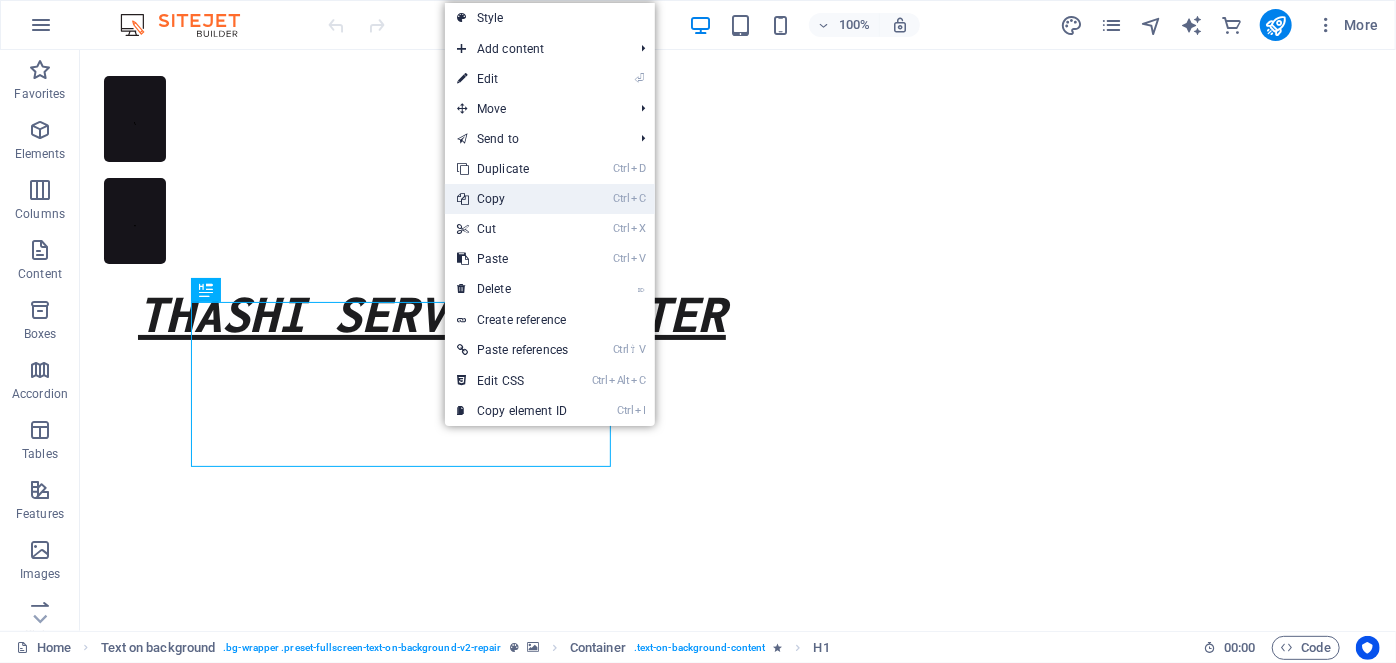 click on "Ctrl C  Copy" at bounding box center (512, 199) 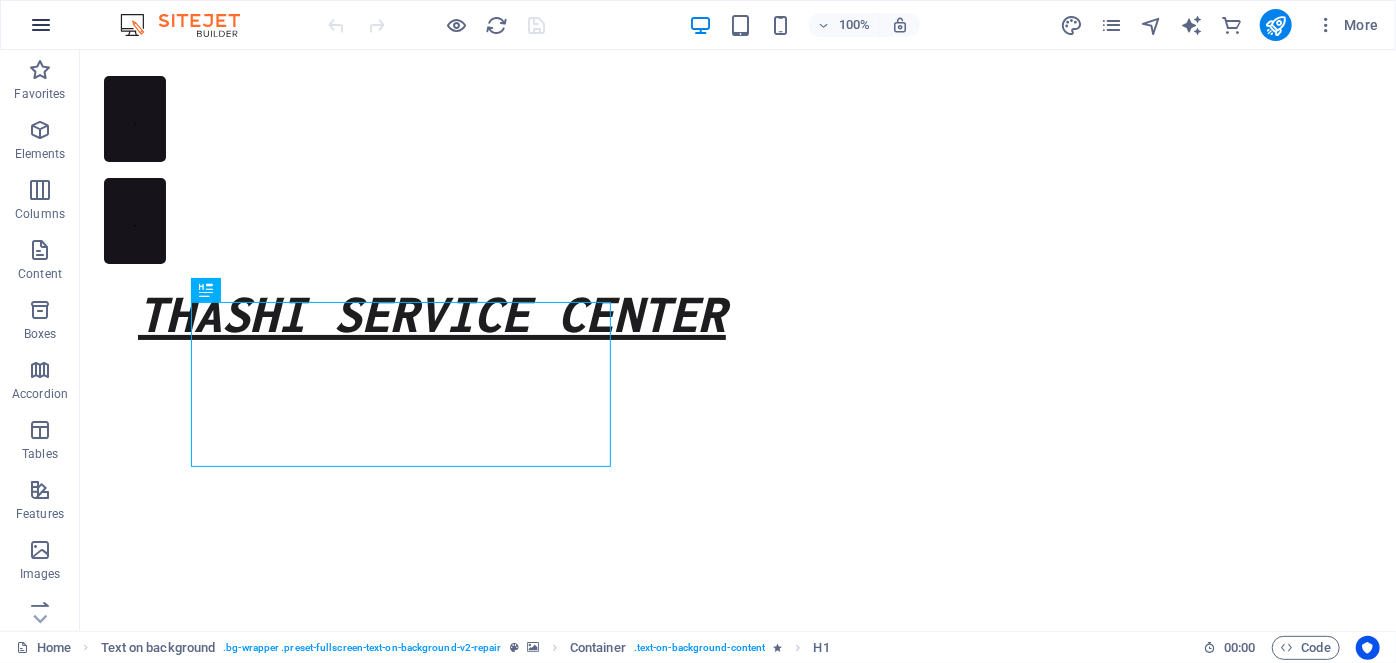click at bounding box center (41, 25) 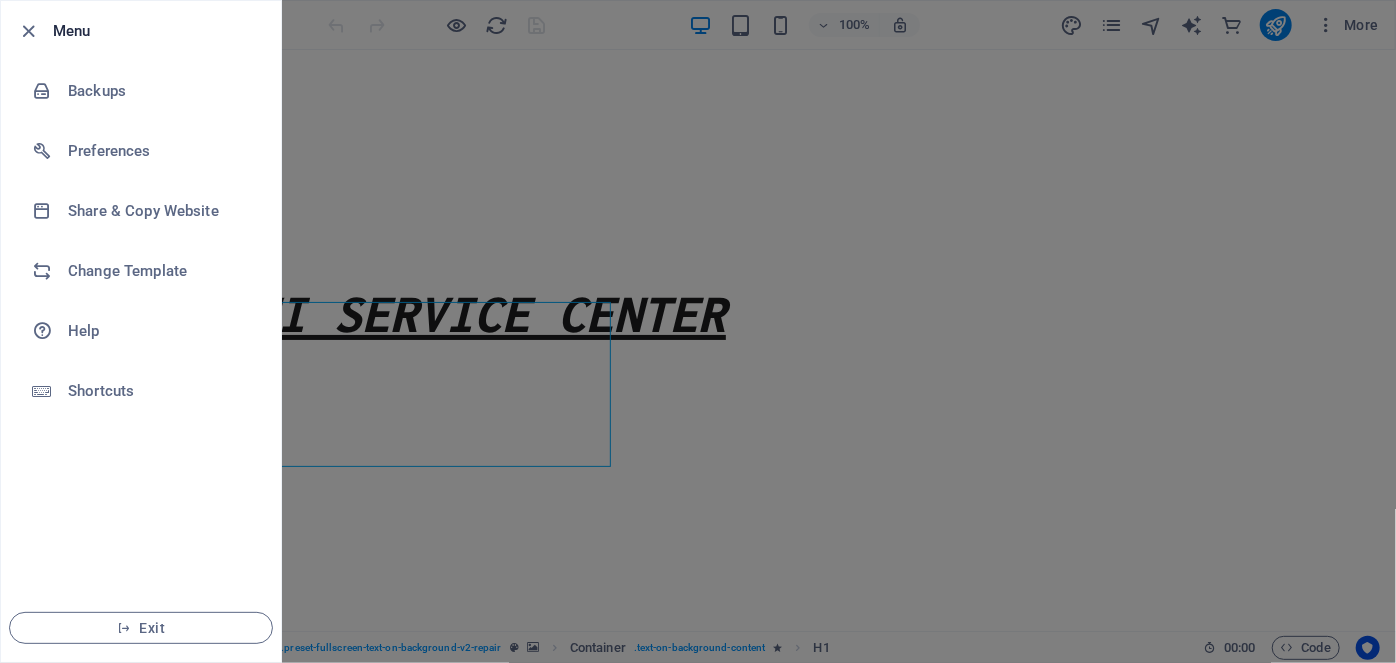 click at bounding box center [698, 331] 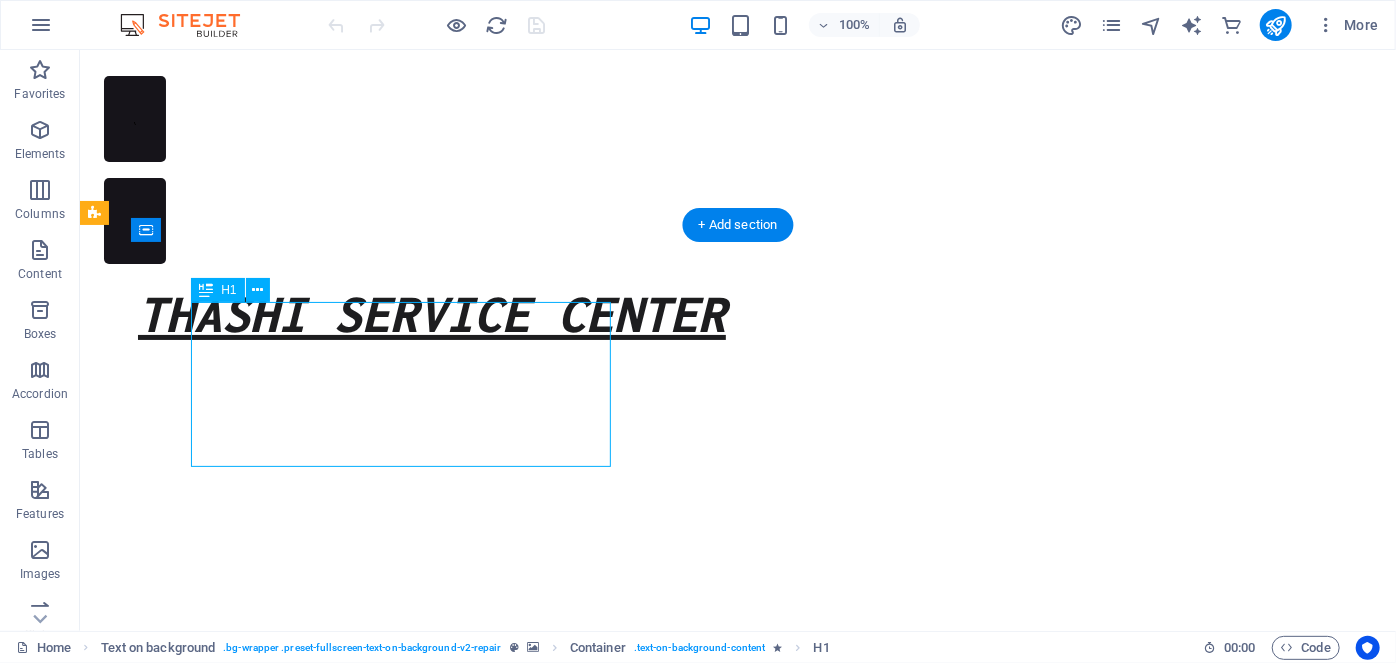 drag, startPoint x: 197, startPoint y: 322, endPoint x: 511, endPoint y: 433, distance: 333.04205 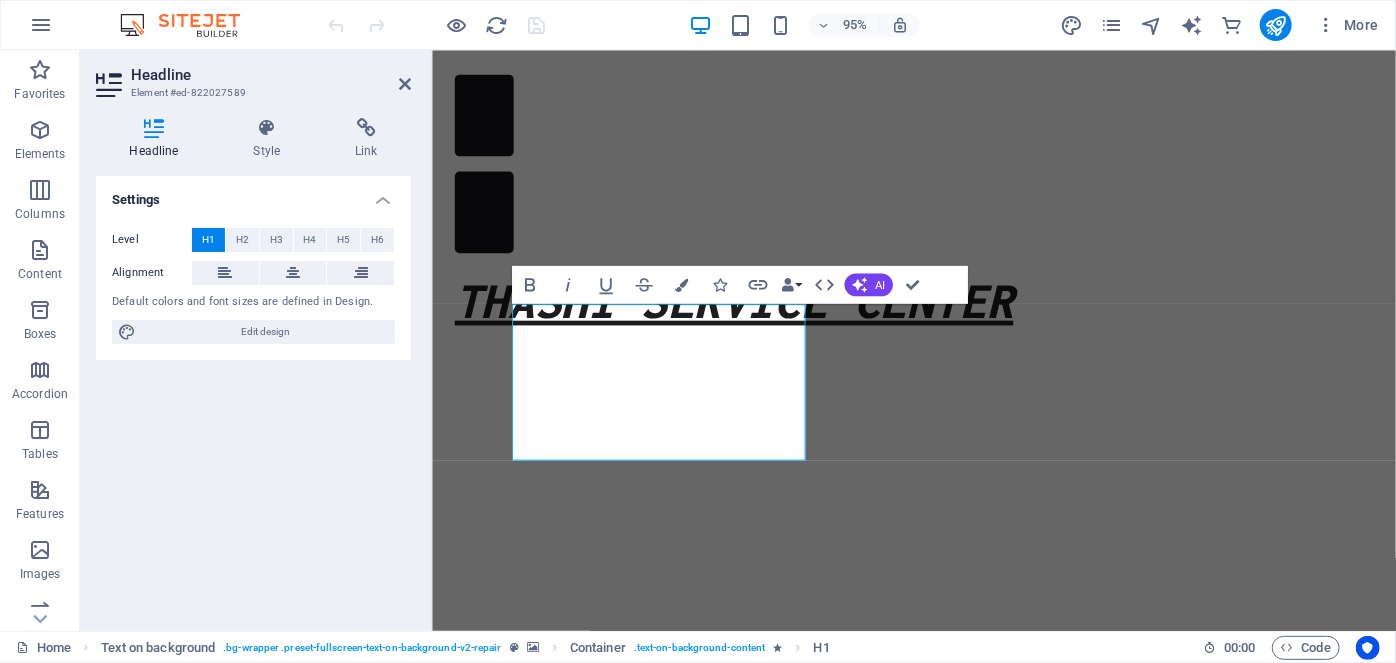click at bounding box center (-70, 308) 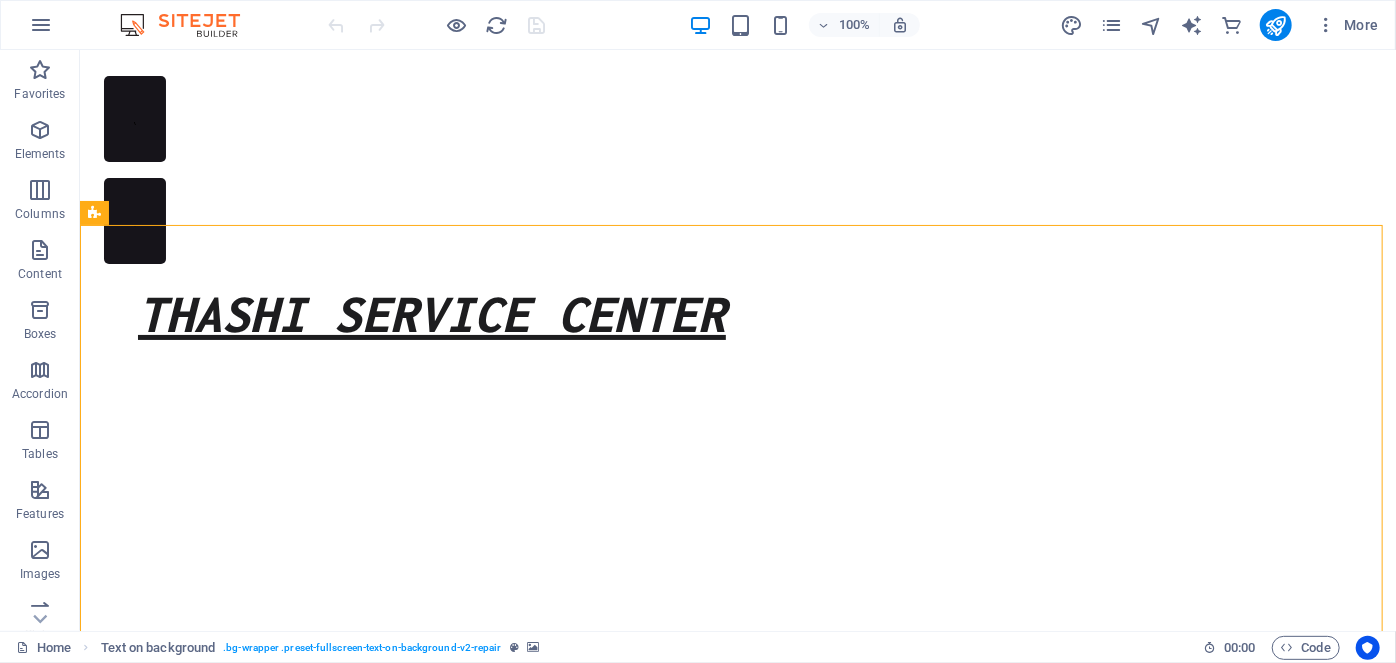 click at bounding box center (-573, 307) 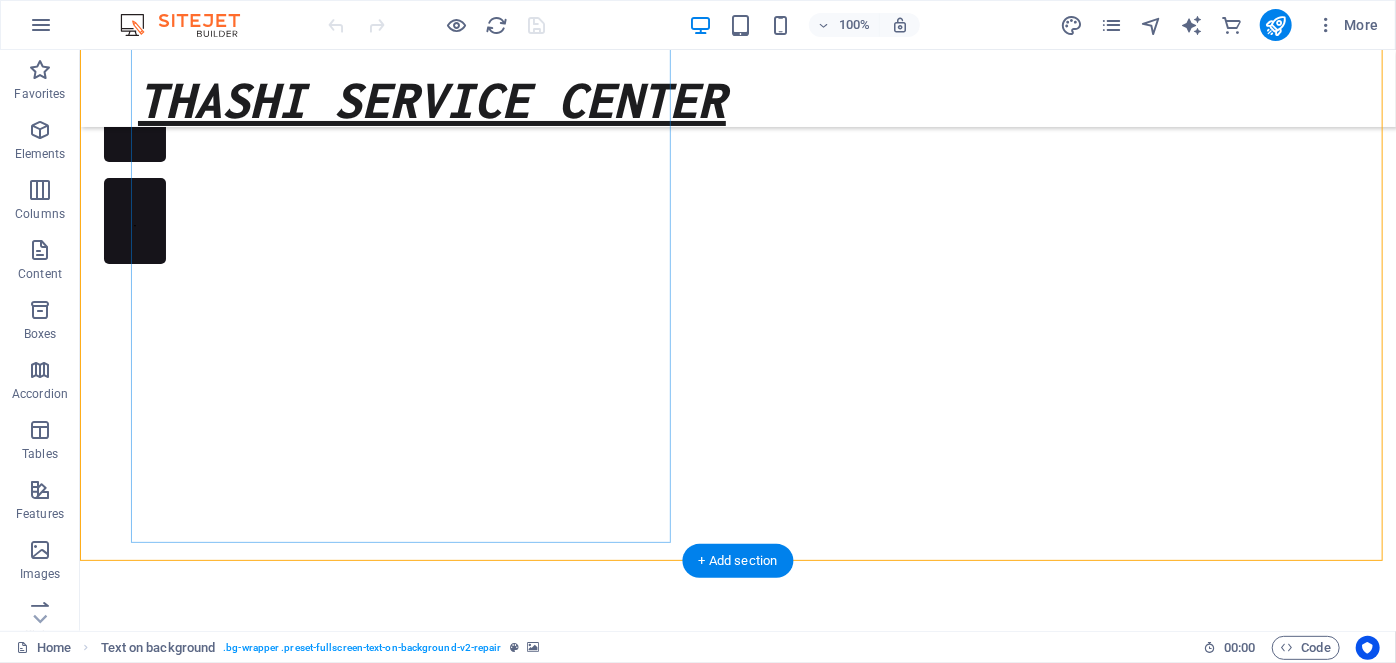 scroll, scrollTop: 229, scrollLeft: 0, axis: vertical 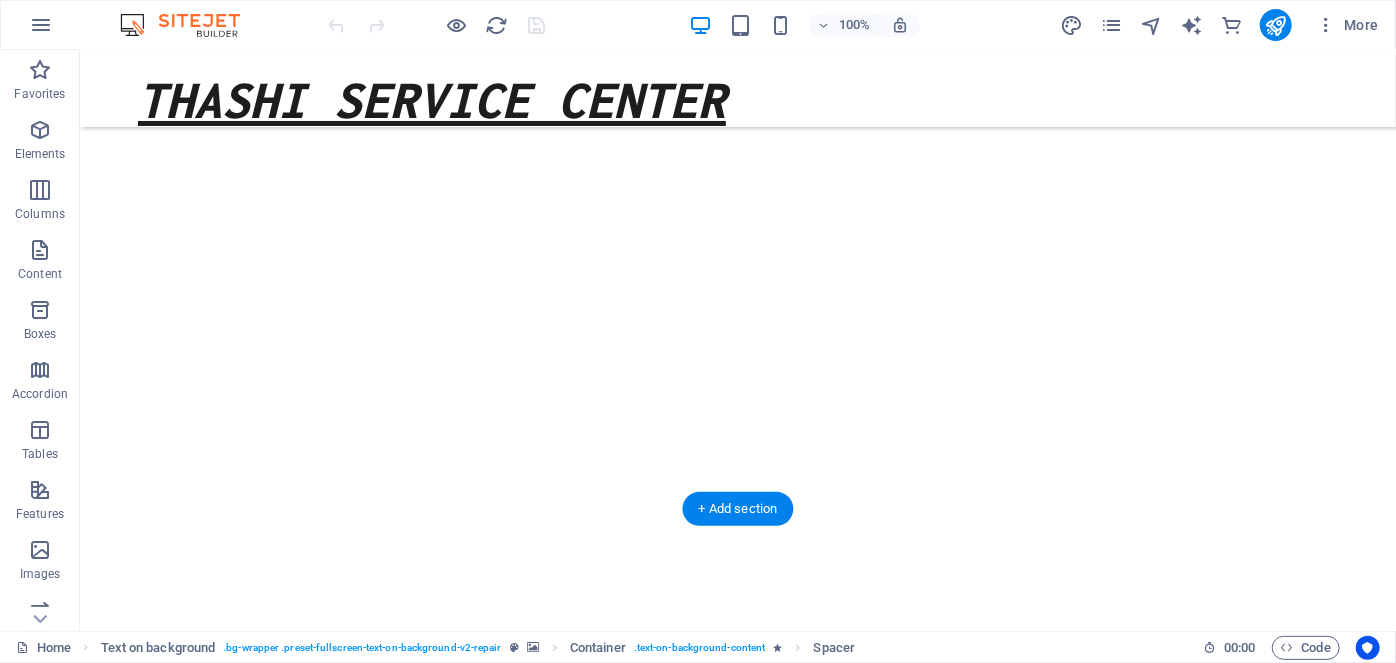 drag, startPoint x: 218, startPoint y: 259, endPoint x: 260, endPoint y: 290, distance: 52.201534 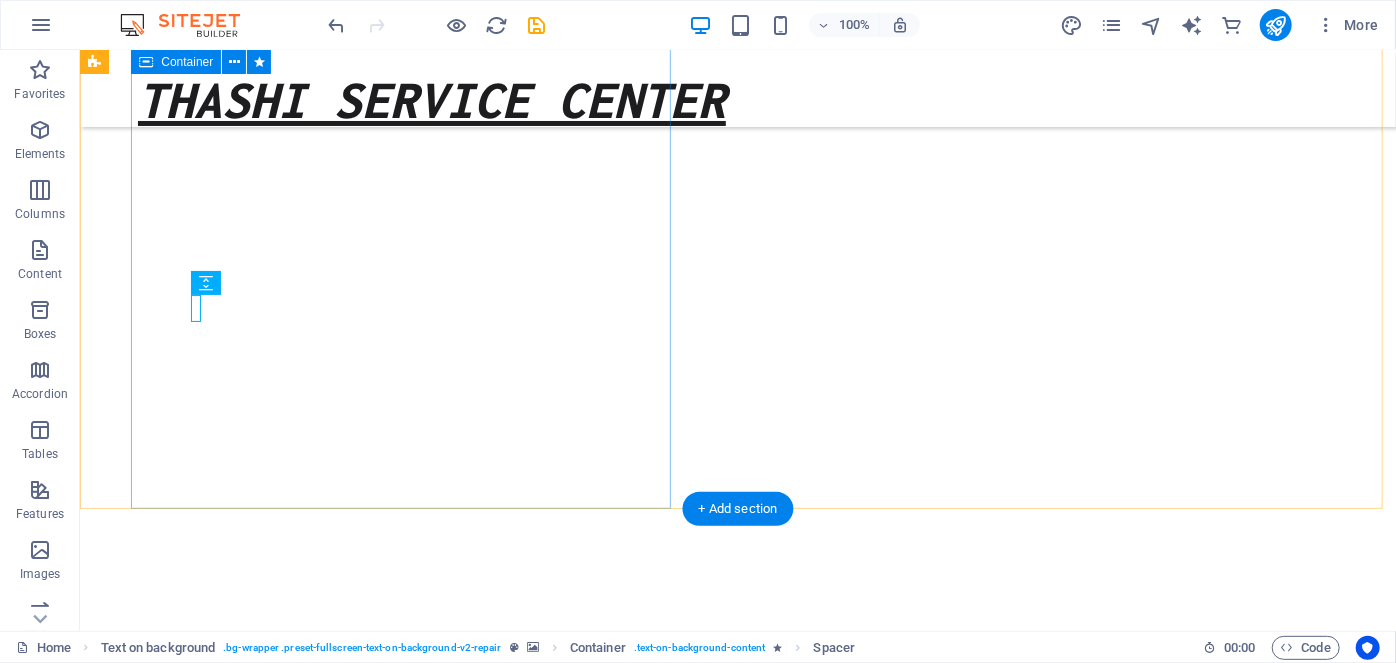 click on "Get your ELECTRICAL GOODS fixed Flexible Appointments Affordable Prices Fast repairs Make Appointment" at bounding box center [737, 1039] 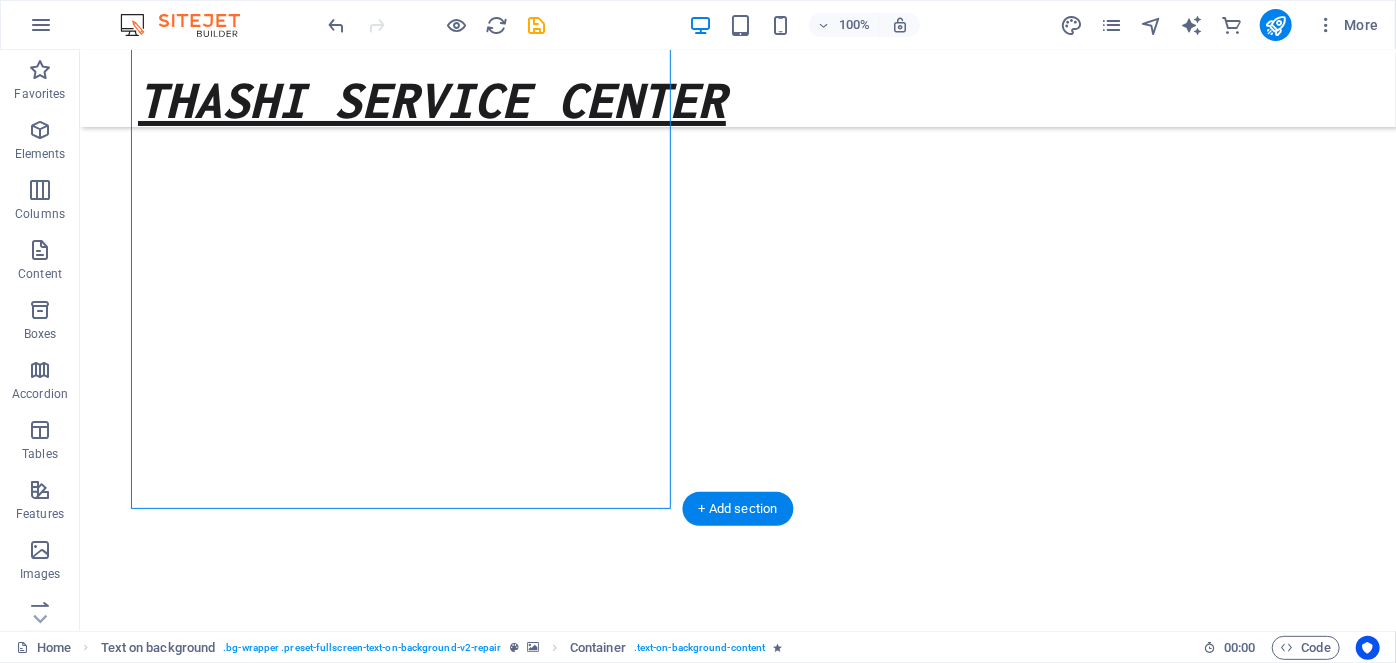 drag, startPoint x: 431, startPoint y: 439, endPoint x: 283, endPoint y: 359, distance: 168.23793 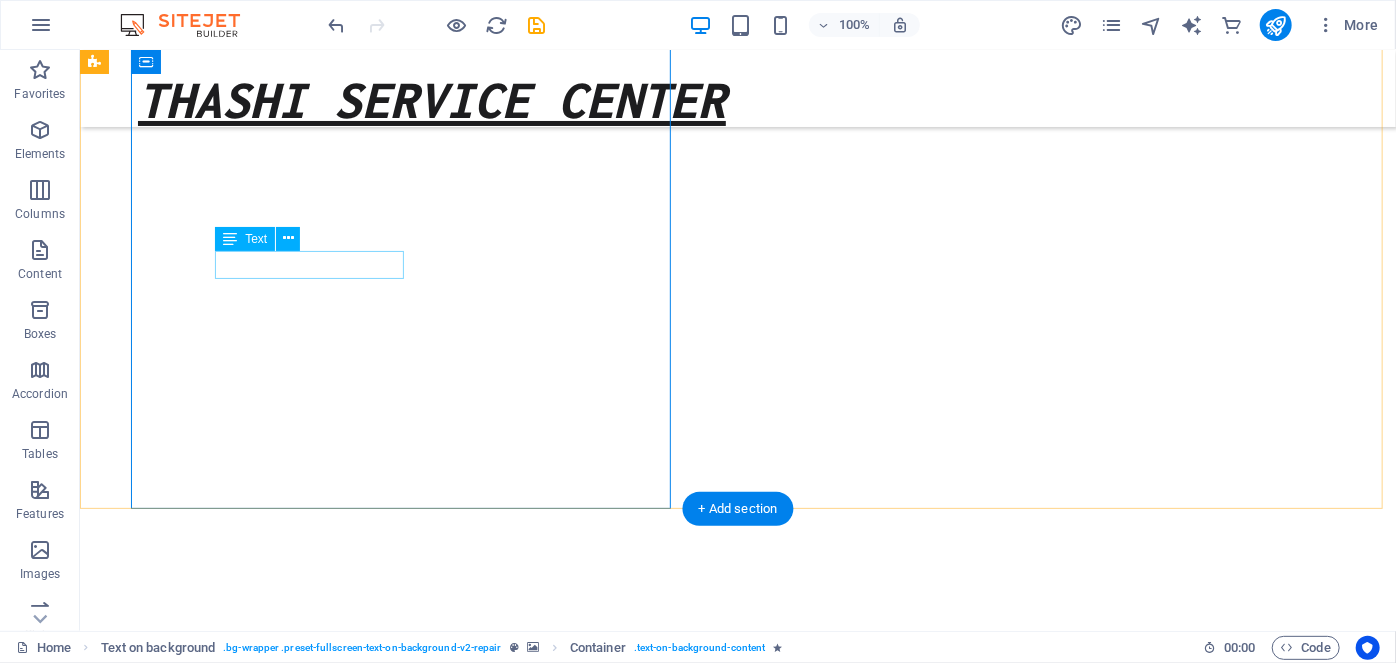 click on "Flexible Appointments" at bounding box center [737, 938] 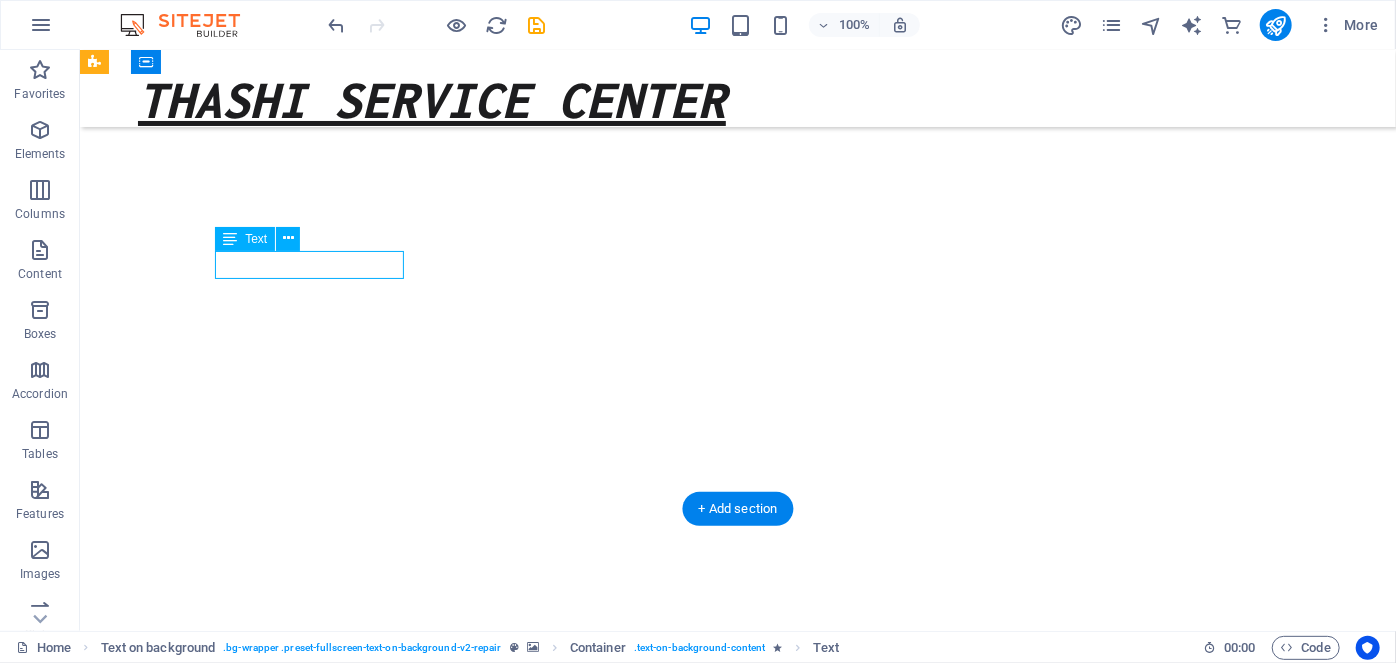 click on "Flexible Appointments" at bounding box center (737, 938) 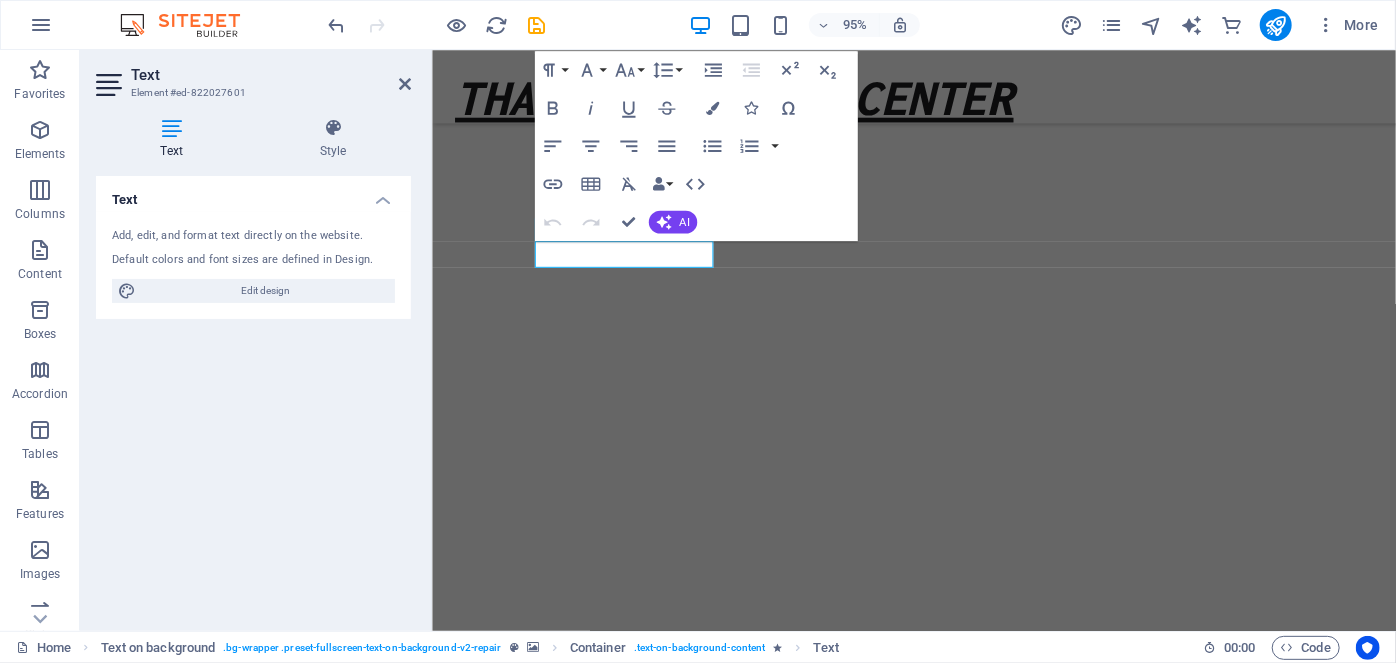 click on "Default colors and font sizes are defined in Design." at bounding box center (253, 260) 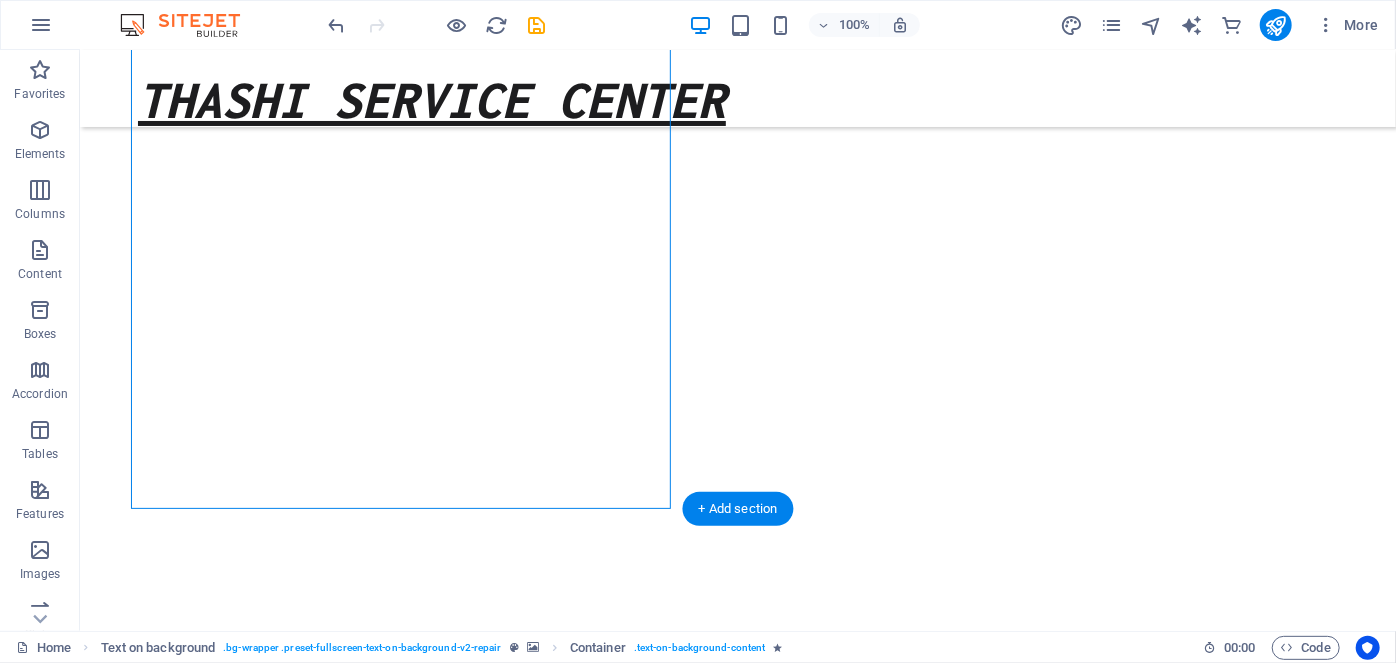 drag, startPoint x: 152, startPoint y: 243, endPoint x: 435, endPoint y: 275, distance: 284.80344 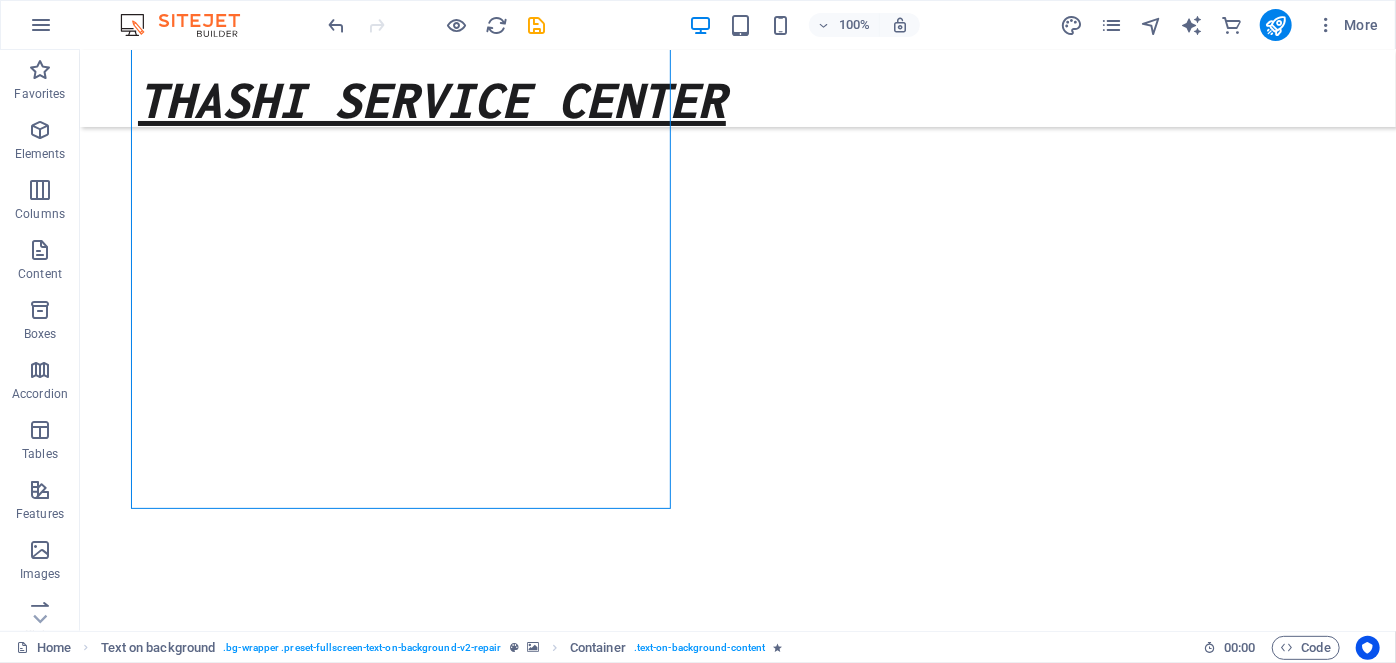 click on "100%" at bounding box center (804, 25) 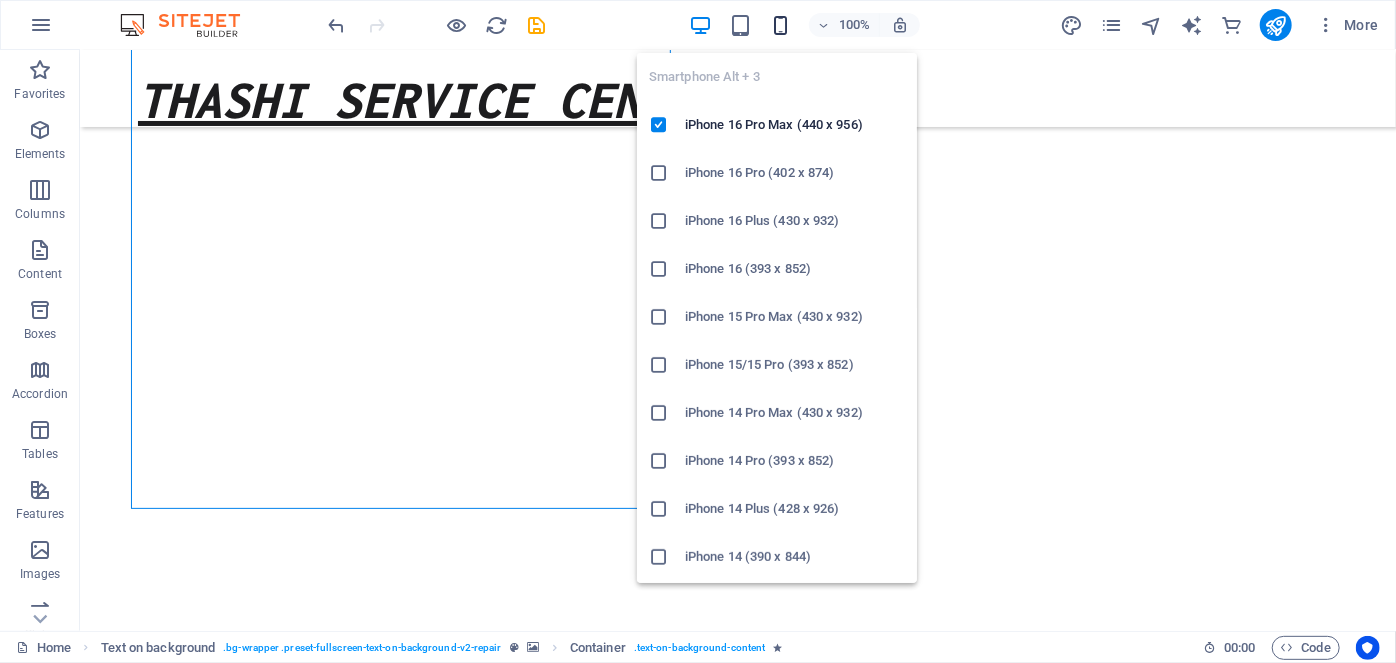 click at bounding box center (780, 25) 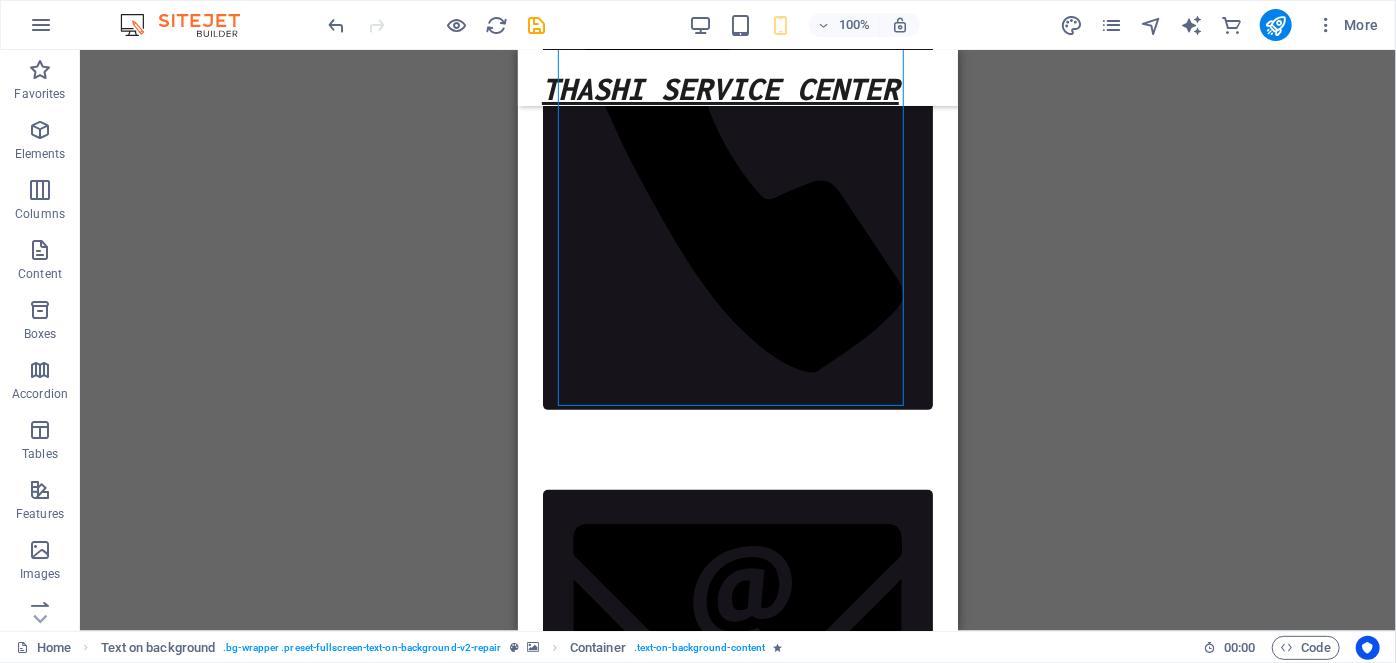 click on "H1   Text on background   Container   HTML   Button series   Menu Bar   Logo   Button   Spacer   Spacer   Text   Text   Spacer   Icon   Spacer   Text   Spacer   Spacer" at bounding box center [738, 340] 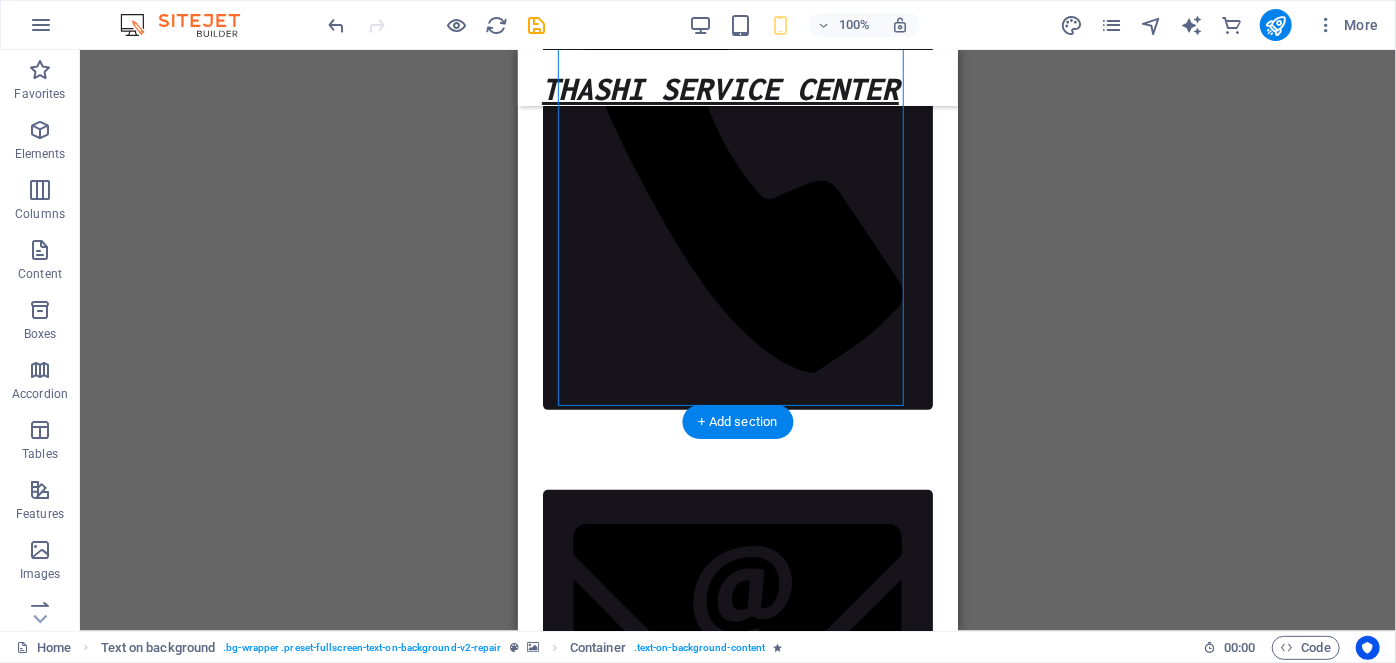 click on "Get your ELECTRICAL GOODS fixed Flexible Appointments Affordable Prices Fast repairs Make Appointment" at bounding box center (737, 886) 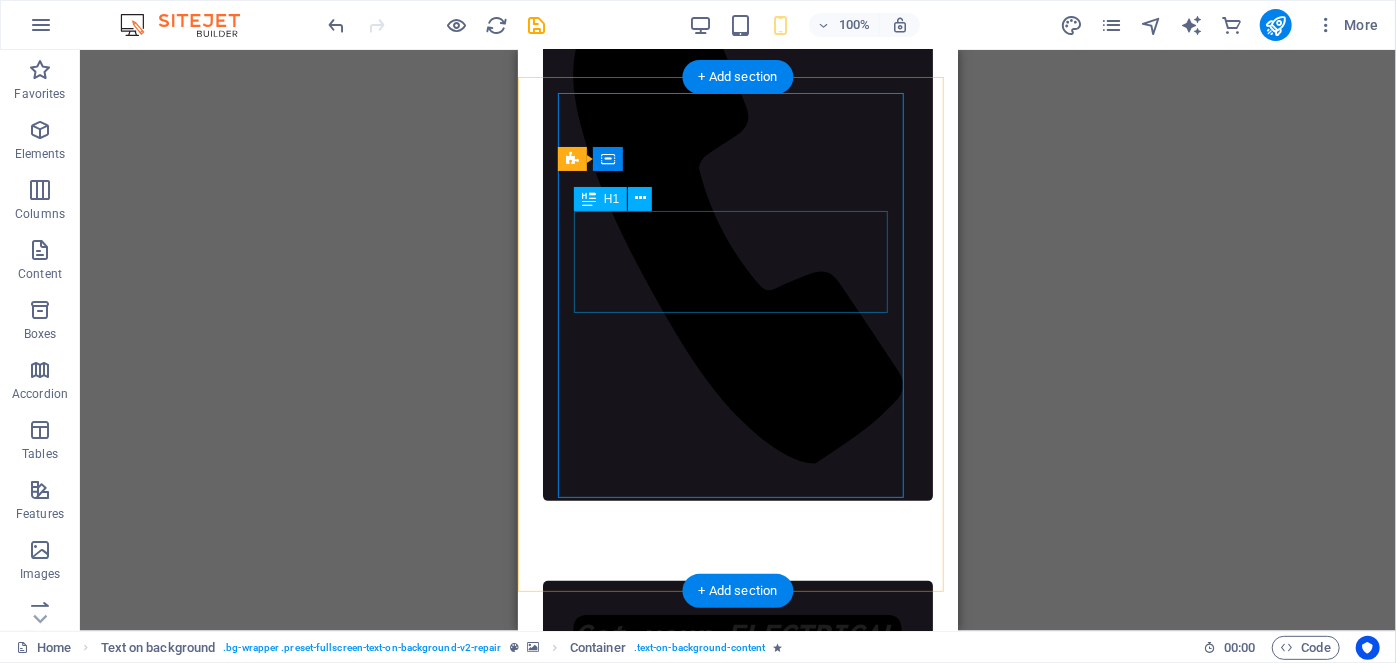 scroll, scrollTop: 134, scrollLeft: 0, axis: vertical 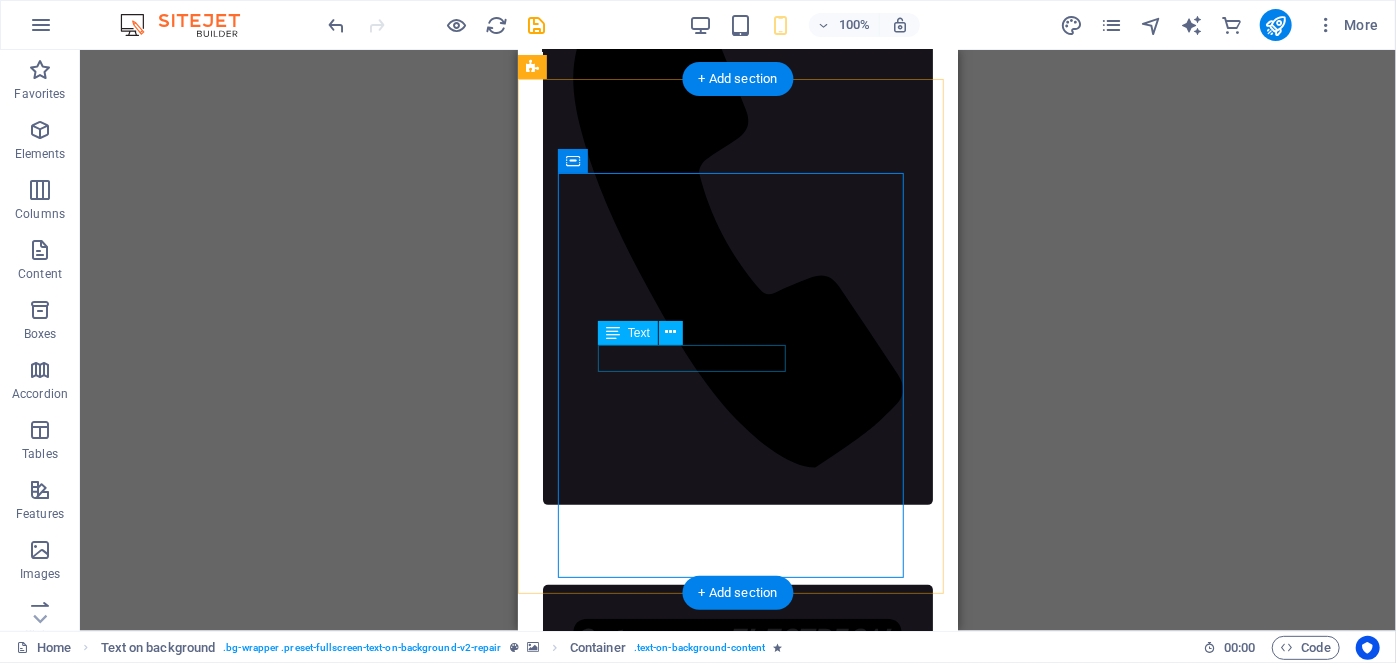 click on "Flexible Appointments" at bounding box center [737, 764] 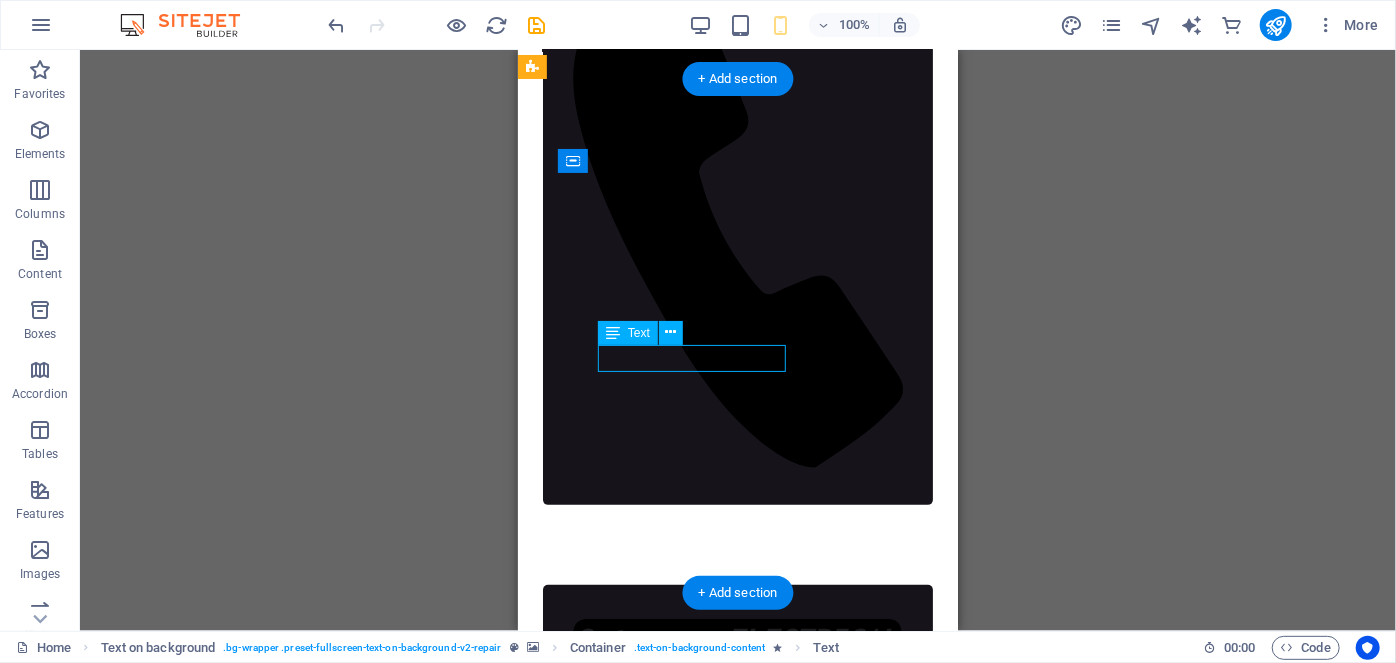 click on "Flexible Appointments" at bounding box center (737, 764) 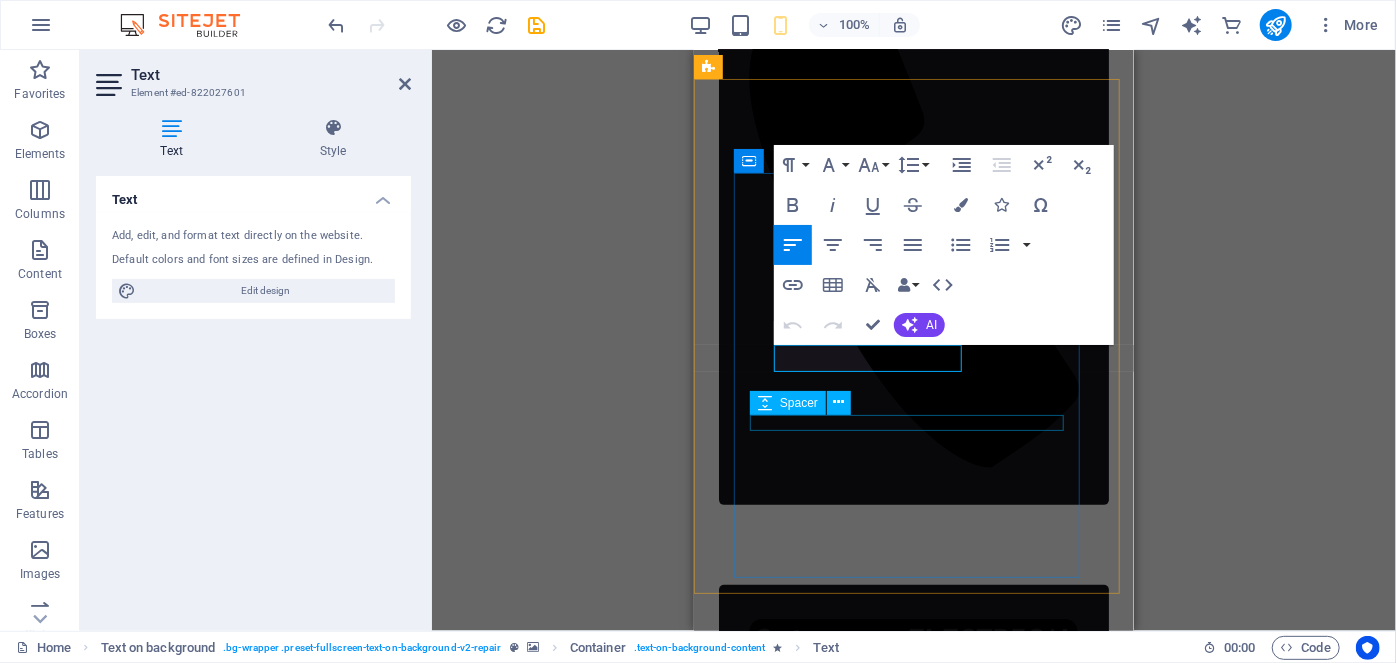 drag, startPoint x: 955, startPoint y: 357, endPoint x: 770, endPoint y: 426, distance: 197.44873 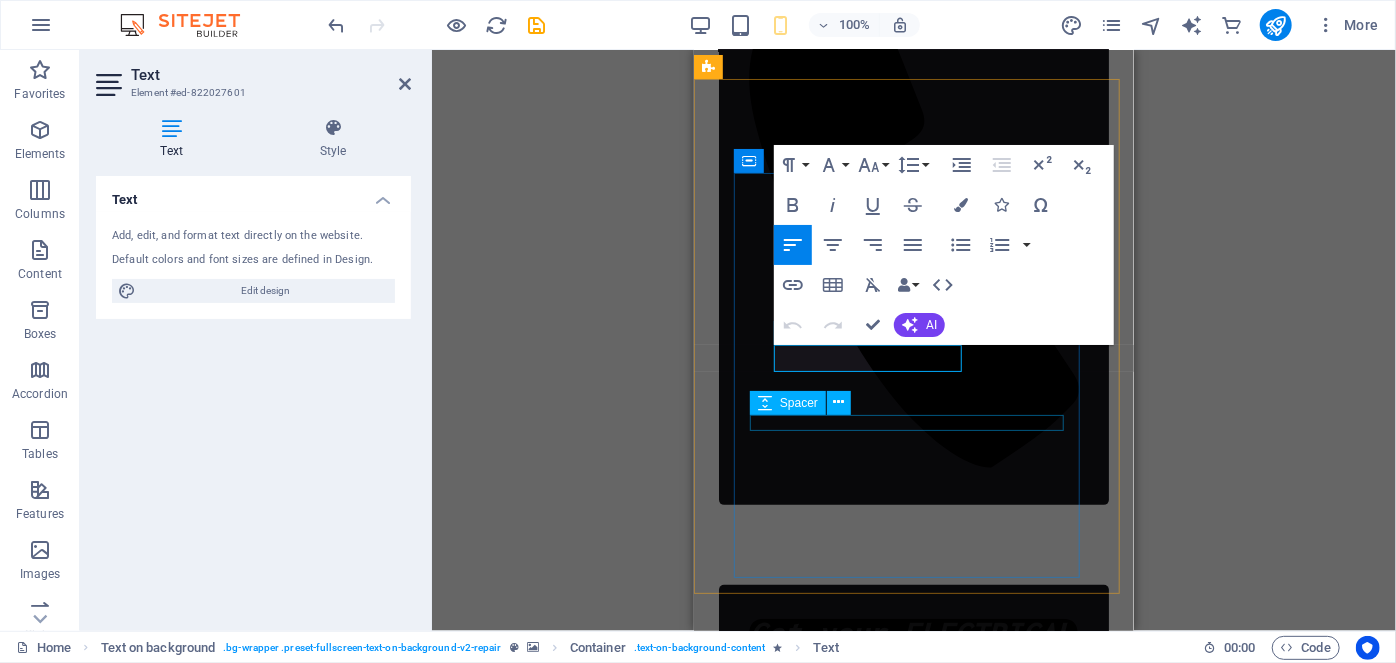 copy on "Flexible Appointment" 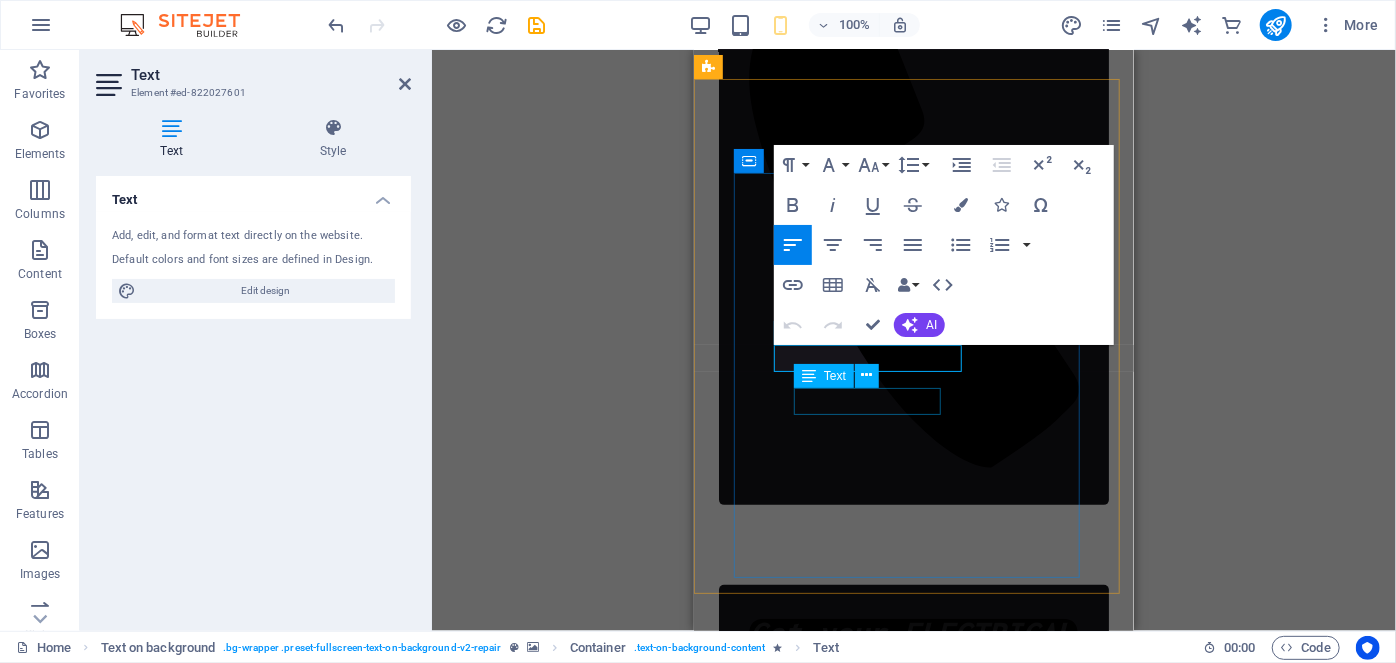 click on "Affordable Prices" at bounding box center [913, 887] 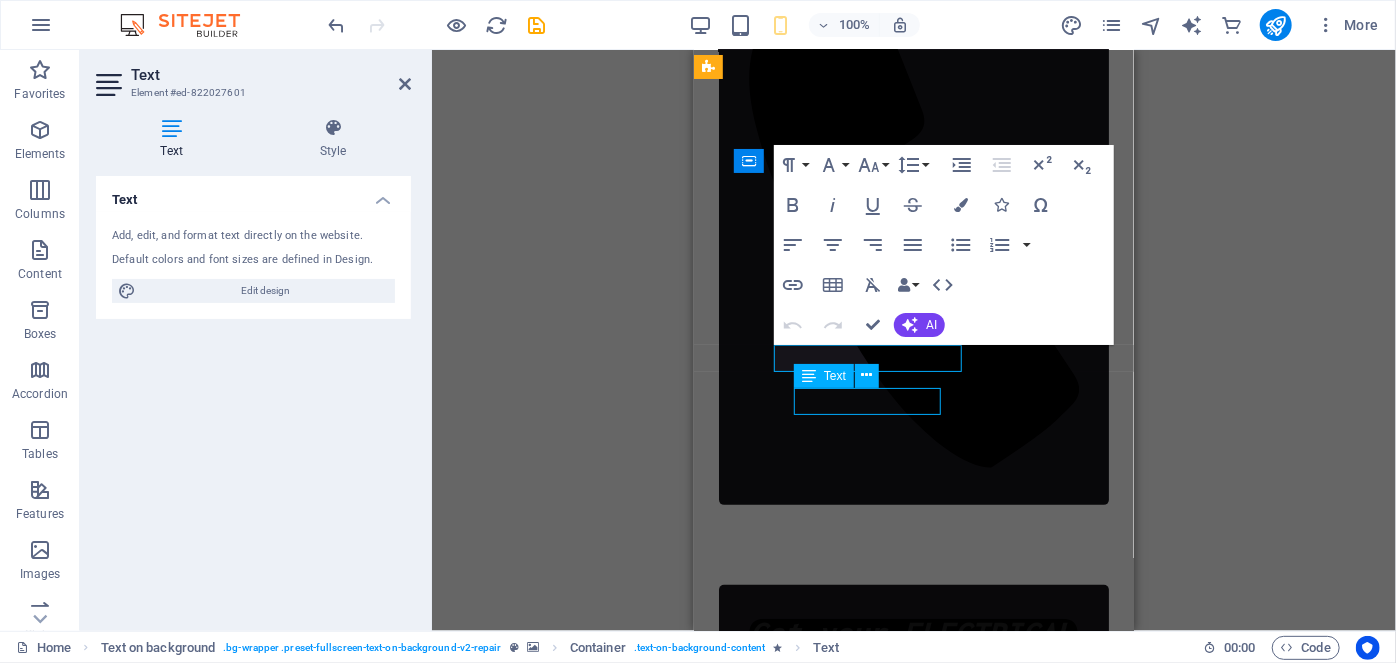 click on "Affordable Prices" at bounding box center (913, 887) 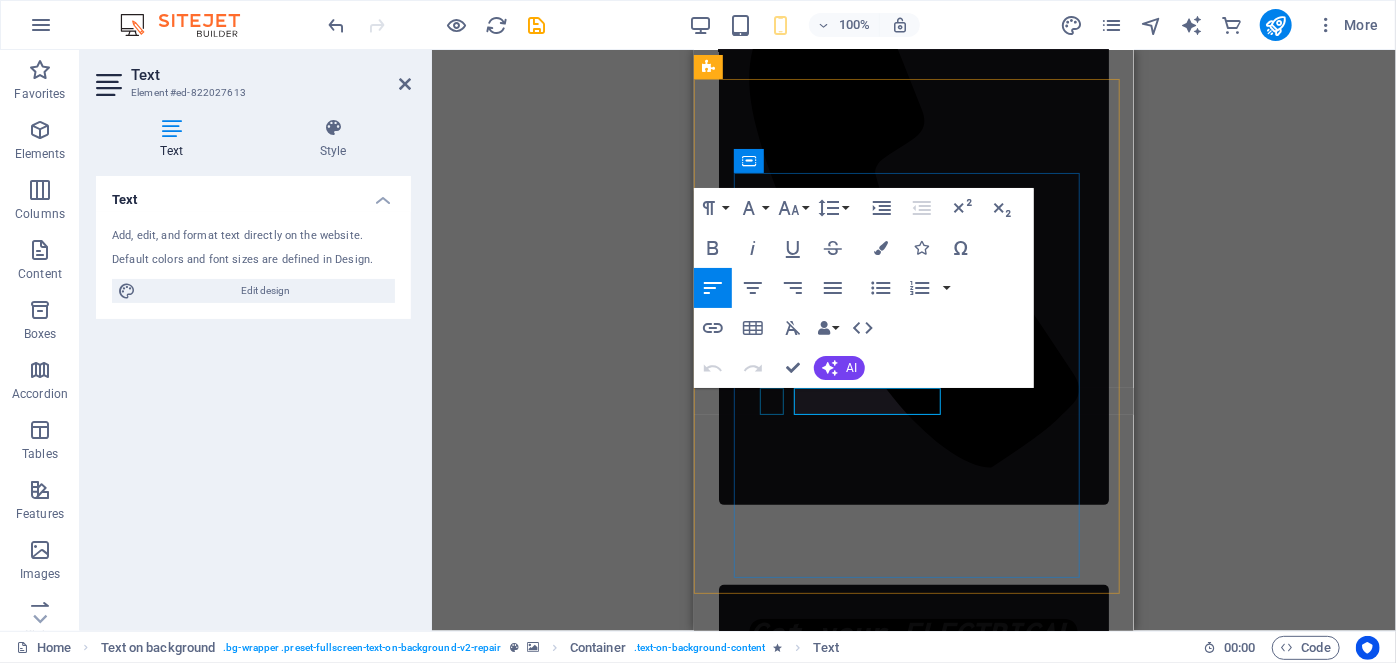 drag, startPoint x: 935, startPoint y: 401, endPoint x: 776, endPoint y: 404, distance: 159.0283 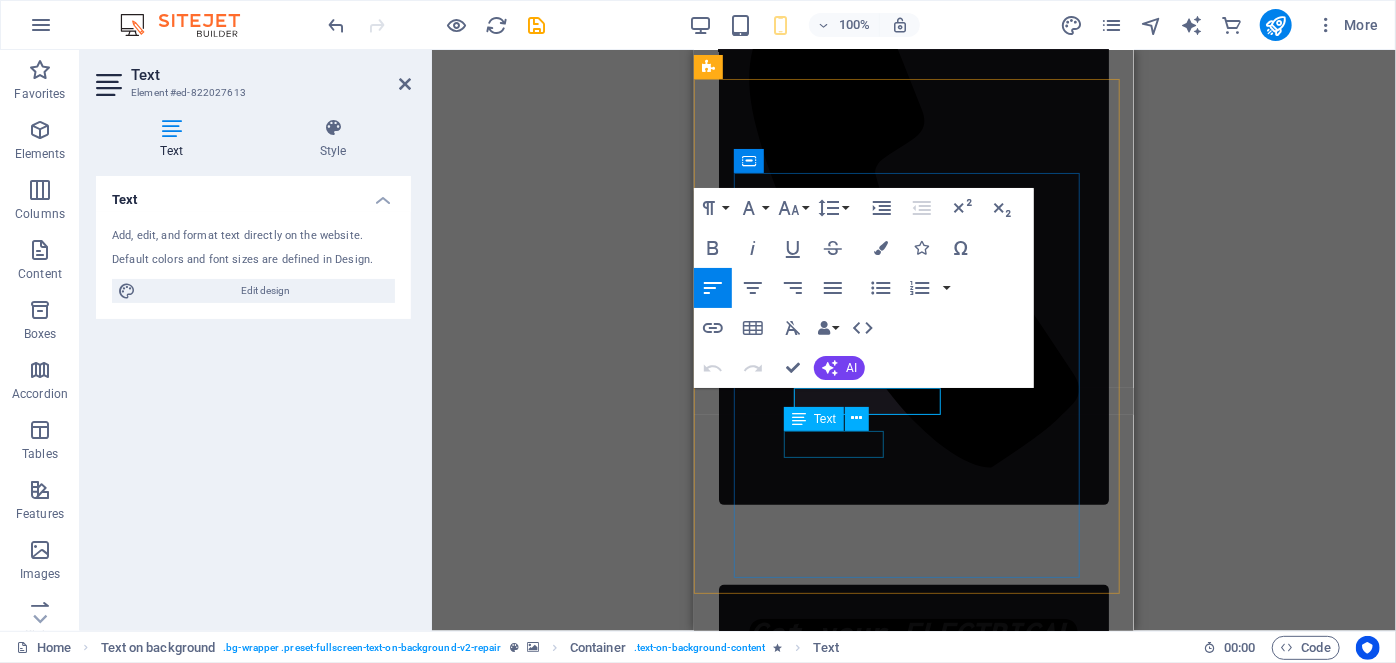 click on "Fast repairs" at bounding box center (913, 989) 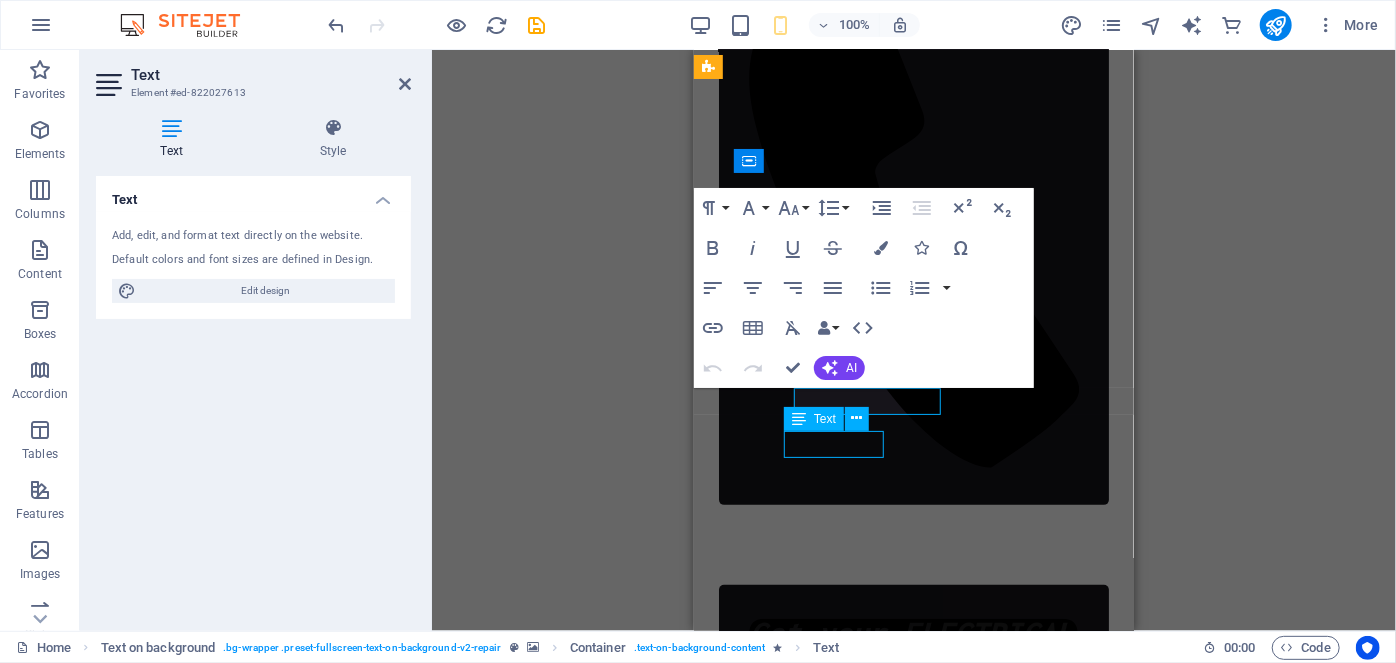 click on "Fast repairs" at bounding box center [913, 989] 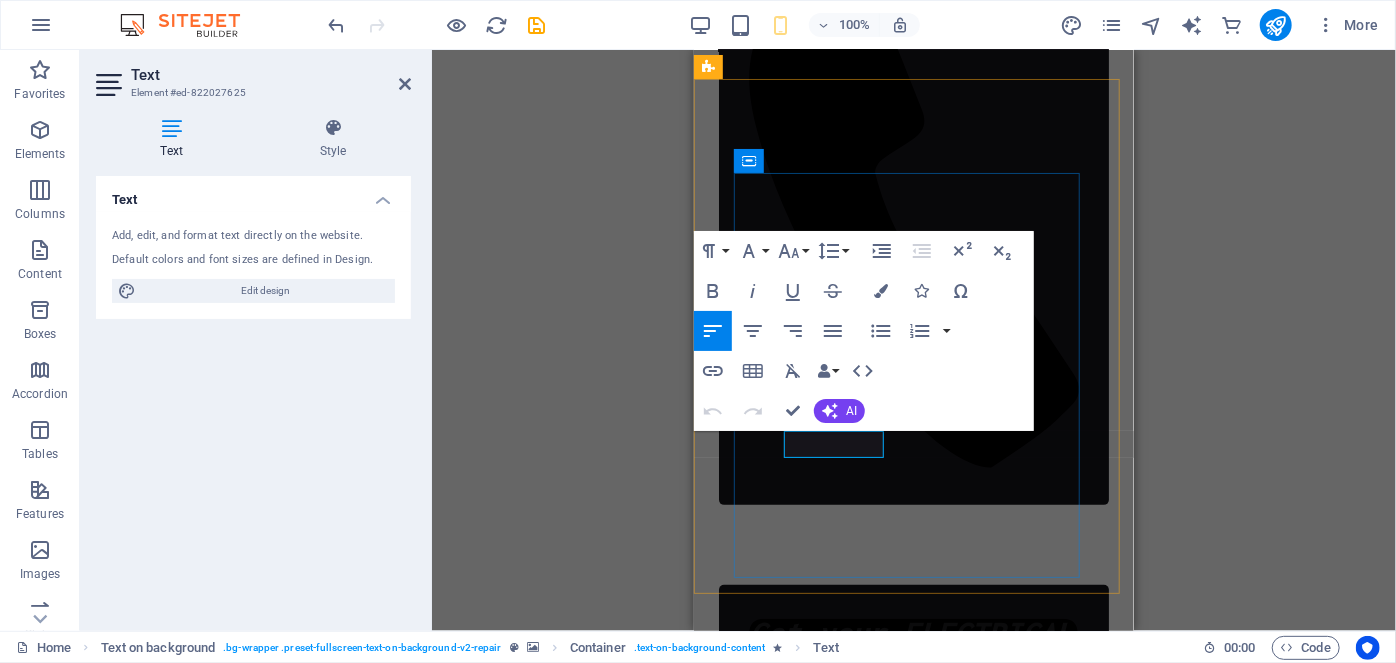 drag, startPoint x: 877, startPoint y: 442, endPoint x: 781, endPoint y: 435, distance: 96.25487 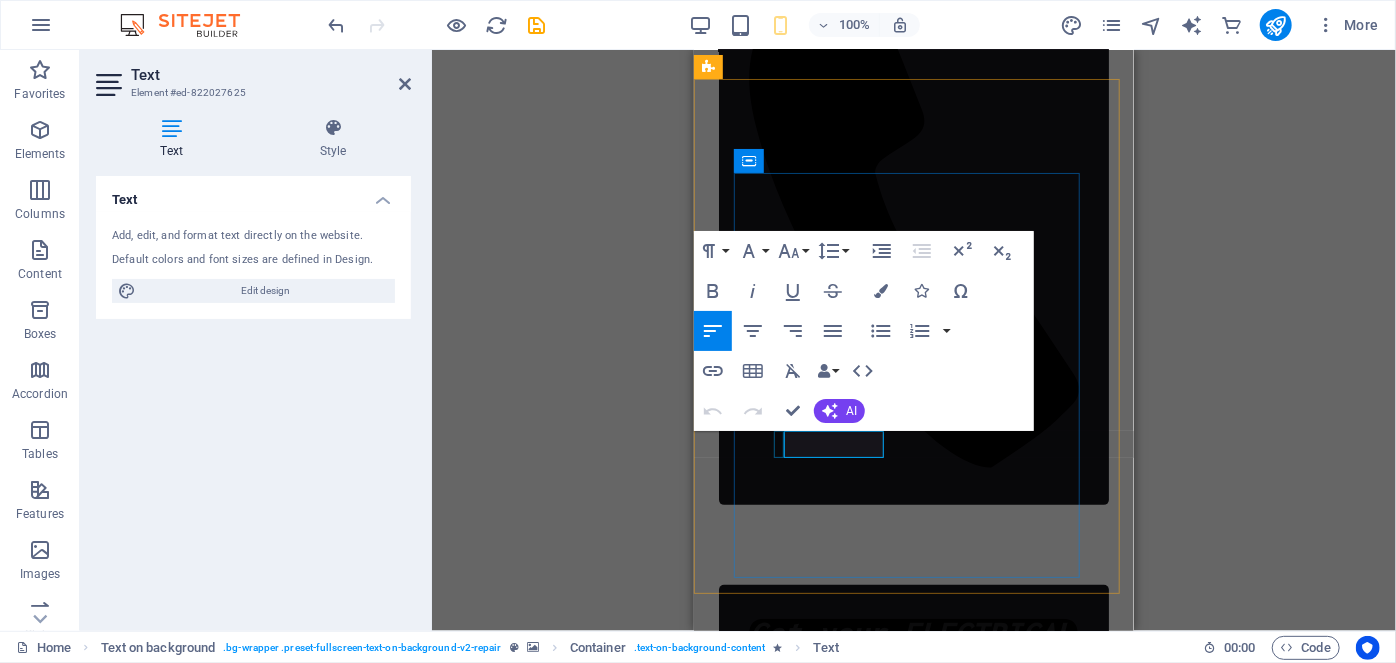 copy on "Fast repair" 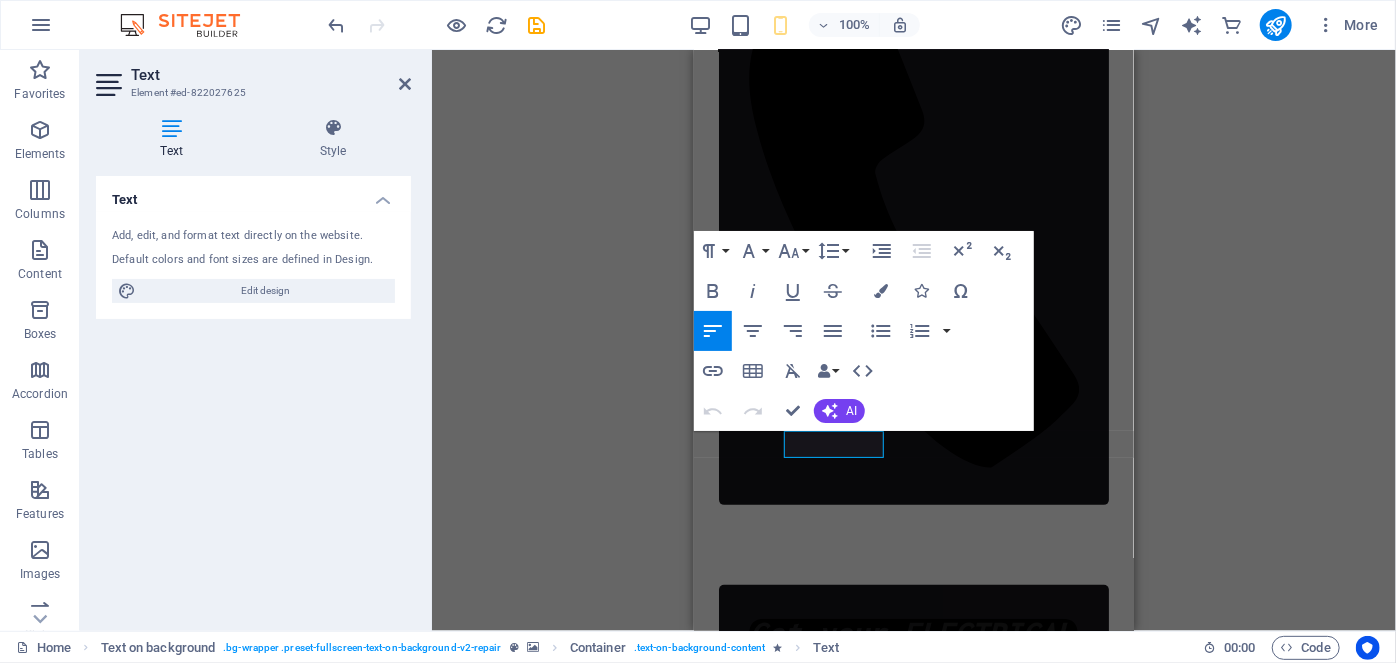 click at bounding box center [479, 45] 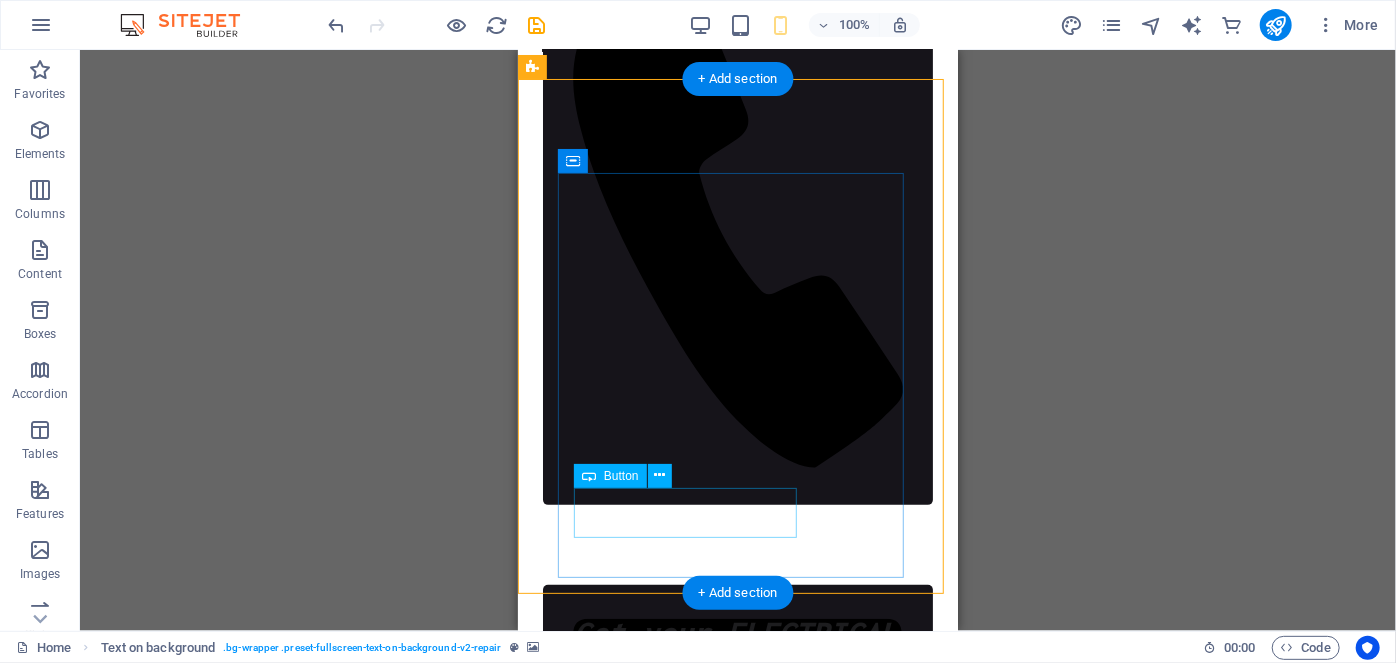 click on "Make Appointment" at bounding box center (737, 1058) 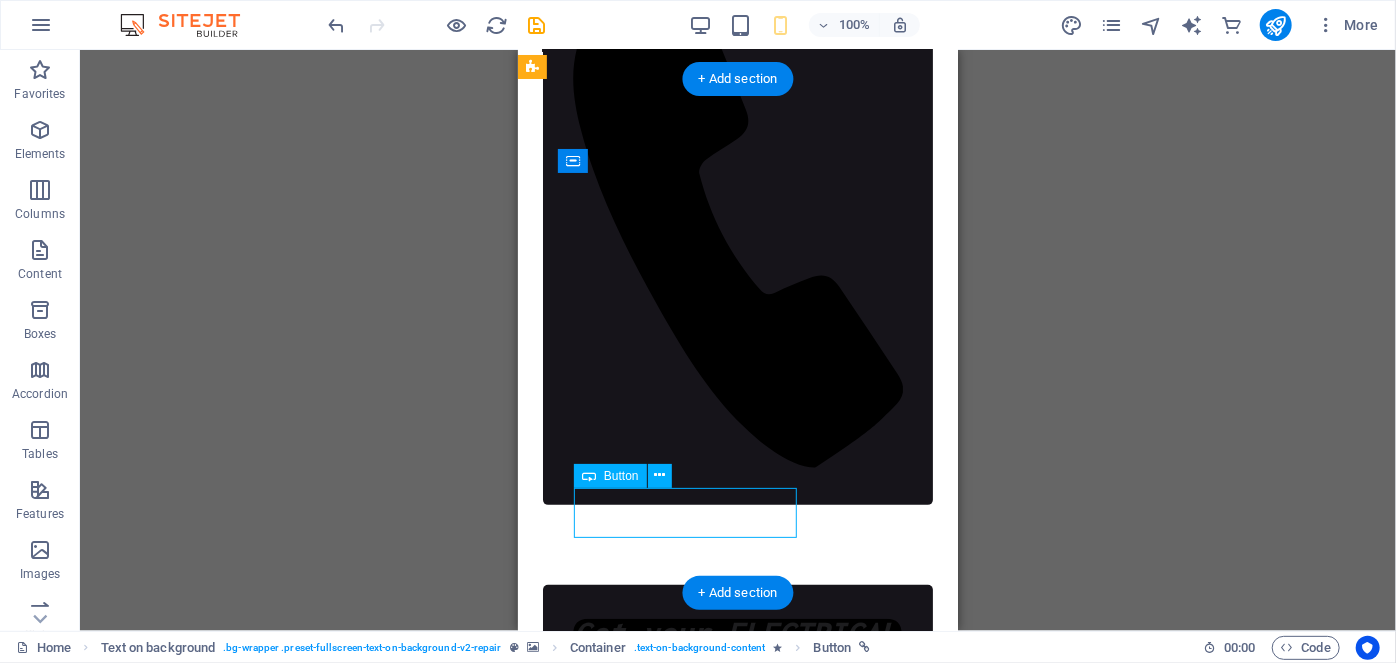 click on "Make Appointment" at bounding box center (737, 1058) 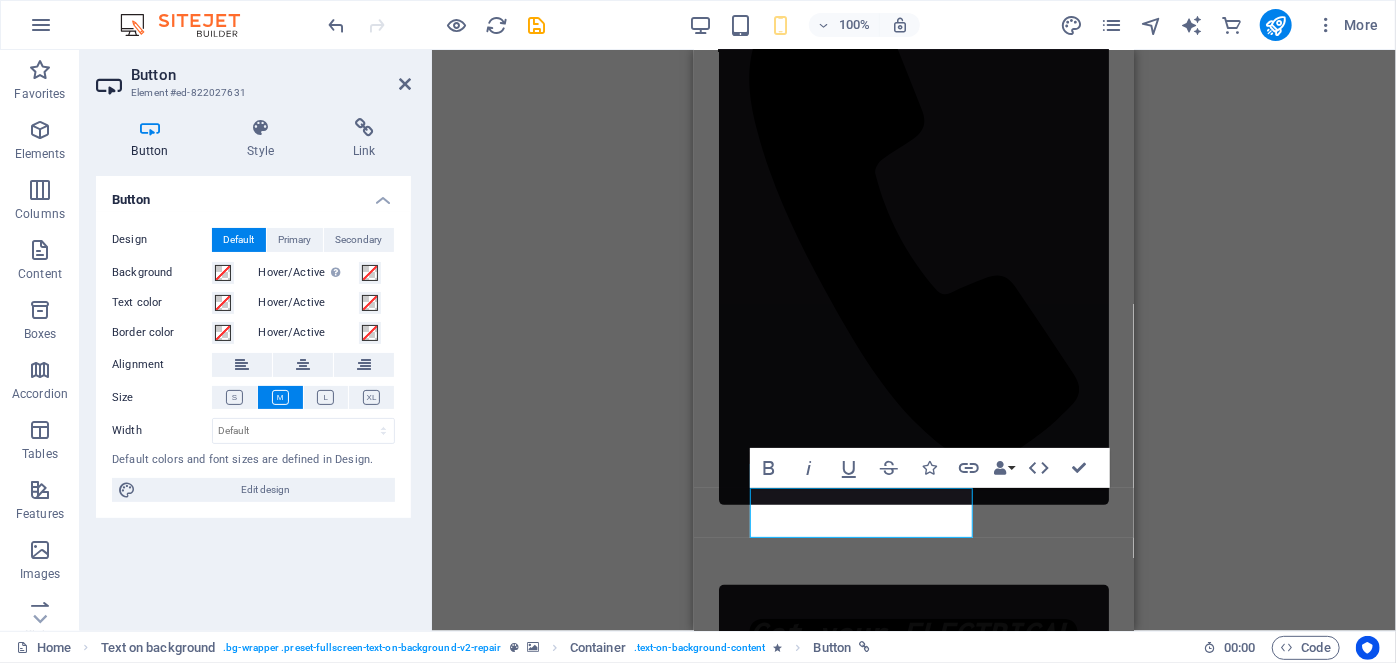 drag, startPoint x: 541, startPoint y: 310, endPoint x: 402, endPoint y: 75, distance: 273.03113 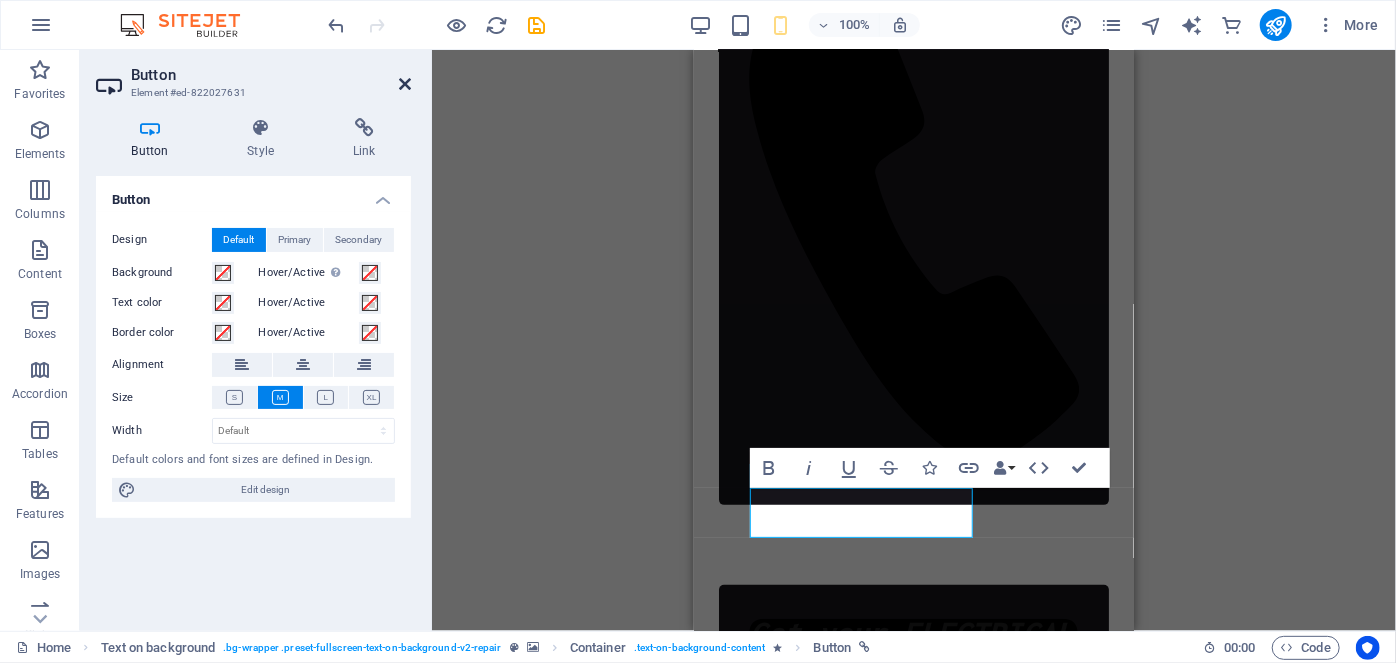 click at bounding box center (405, 84) 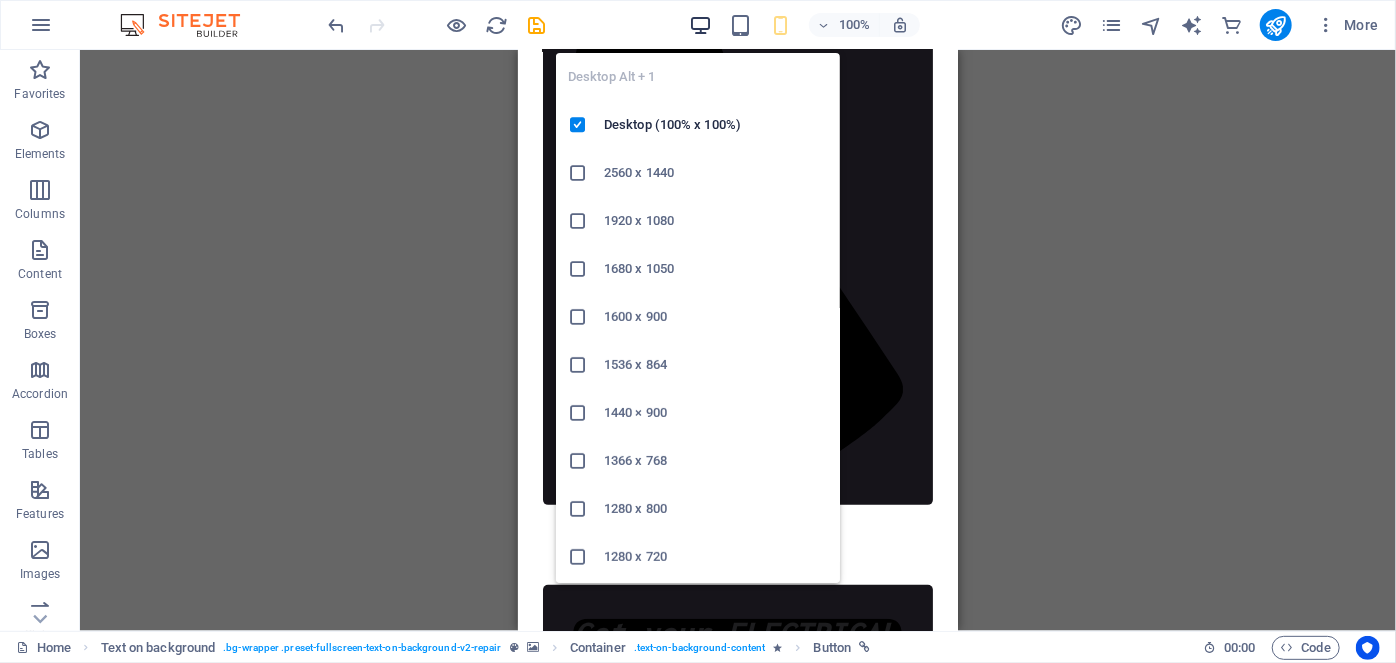 click at bounding box center (700, 25) 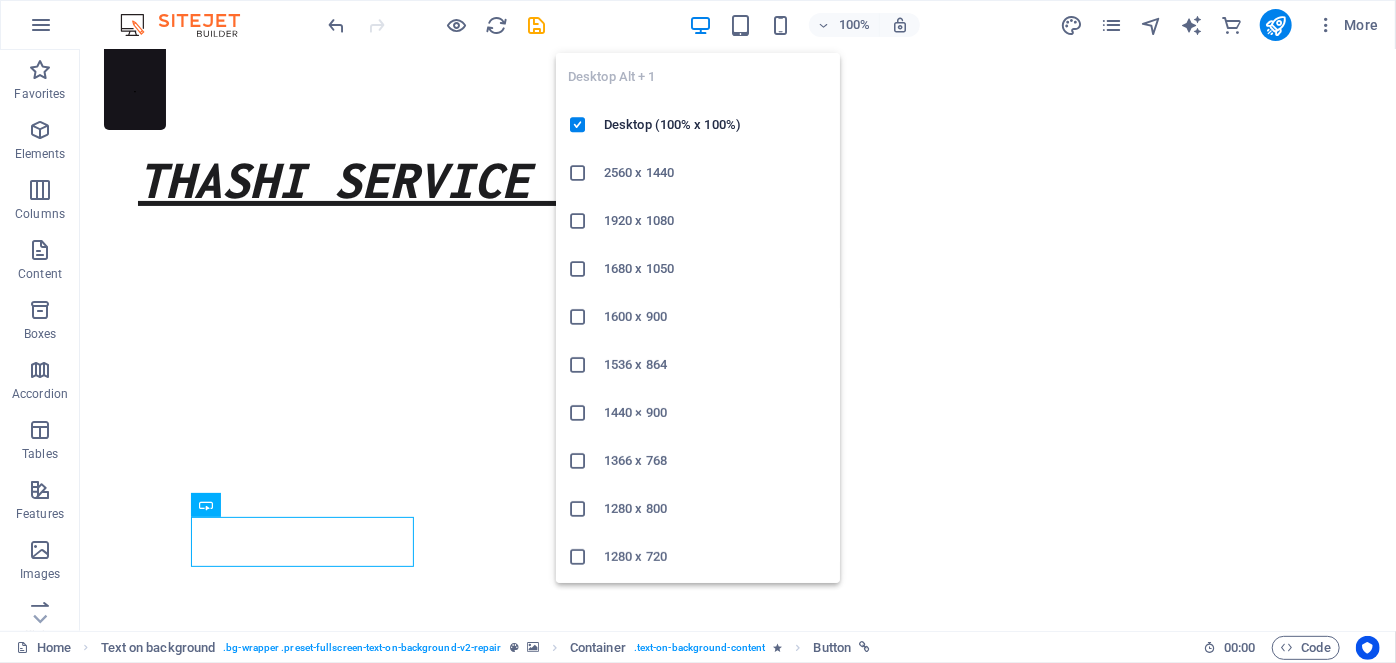 scroll, scrollTop: 128, scrollLeft: 0, axis: vertical 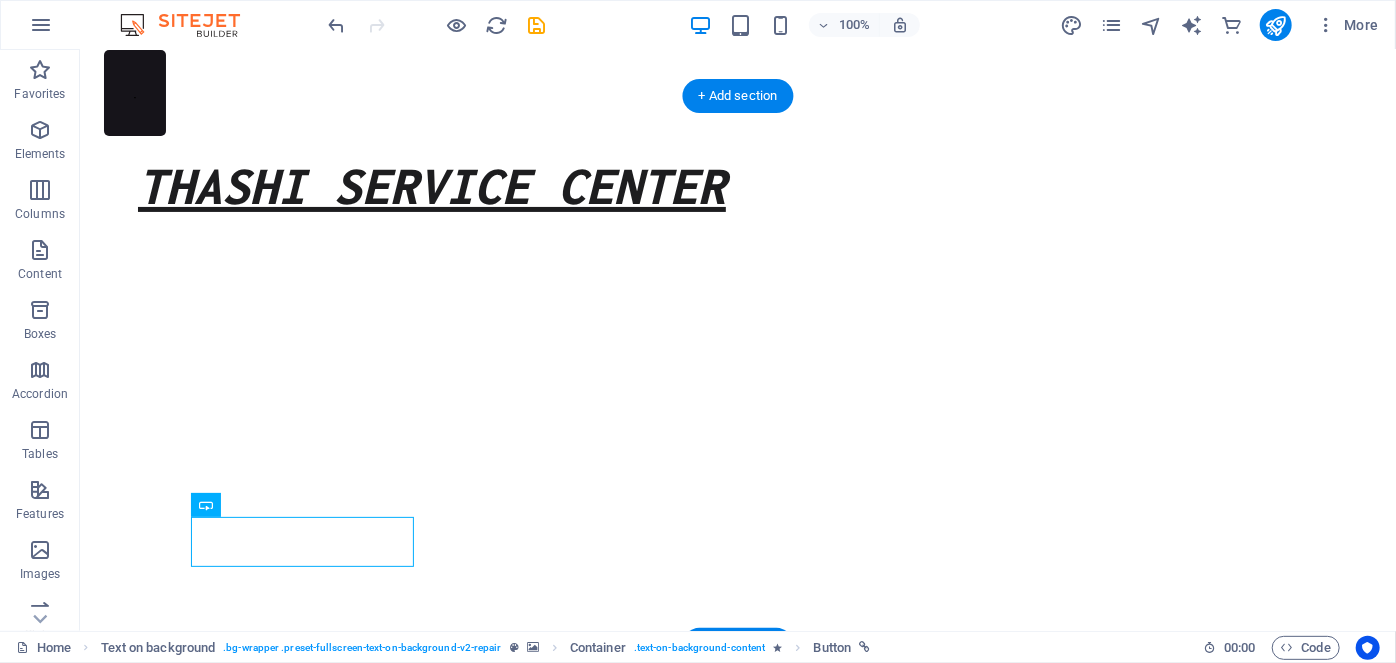click at bounding box center (730, 179) 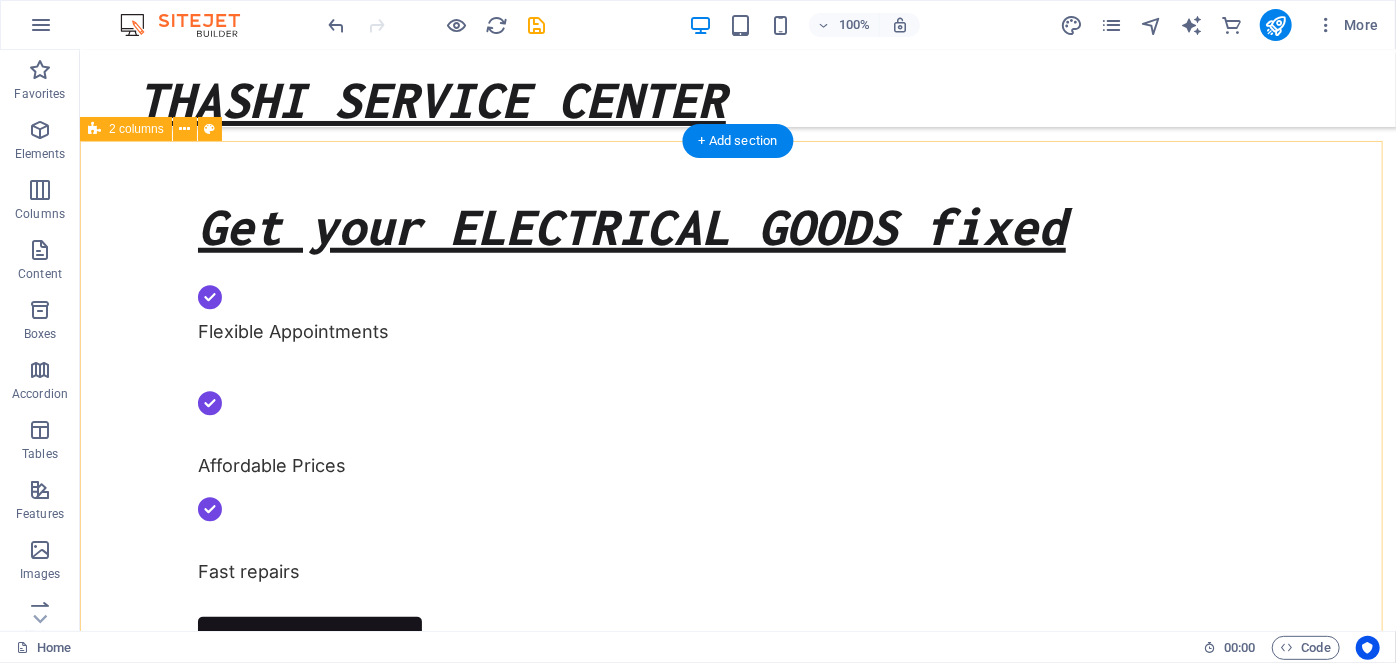 scroll, scrollTop: 757, scrollLeft: 0, axis: vertical 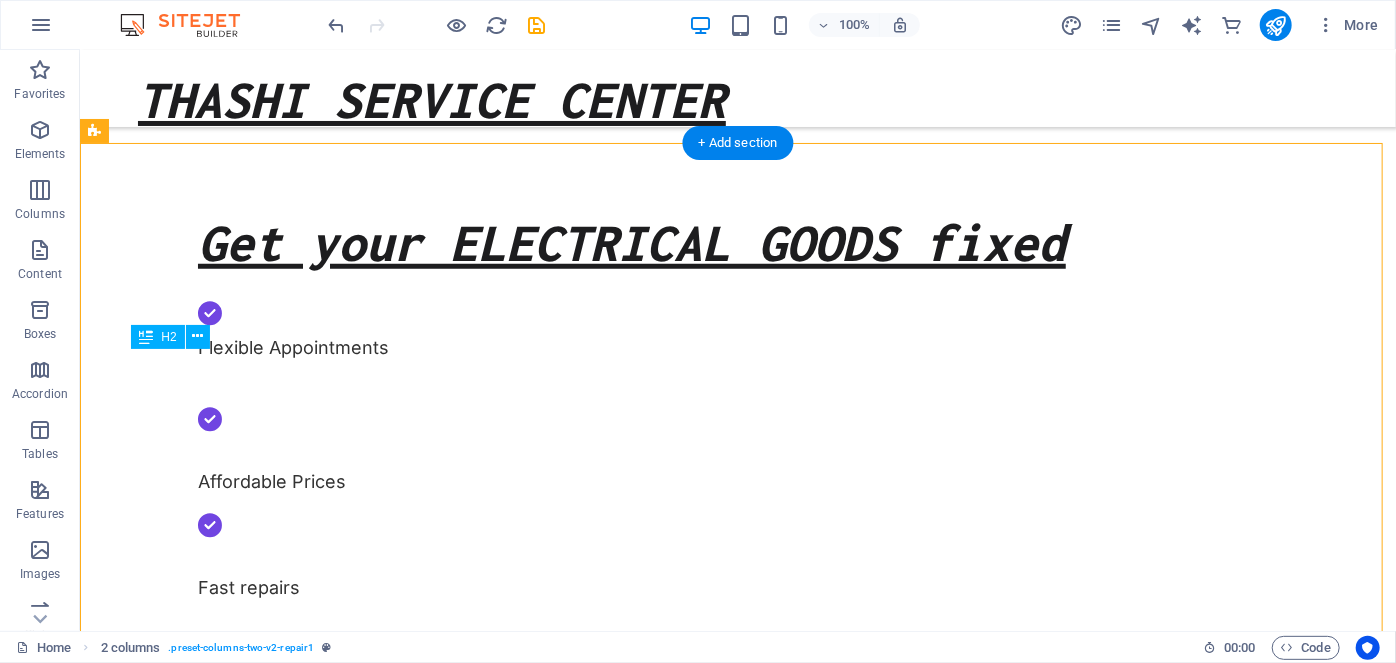 drag, startPoint x: 651, startPoint y: 365, endPoint x: 665, endPoint y: 367, distance: 14.142136 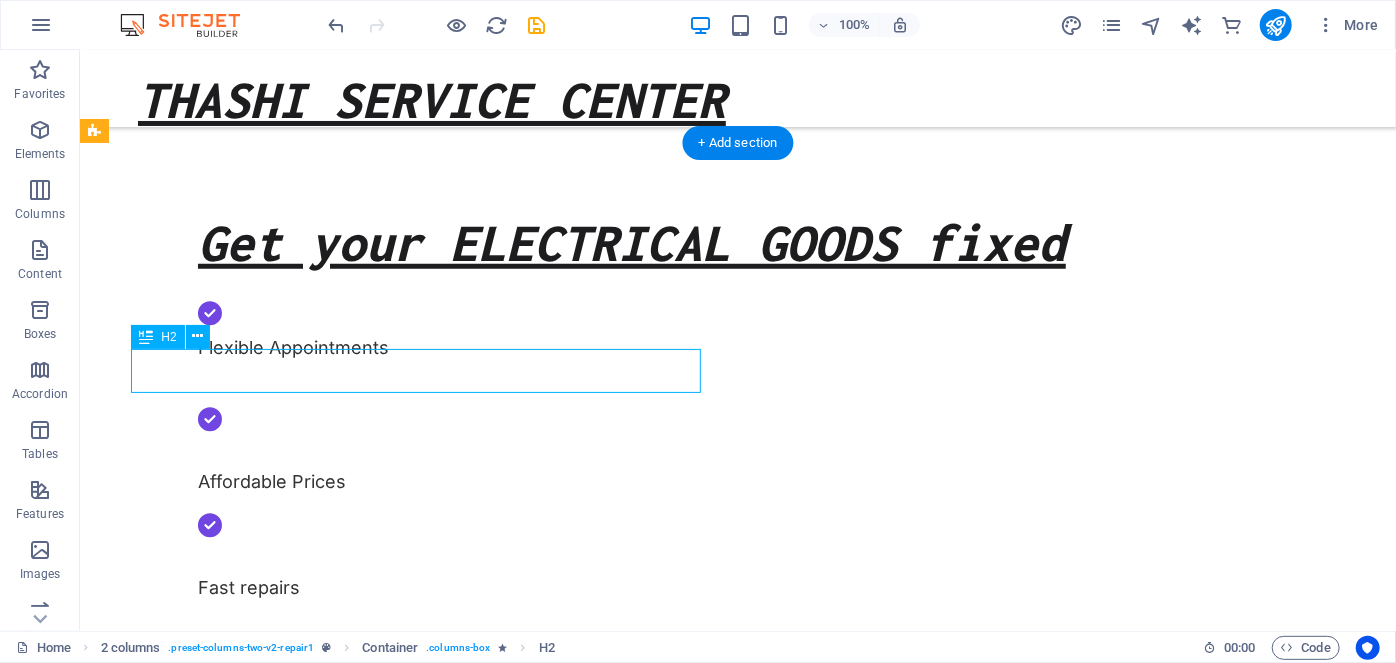 click on "What we can fix for you" at bounding box center [388, 1318] 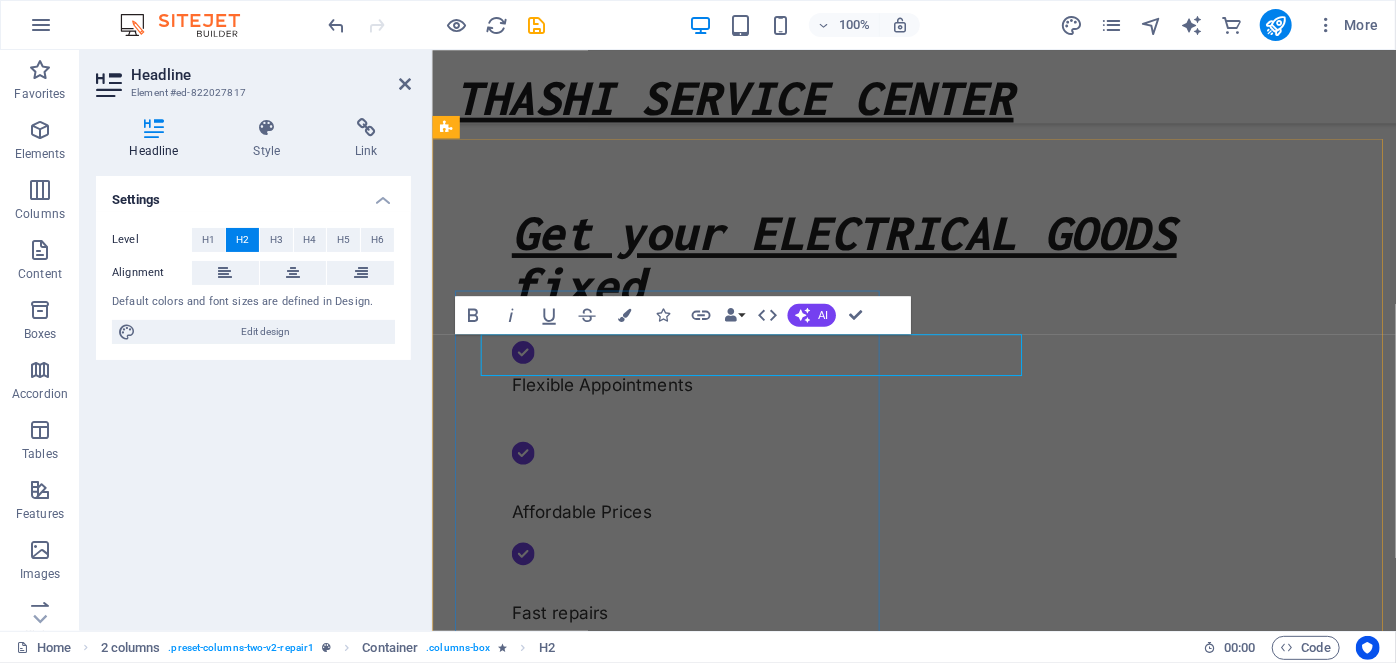 click on "What we can fix for you" at bounding box center [682, 1396] 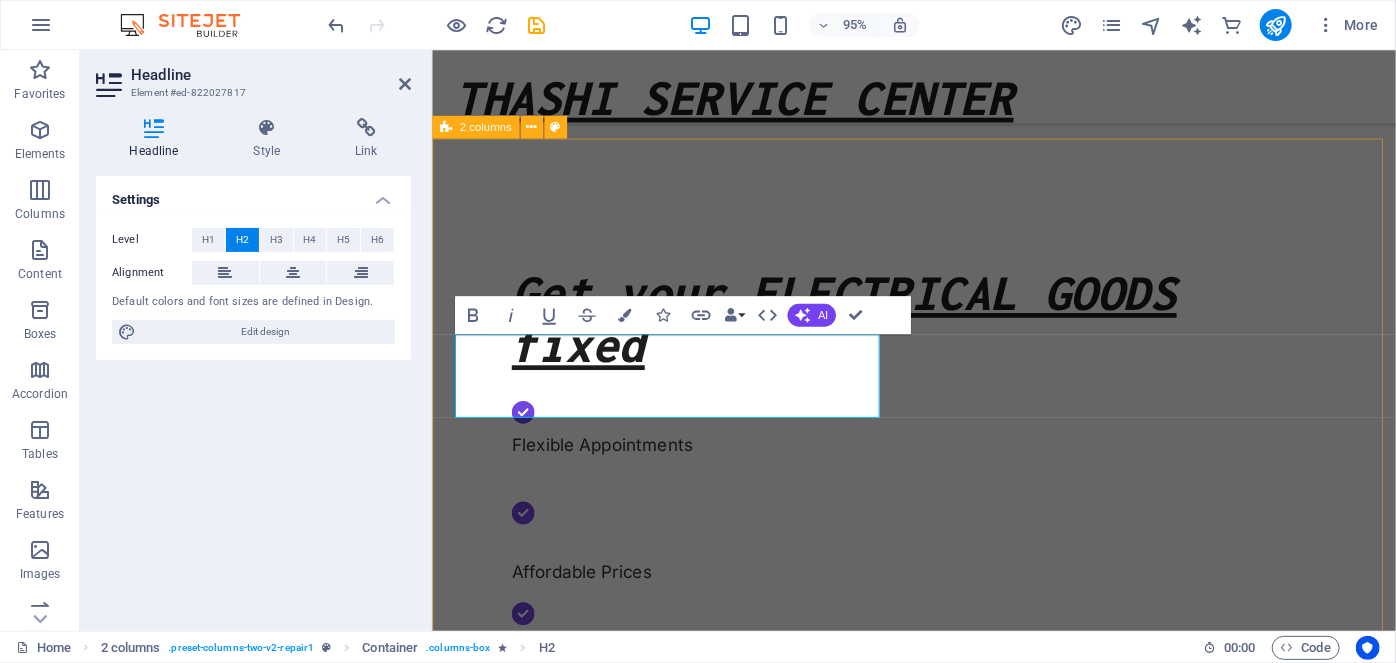 click on "OUR SERVICE What we can fix for you LED TV's LCD/LED and Plasma TV Repair includes Image issue, Picture quality, Picture color, Clarity, sound, Power issue, Remote control failure, Dead pixels, Screen burns, A Vertical or Horizontal line can appear and remain on the screen, greyish effect on screen and other distortions Mixer grinder repair Wet grinder, Ultra grinder ,Tower Fan, Ceiling Fan and others Electrical Goods & Repair Freezers, refrigerators, kitchen stoves, water heaters, washing machines,  microwave ovens, and induction cookers  OUR PROCESS How it works Tell us your issue  Let us know what problem you're facing, and our expert service team will get it fixed quickly and efficiently. Bring your device We work around your schedule — choose doorstep service or drop off your device at your convenience. Get your fixed device Turpis nisl praesent tempor congue magna neque amet. Drop content here or  Add elements  Paste clipboard" at bounding box center [938, 2738] 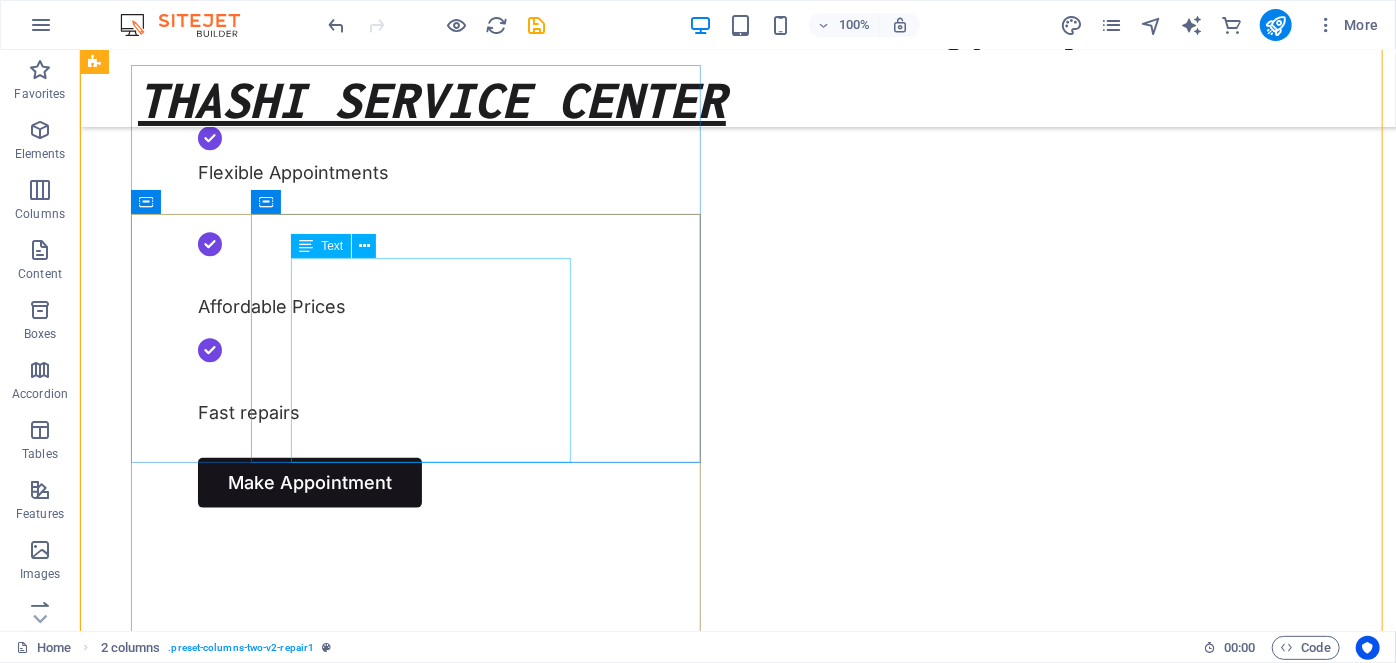 scroll, scrollTop: 992, scrollLeft: 0, axis: vertical 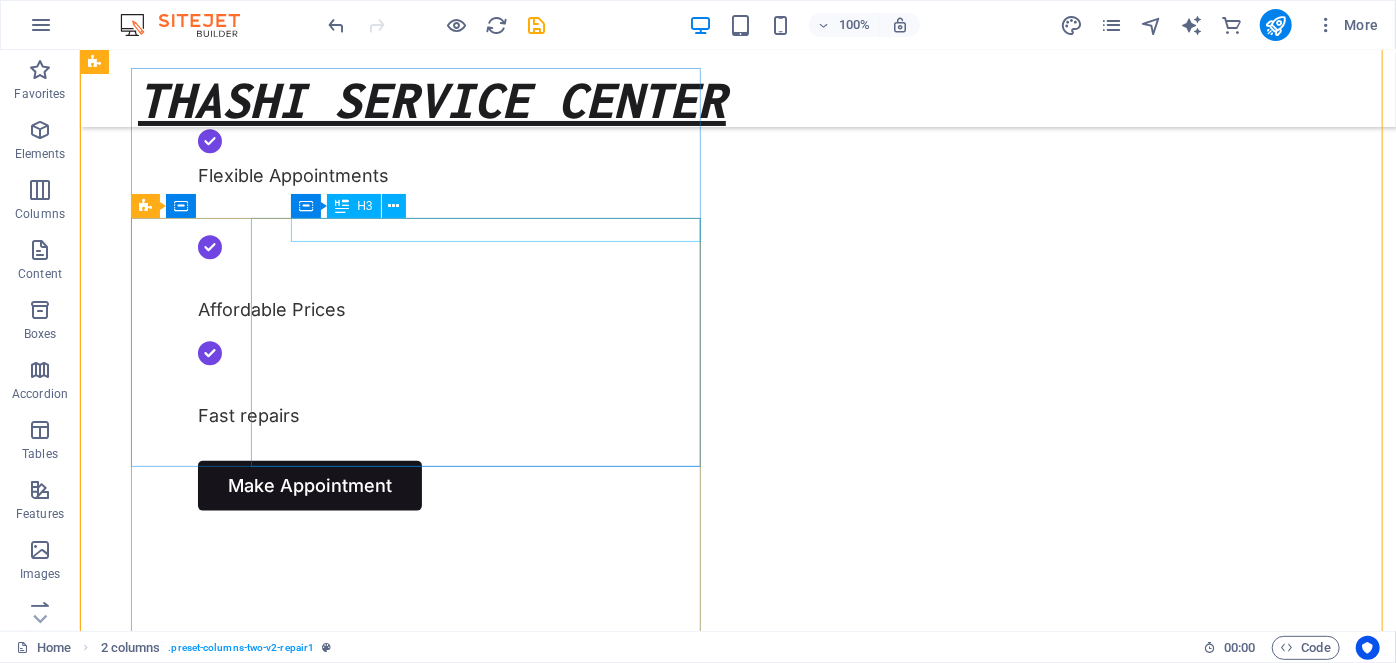 click on "LED TV's" at bounding box center [408, 1360] 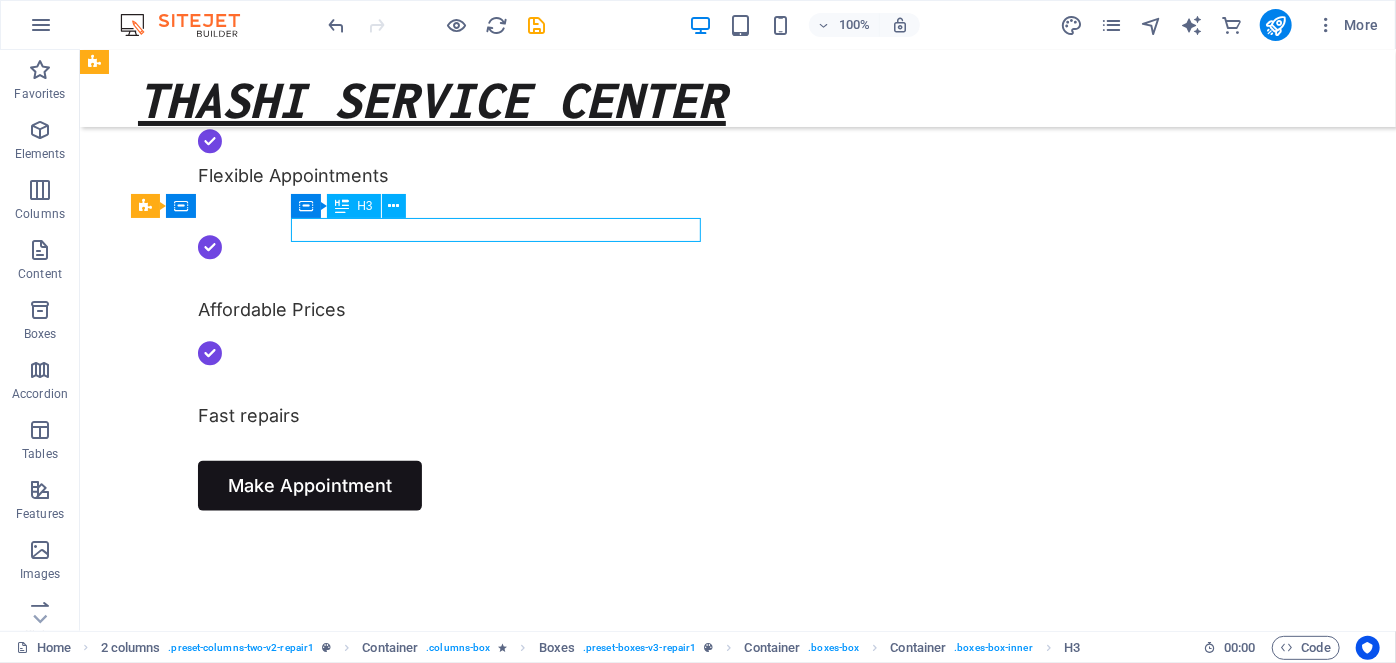 click on "LED TV's" at bounding box center [408, 1360] 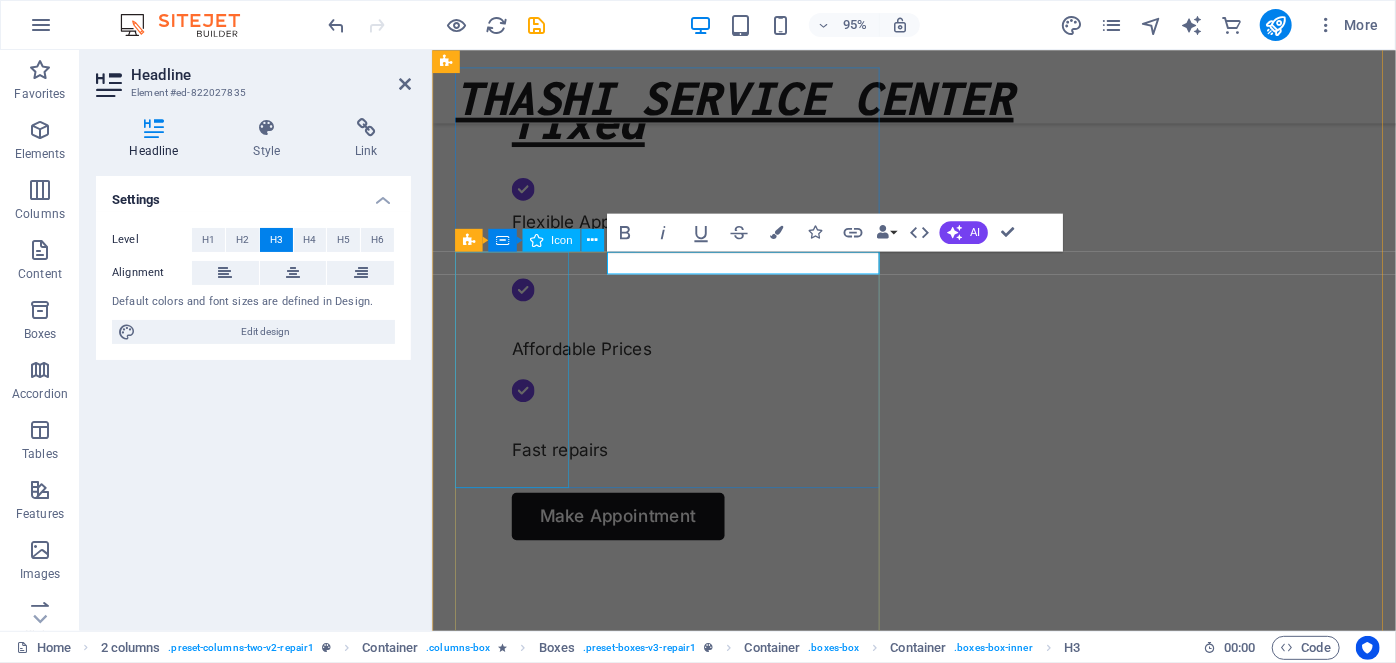 click at bounding box center (682, 1388) 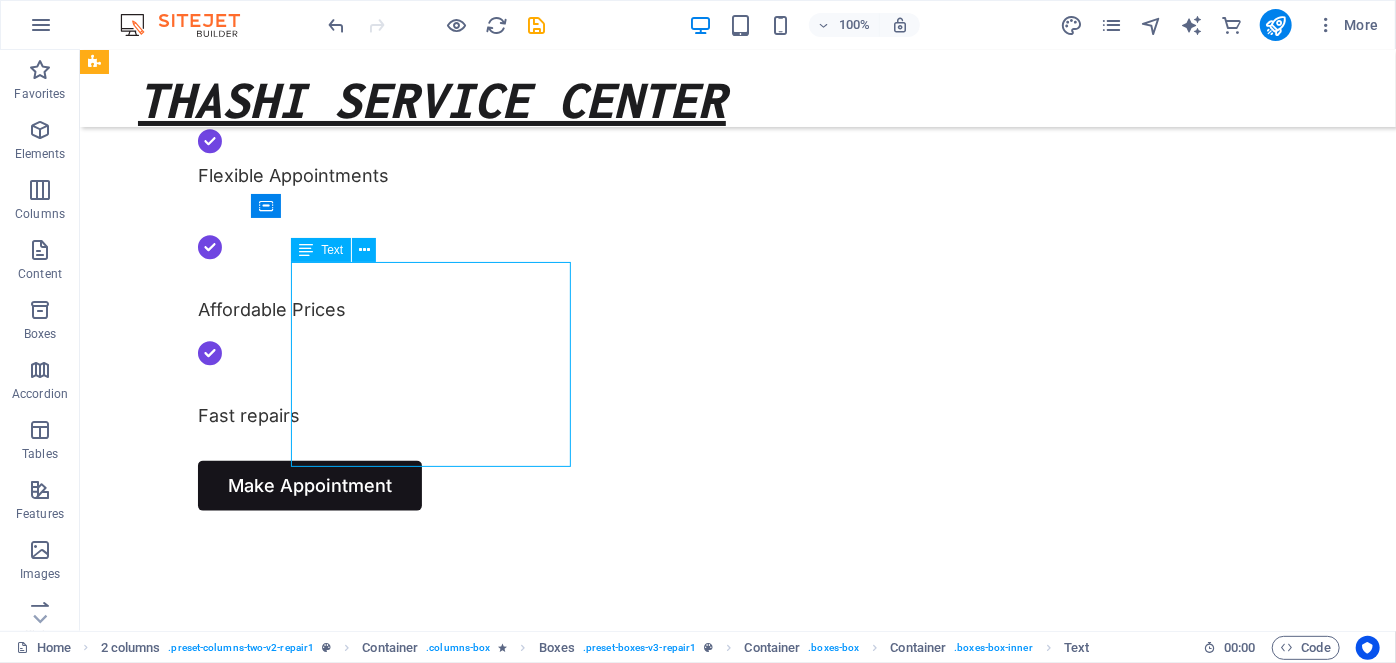drag, startPoint x: 541, startPoint y: 447, endPoint x: 406, endPoint y: 351, distance: 165.65326 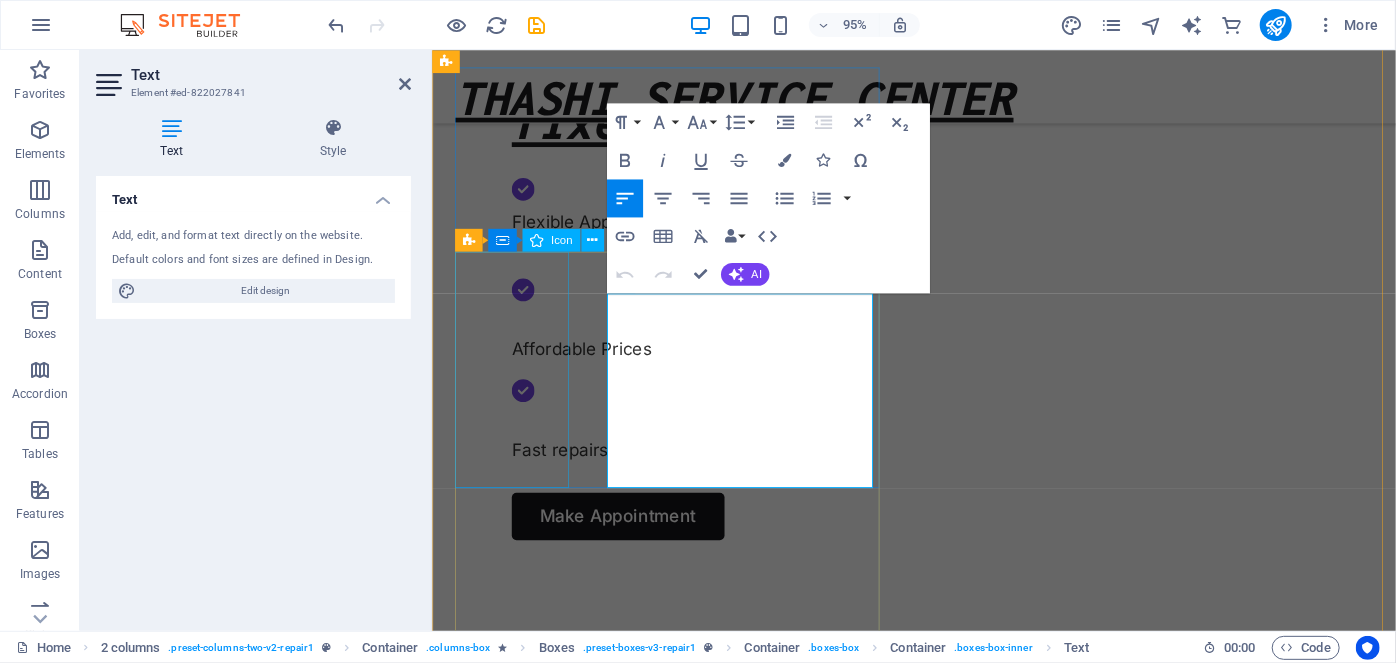drag, startPoint x: 855, startPoint y: 503, endPoint x: 566, endPoint y: 262, distance: 376.3004 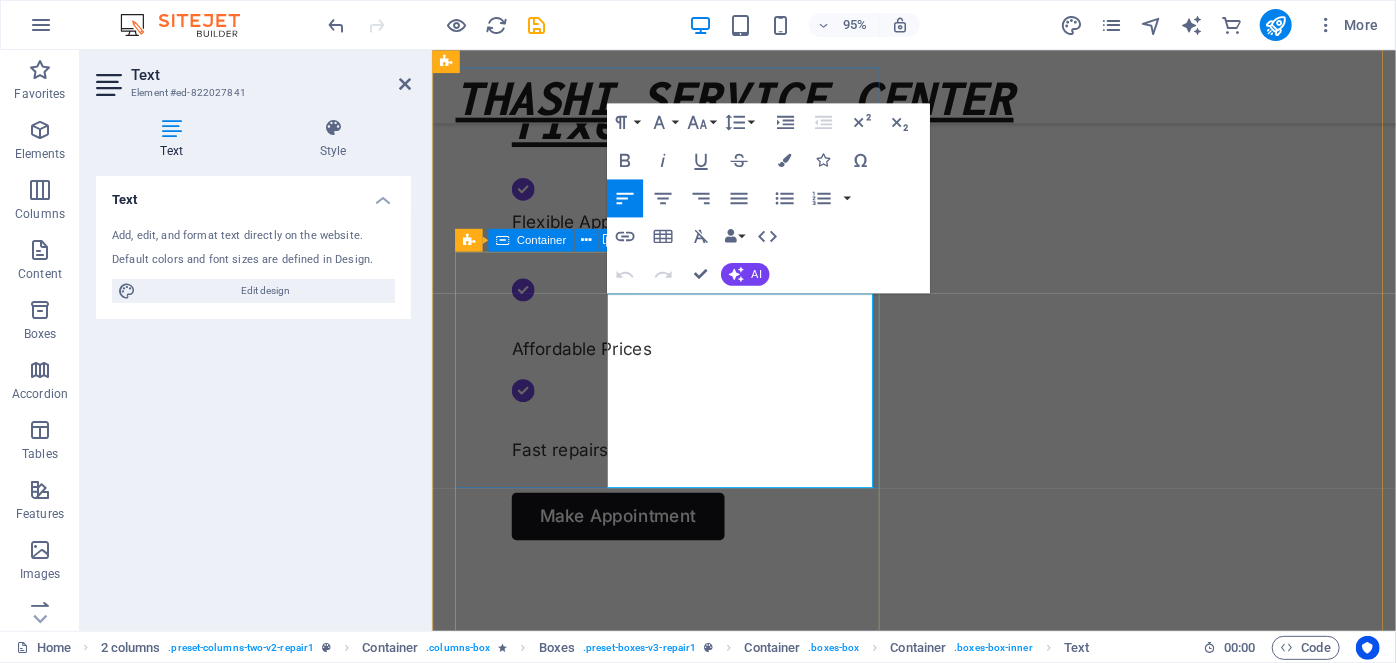 copy on "LCD/LED and Plasma TV Repair includes Image issue, Picture quality, Picture color, Clarity, sound, Power issue, Remote control failure, Dead pixels, Screen burns, A Vertical or Horizontal line can appear and remain on the screen, greyish effect on screen and other distortions" 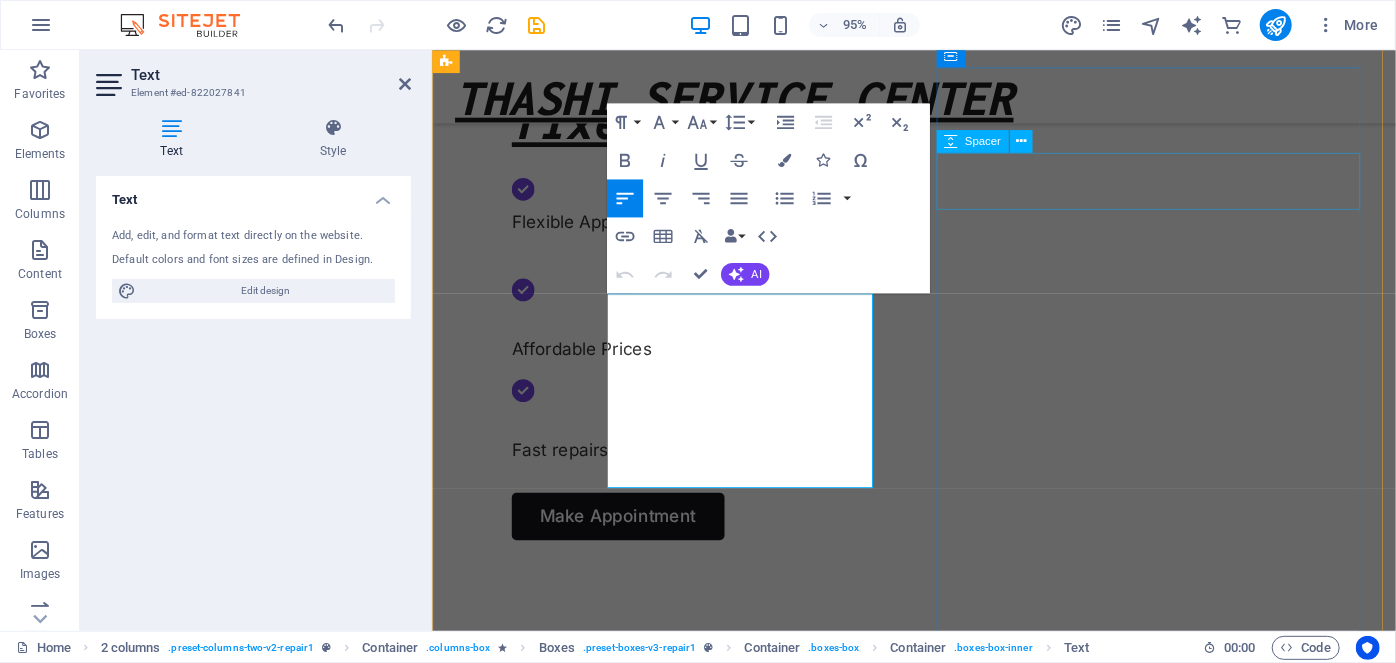 click at bounding box center (682, 2373) 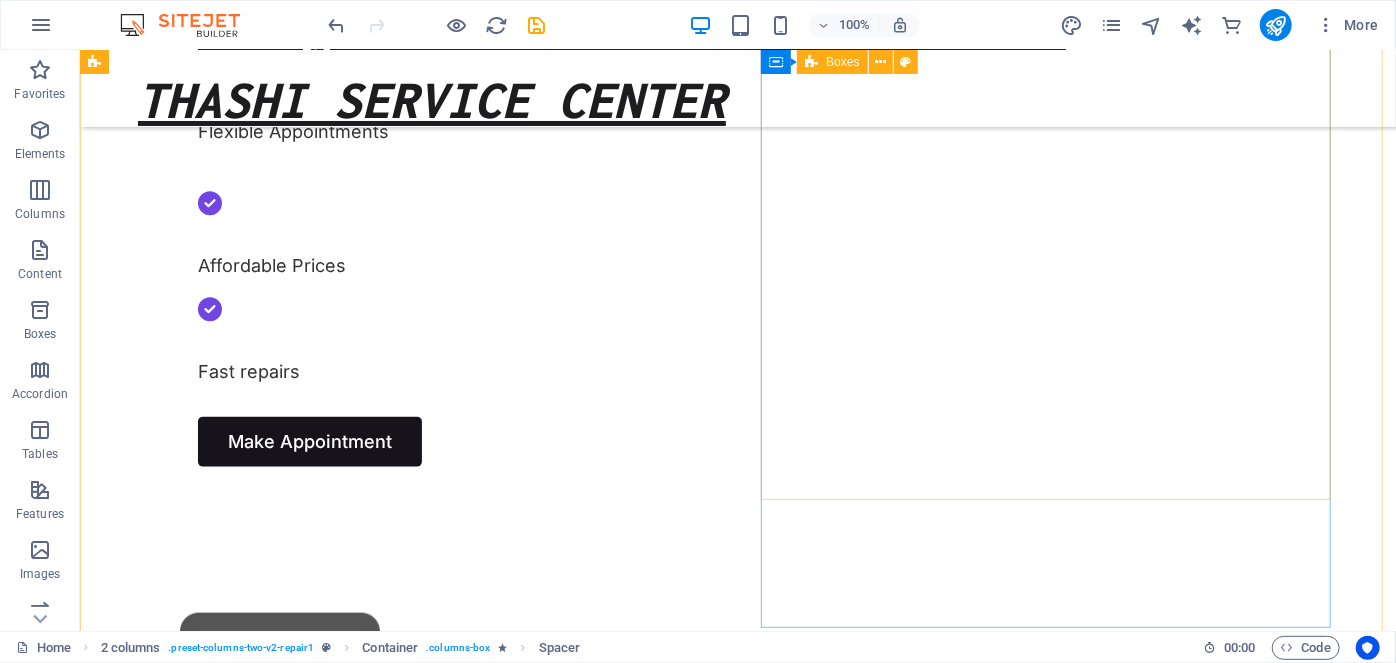 scroll, scrollTop: 1218, scrollLeft: 0, axis: vertical 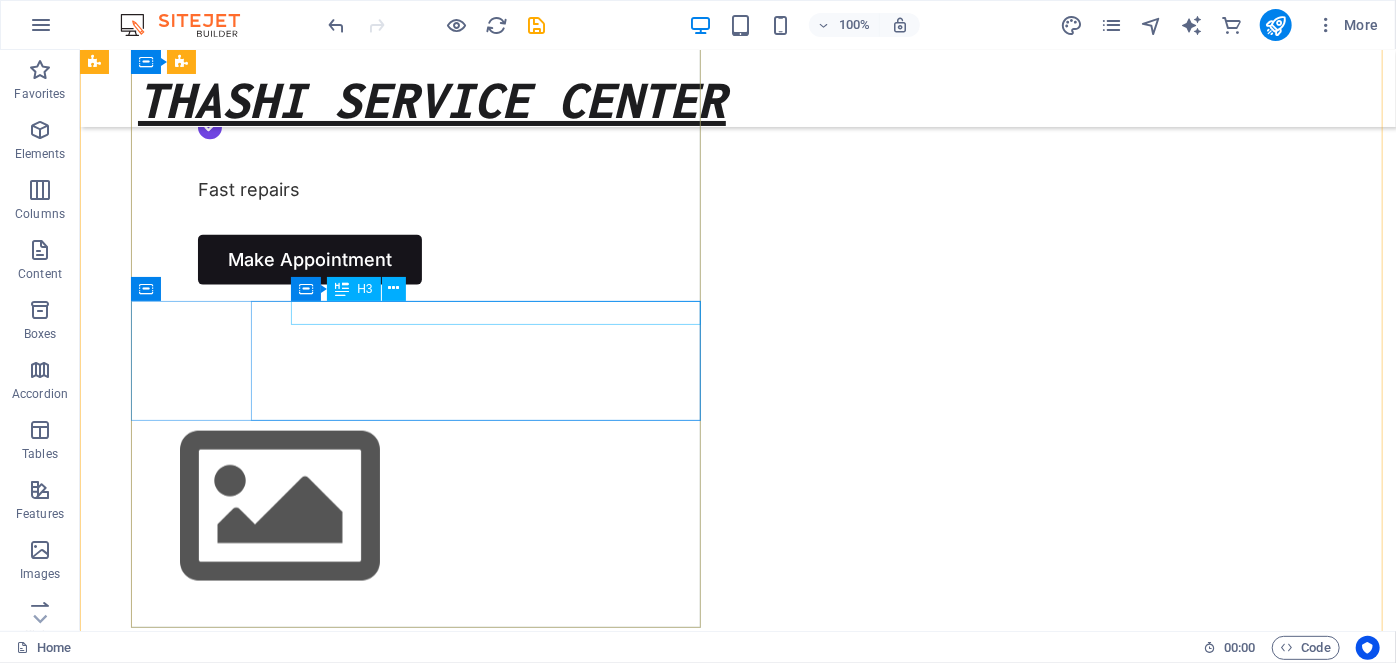click on "Mixer grinder repair" at bounding box center (408, 1456) 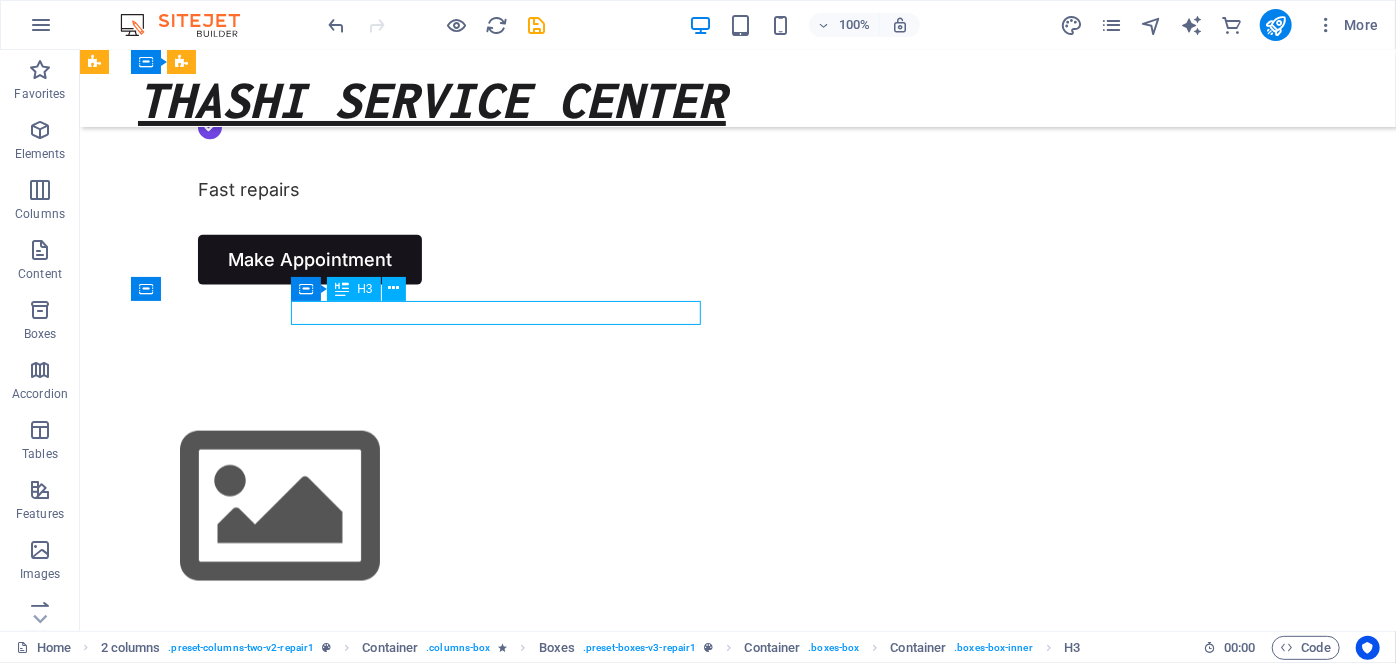 click on "Mixer grinder repair" at bounding box center [408, 1456] 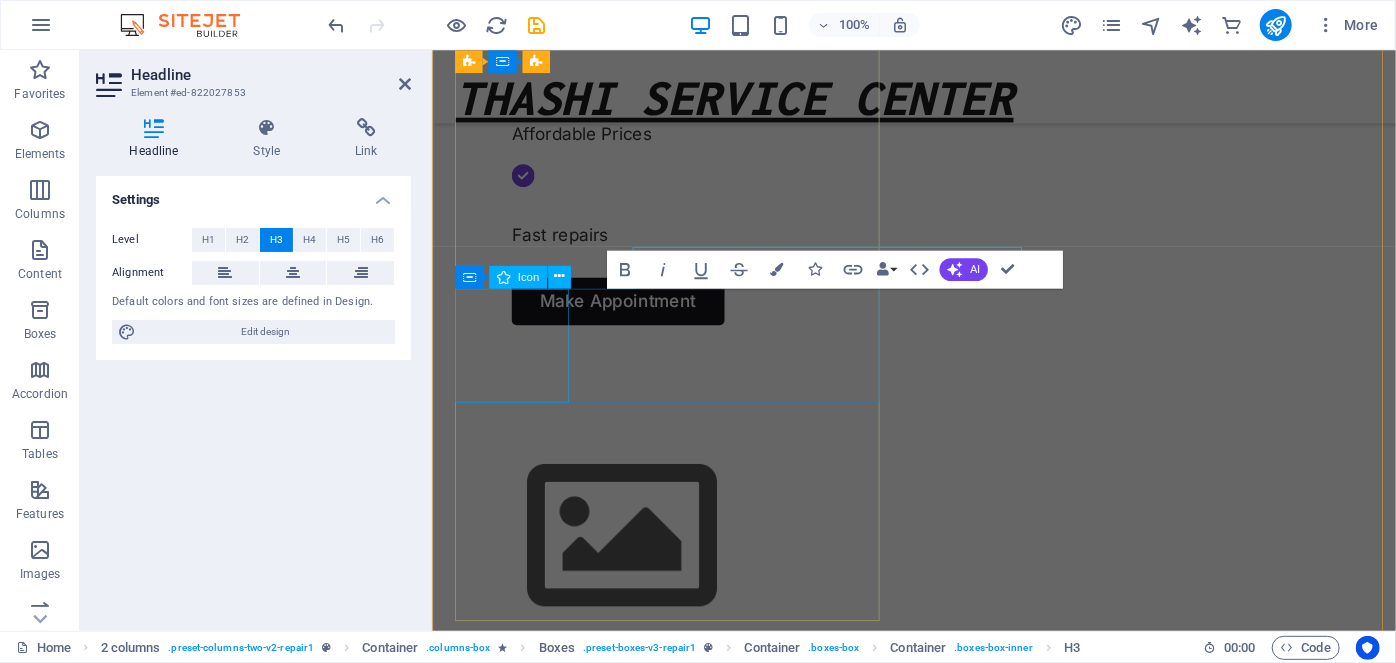 scroll, scrollTop: 1261, scrollLeft: 0, axis: vertical 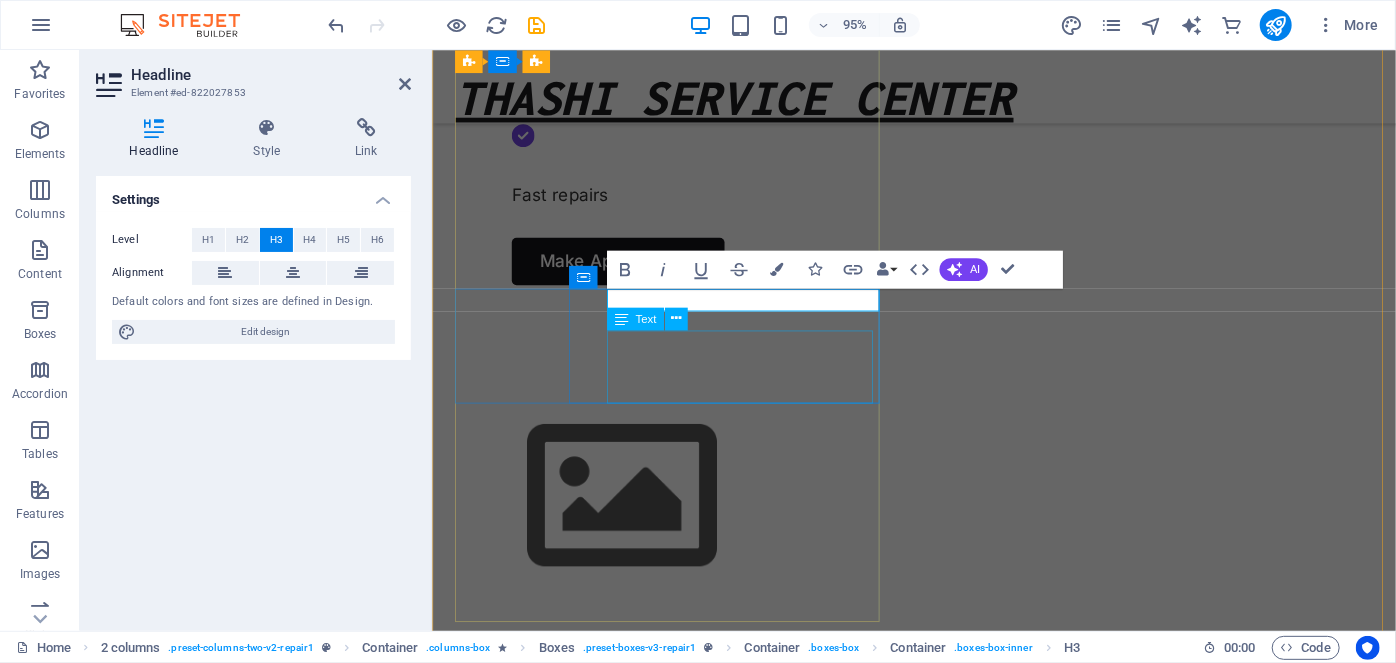 click on "Wet grinder, Ultra grinder ,Tower Fan, Ceiling Fan and others" at bounding box center [702, 1609] 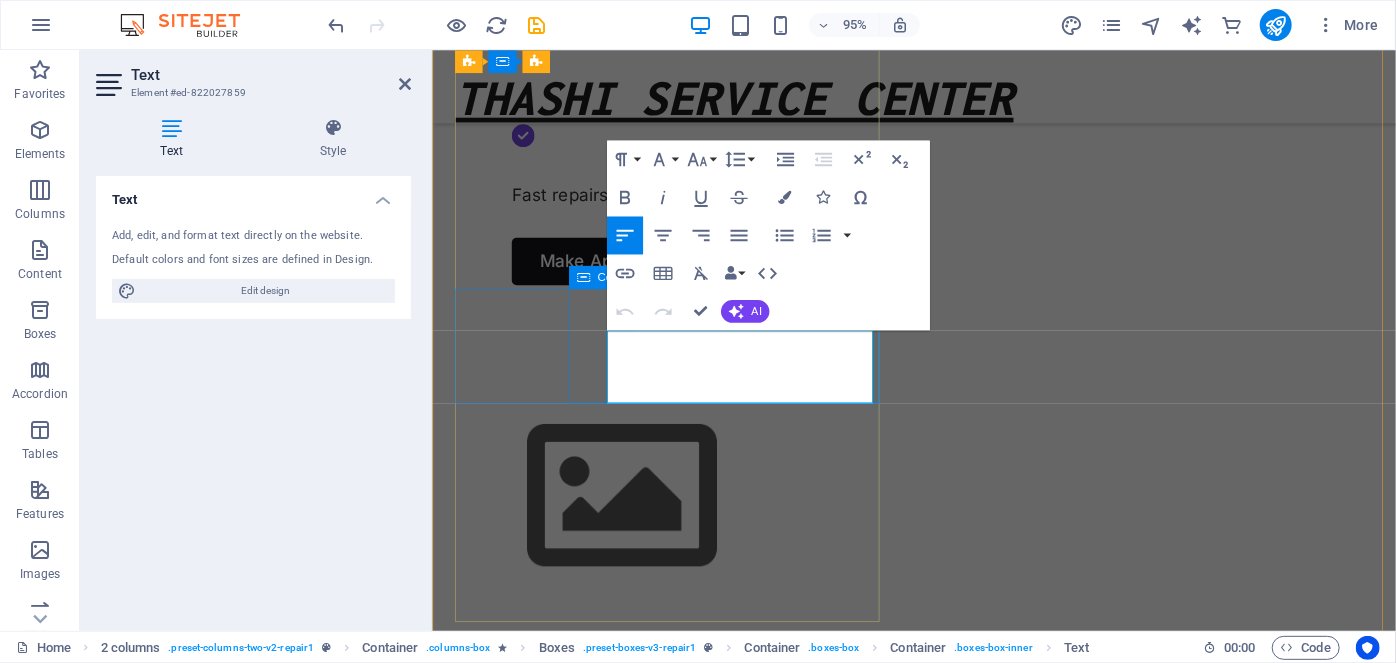 drag, startPoint x: 833, startPoint y: 397, endPoint x: 613, endPoint y: 357, distance: 223.6068 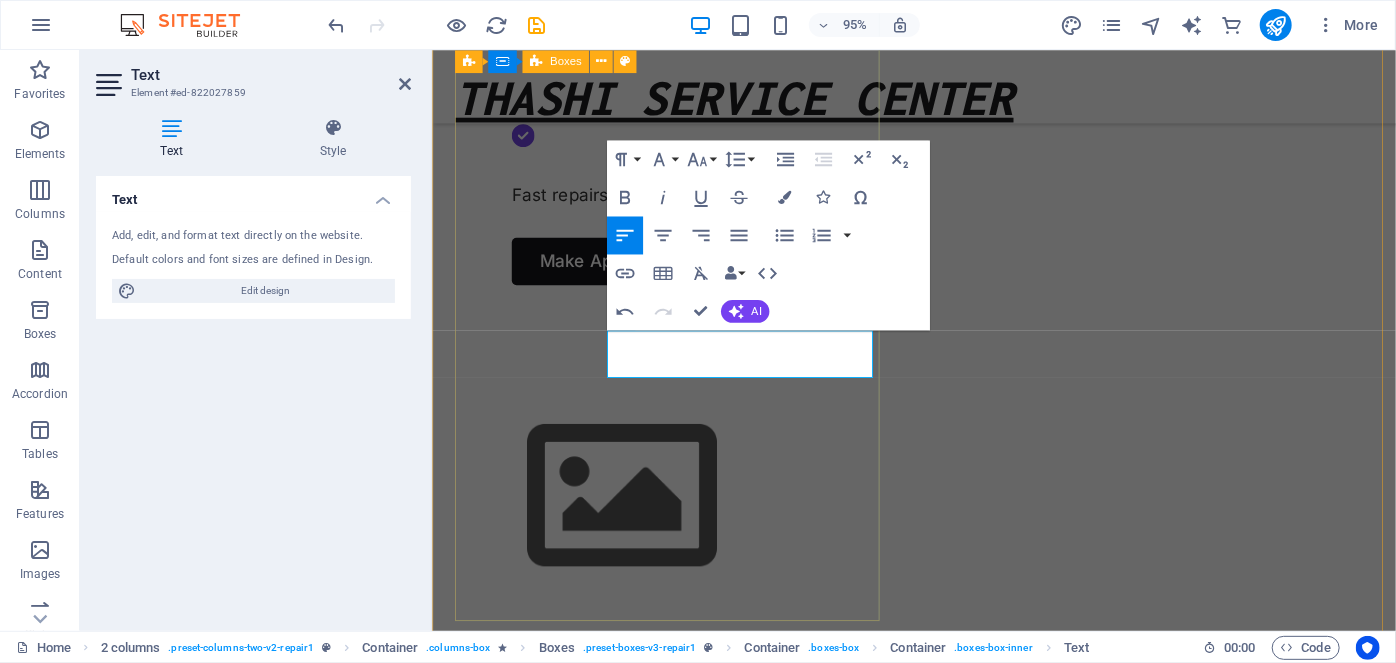 click on "LED TV's LCD/LED and Plasma TV Repair includes Image issue, Picture quality, Picture color, Clarity, sound, Power issue, Remote control failure, Dead pixels, Screen burns, A Vertical or Horizontal line can appear and remain on the screen, greyish effect on screen and other distortions Mixer grinder repair Mixer grinder repair Electrical Goods & Repair Freezers, refrigerators, kitchen stoves, water heaters, washing machines,  microwave ovens, and induction cookers" at bounding box center [682, 1476] 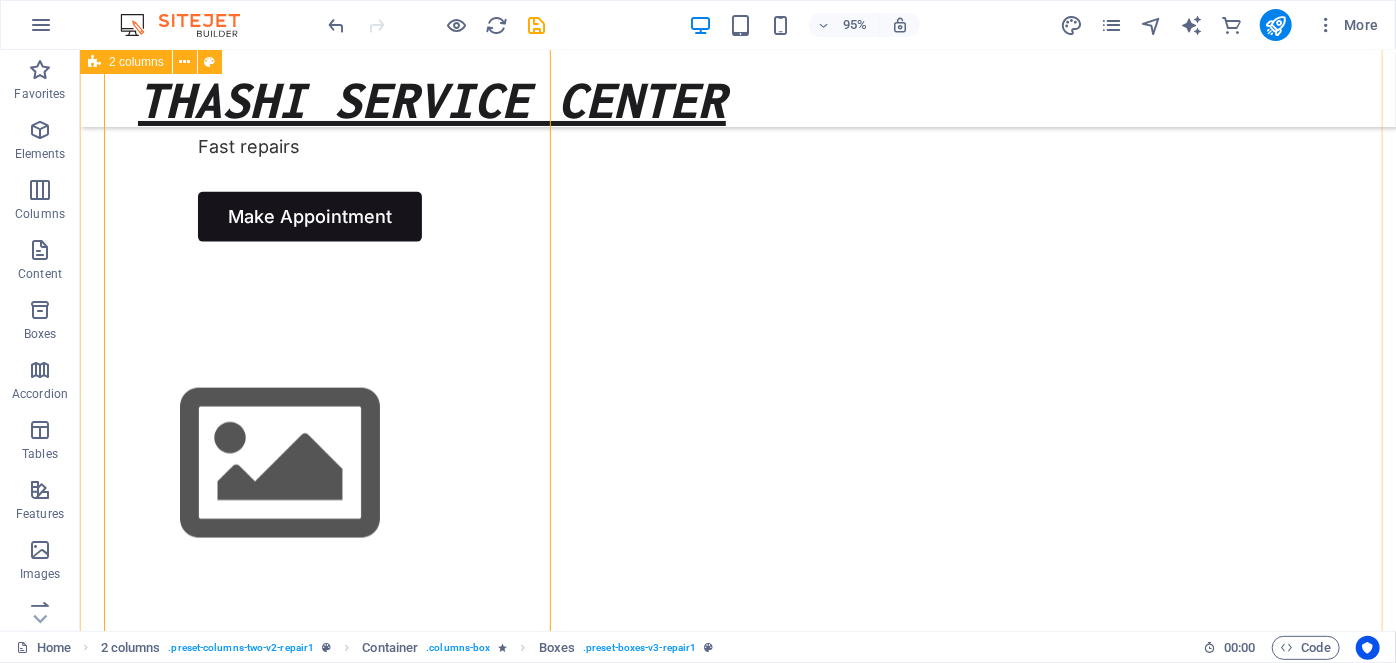 scroll, scrollTop: 1217, scrollLeft: 0, axis: vertical 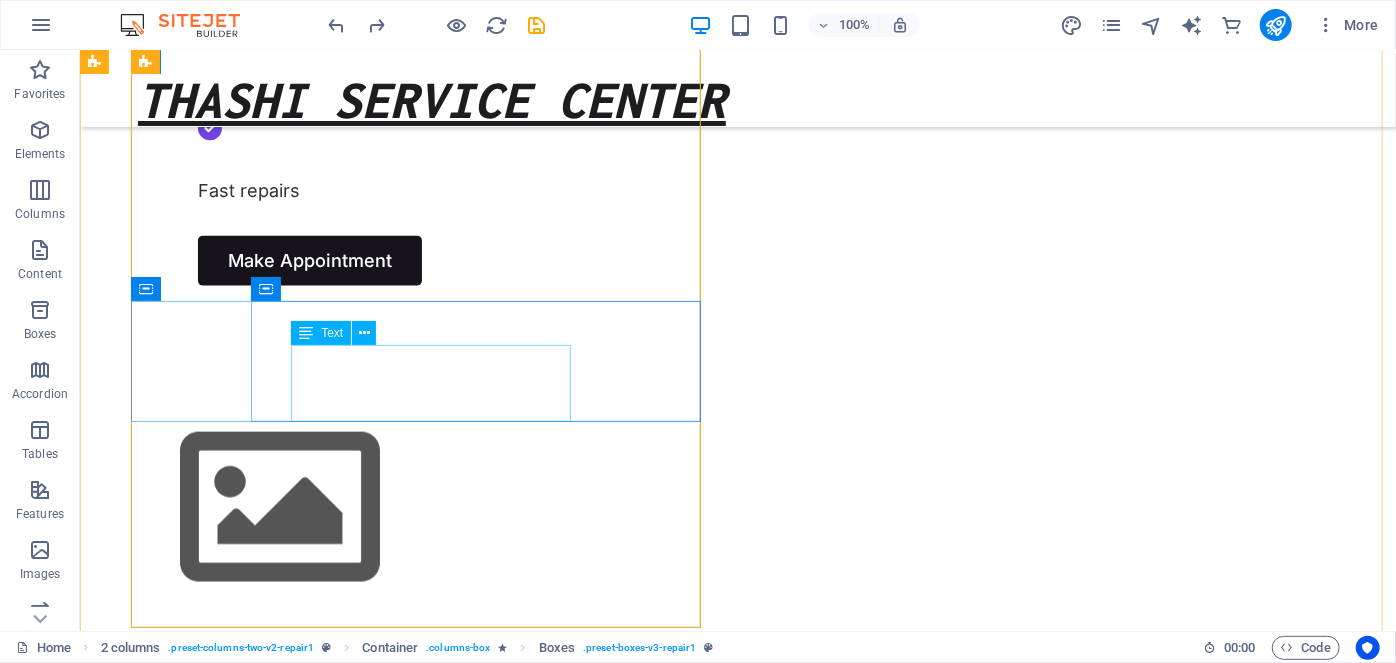 click on "Wet grinder, Ultra grinder ,Tower Fan, Ceiling Fan and others" at bounding box center [408, 1514] 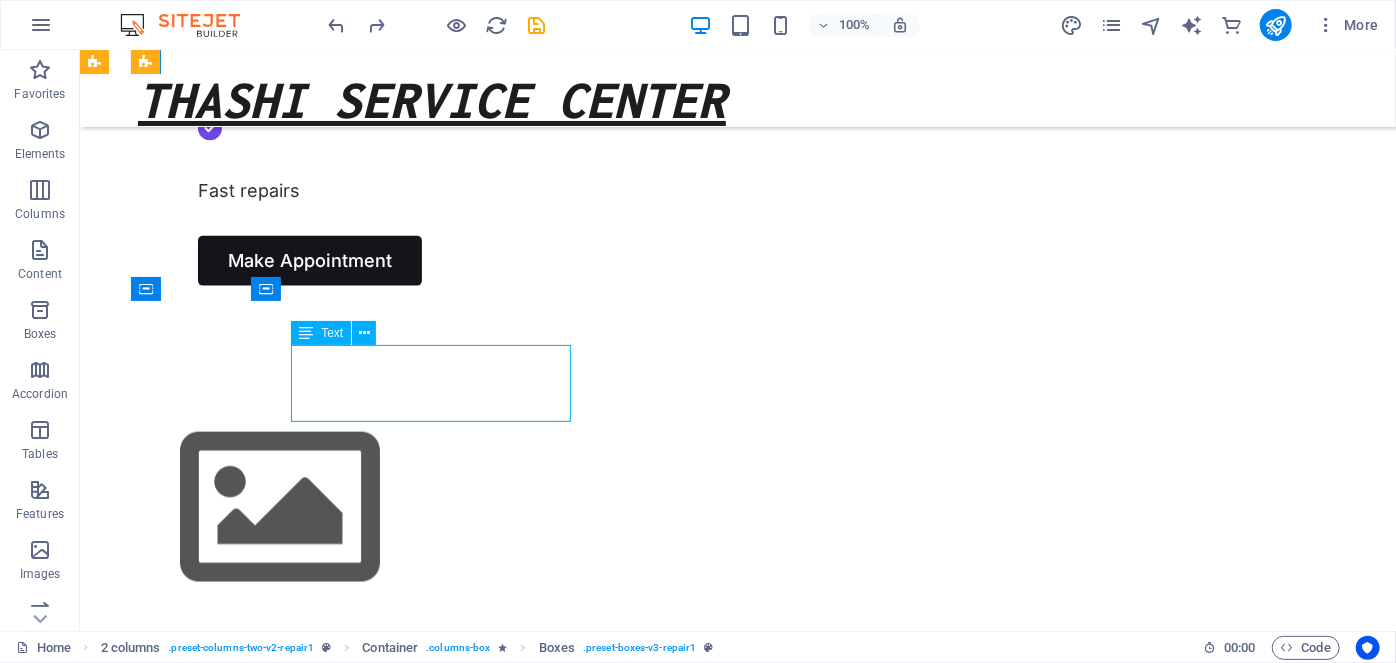 click on "Wet grinder, Ultra grinder ,Tower Fan, Ceiling Fan and others" at bounding box center (408, 1514) 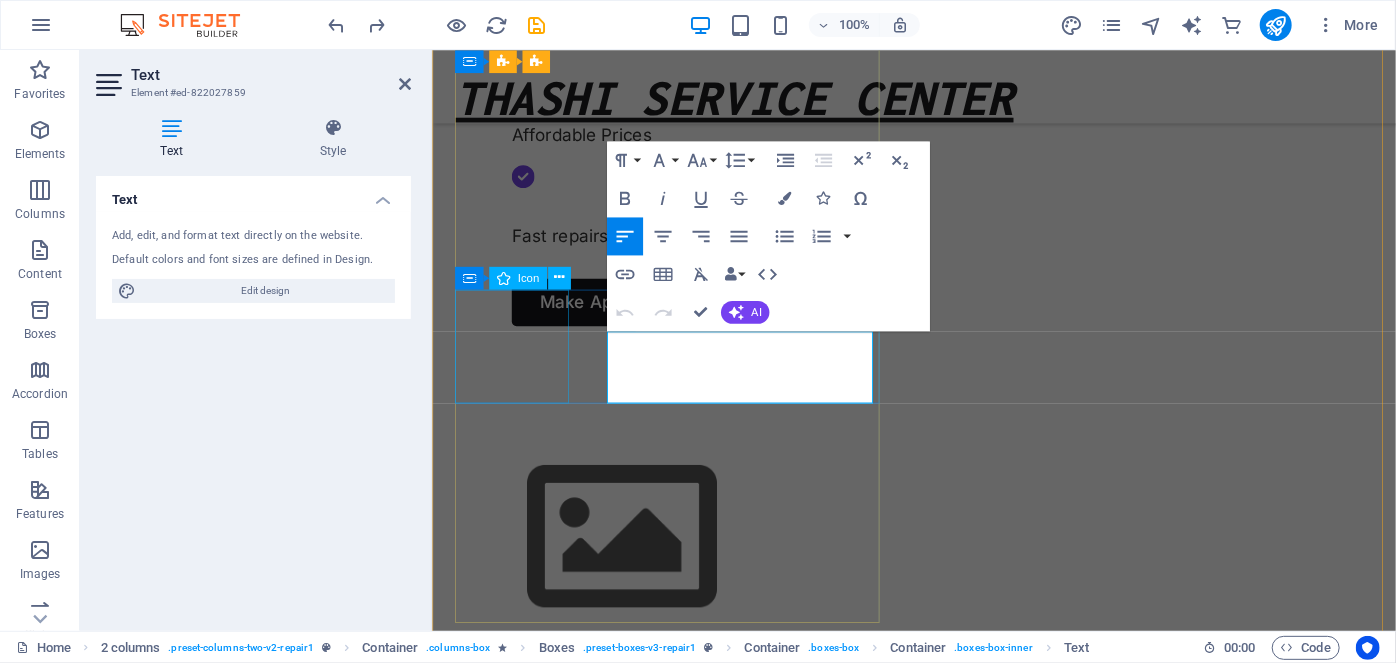 scroll, scrollTop: 1261, scrollLeft: 0, axis: vertical 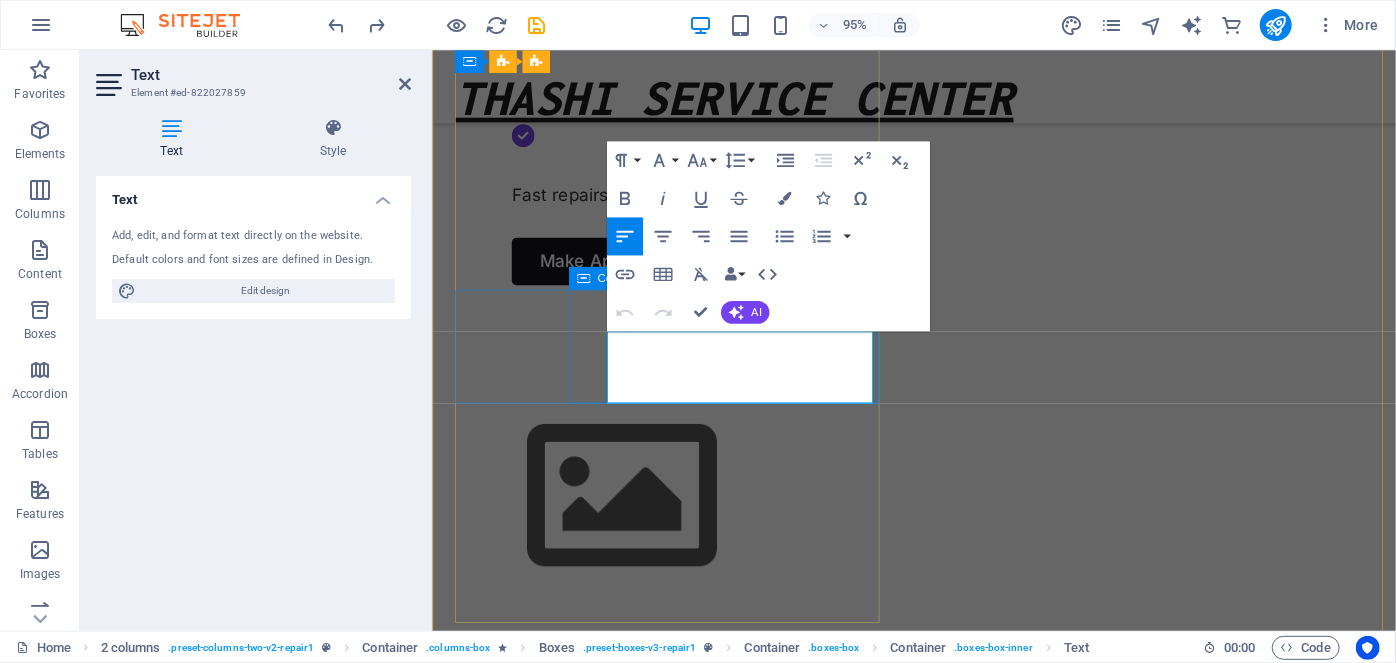 drag, startPoint x: 836, startPoint y: 389, endPoint x: 598, endPoint y: 368, distance: 238.92467 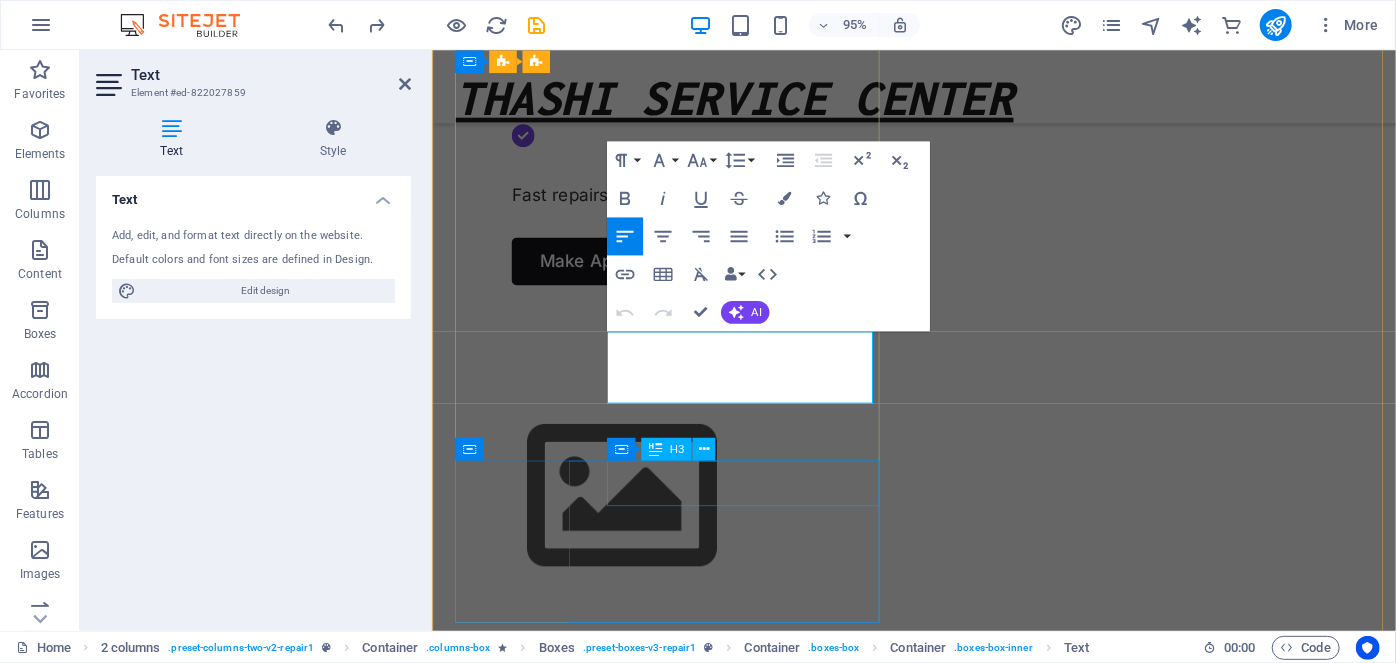 click on "Electrical Goods & Repair" at bounding box center [702, 1810] 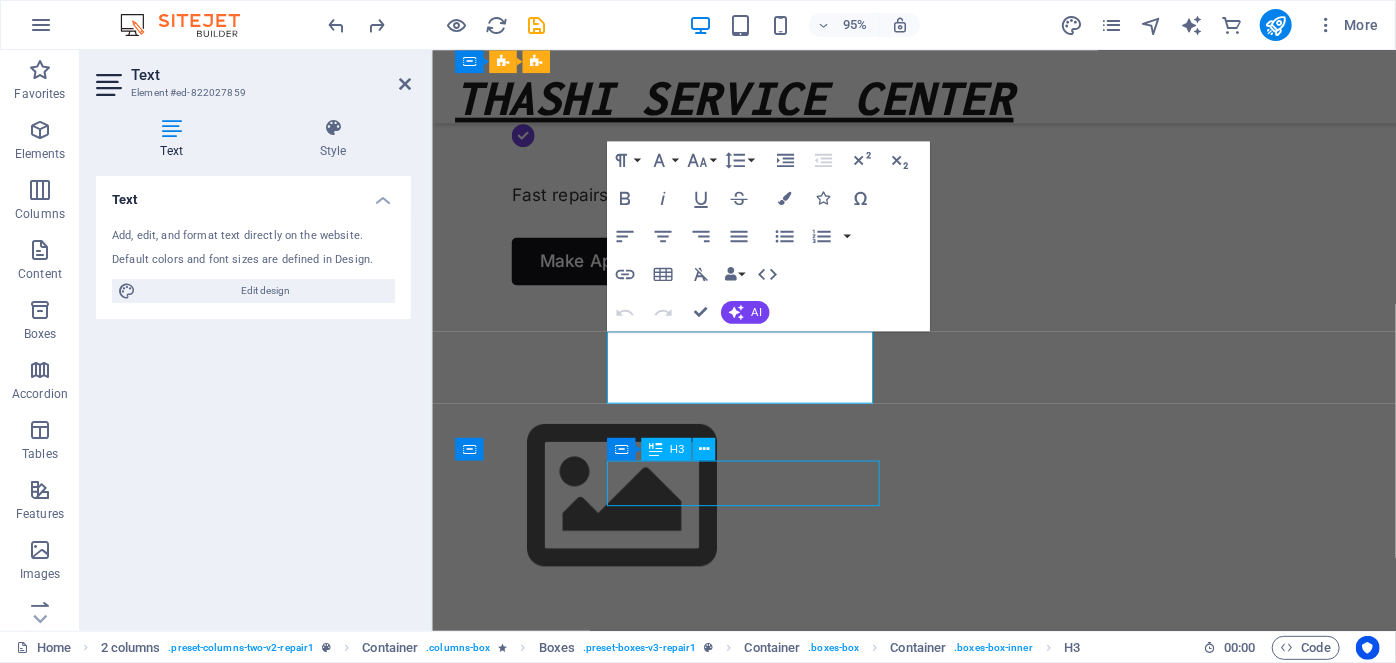 click on "Electrical Goods & Repair" at bounding box center (702, 1810) 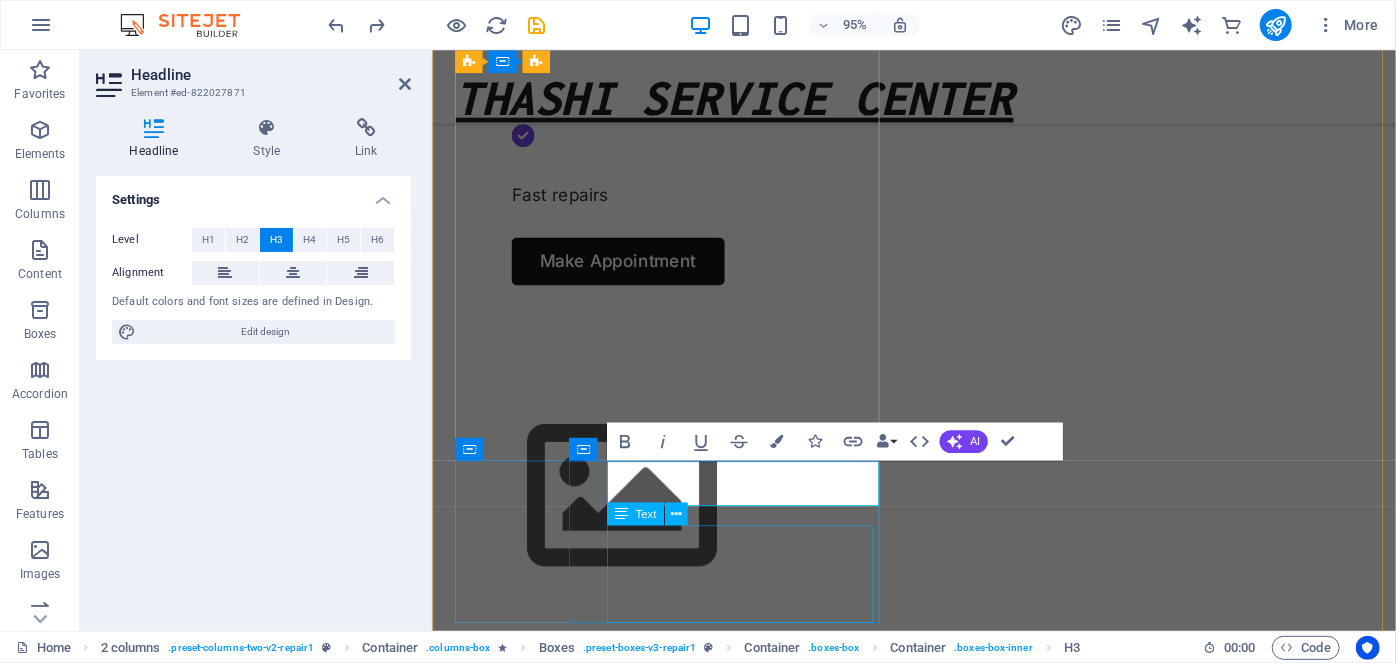 click on "Freezers, refrigerators, kitchen stoves, water heaters, washing machines,  microwave ovens, and induction cookers" at bounding box center (702, 1882) 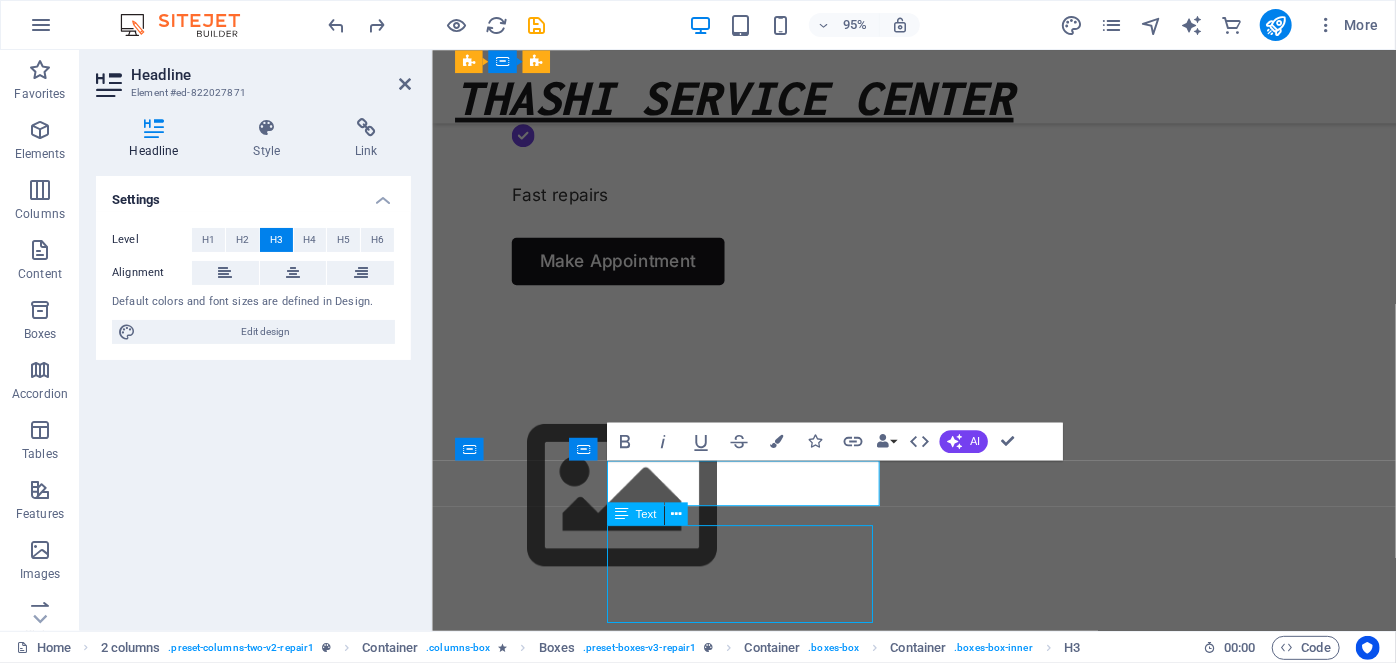 click on "Freezers, refrigerators, kitchen stoves, water heaters, washing machines,  microwave ovens, and induction cookers" at bounding box center [702, 1882] 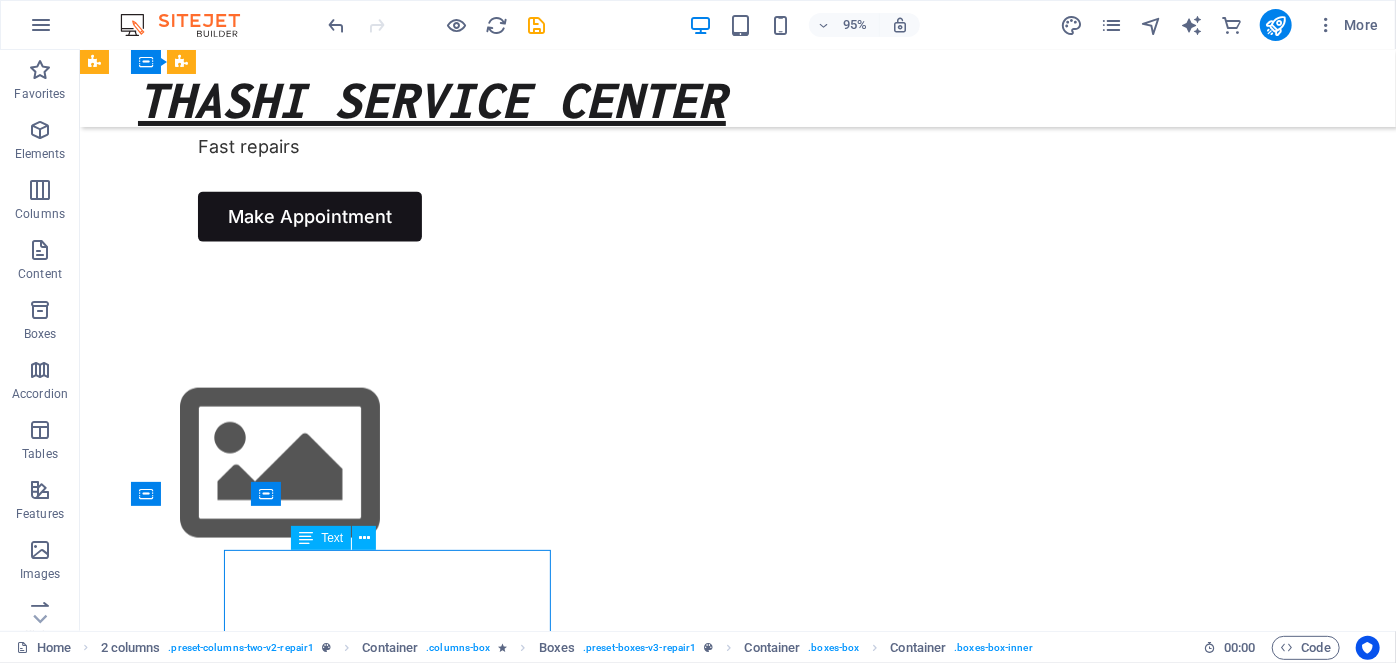 scroll, scrollTop: 1193, scrollLeft: 0, axis: vertical 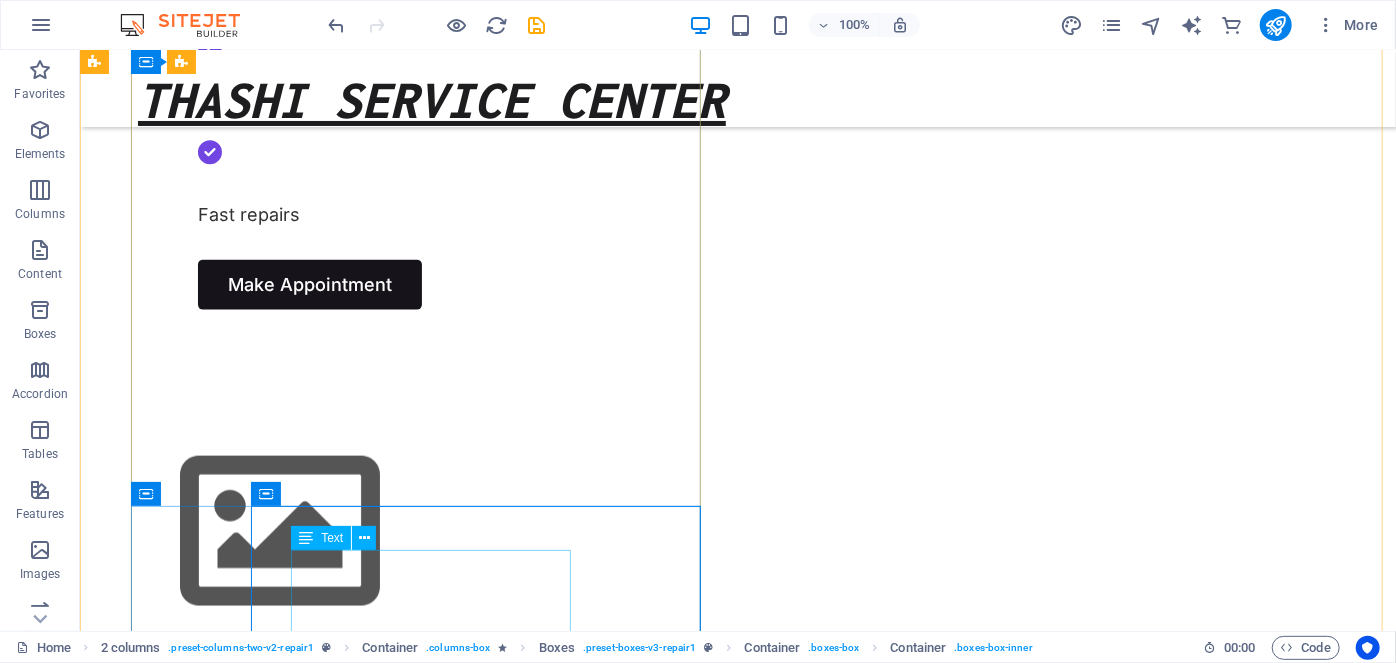 click on "Freezers, refrigerators, kitchen stoves, water heaters, washing machines,  microwave ovens, and induction cookers" at bounding box center (408, 1785) 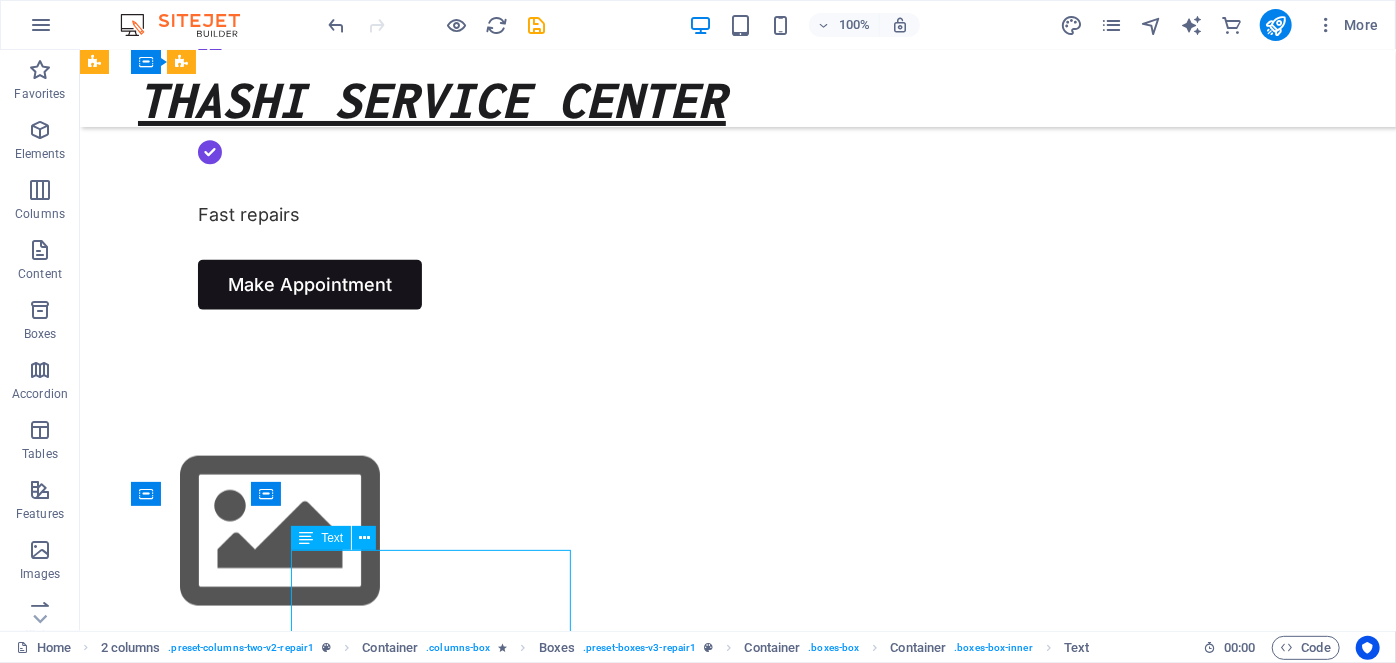 click on "Freezers, refrigerators, kitchen stoves, water heaters, washing machines,  microwave ovens, and induction cookers" at bounding box center (408, 1785) 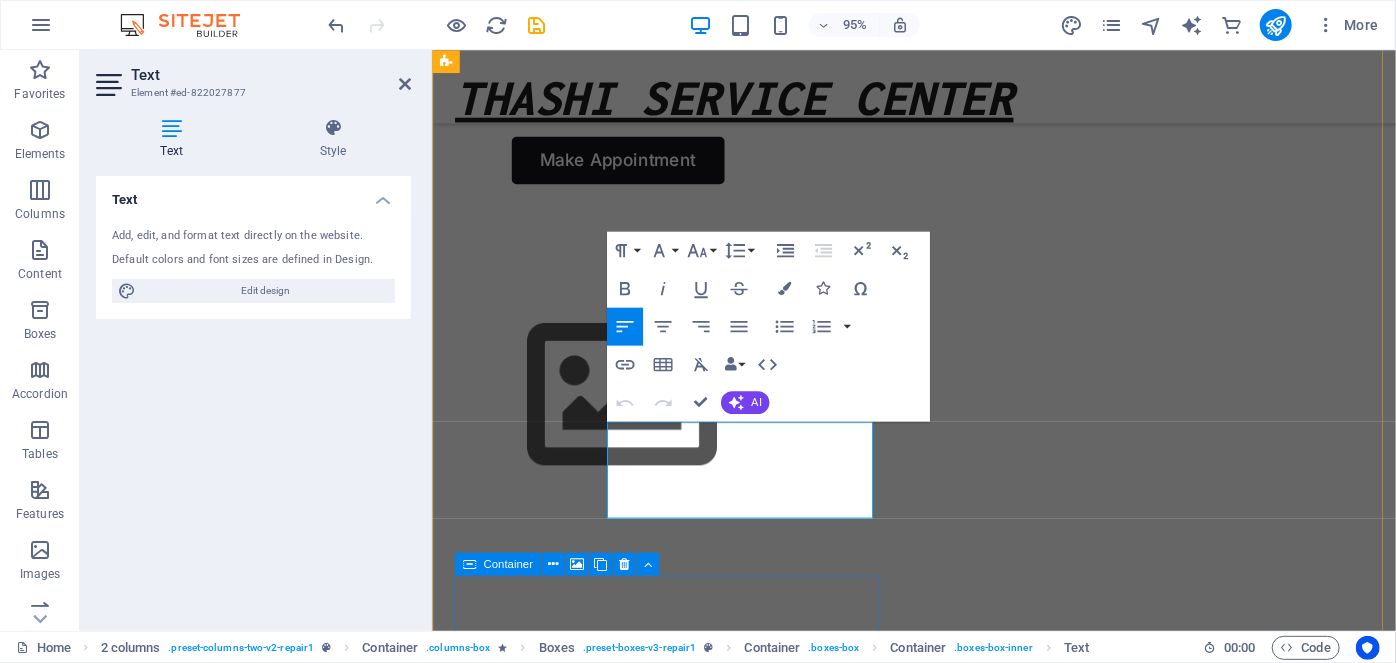 scroll, scrollTop: 1378, scrollLeft: 0, axis: vertical 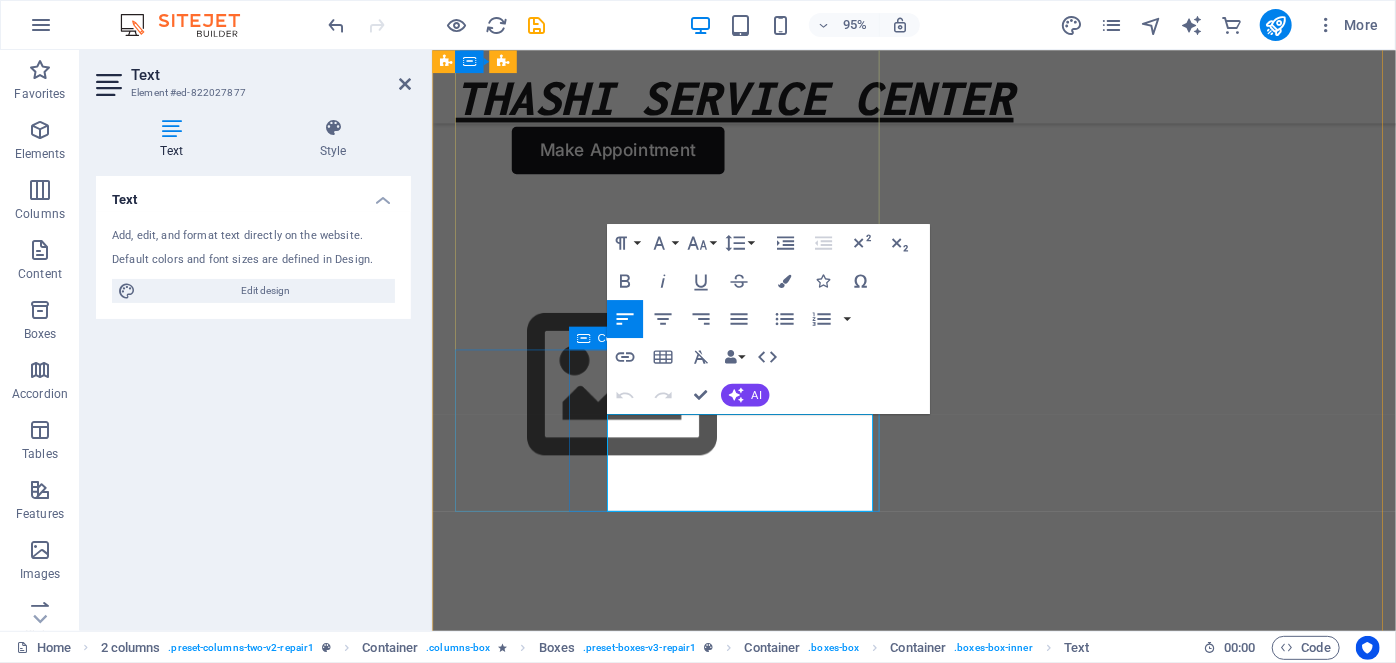 drag, startPoint x: 687, startPoint y: 525, endPoint x: 600, endPoint y: 457, distance: 110.42192 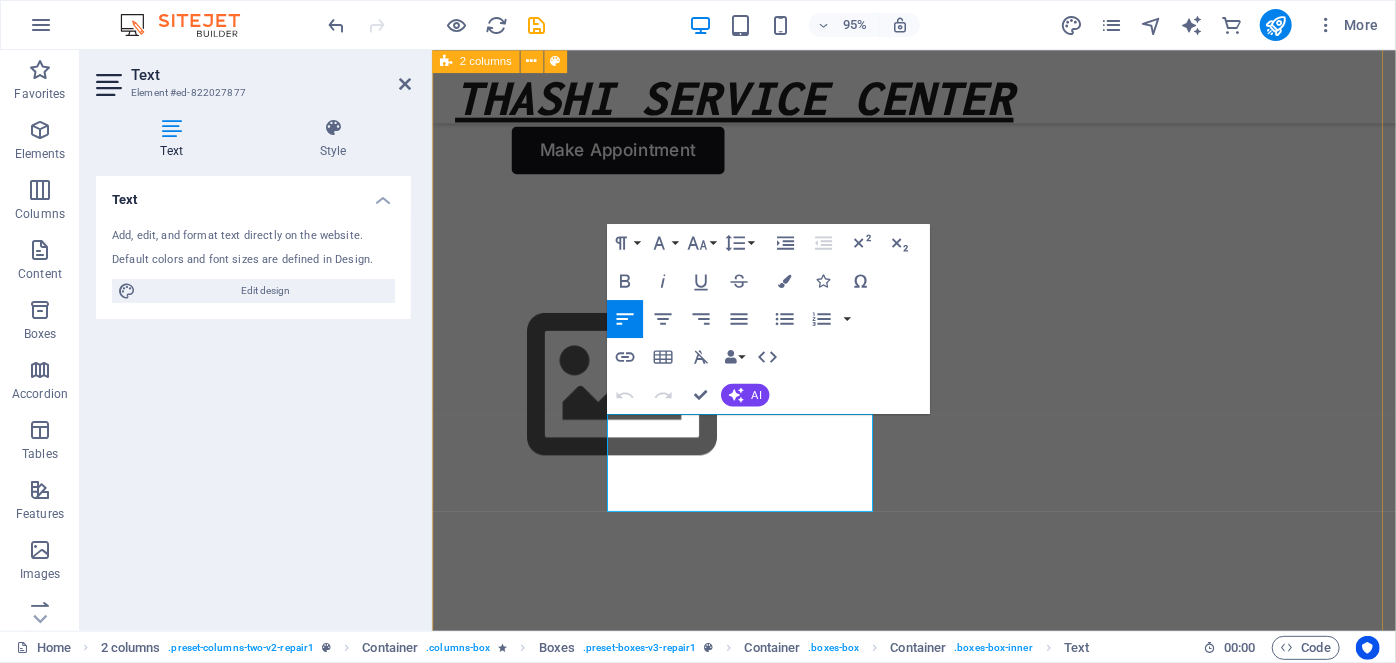 click on "OUR SERVICE What we can fix for you LED TV's LCD/LED and Plasma TV Repair includes Image issue, Picture quality, Picture color, Clarity, sound, Power issue, Remote control failure, Dead pixels, Screen burns, A Vertical or Horizontal line can appear and remain on the screen, greyish effect on screen and other distortions Mixer grinder repair Wet grinder, Ultra grinder ,Tower Fan, Ceiling Fan and others Electrical Goods & Repair Freezers, refrigerators, kitchen stoves, water heaters, washing machines,  microwave ovens, and induction cookers  OUR PROCESS How it works Tell us your issue  Let us know what problem you're facing, and our expert service team will get it fixed quickly and efficiently. Bring your device We work around your schedule — choose doorstep service or drop off your device at your convenience. Get your fixed device Turpis nisl praesent tempor congue magna neque amet. Drop content here or  Add elements  Paste clipboard" at bounding box center [938, 2117] 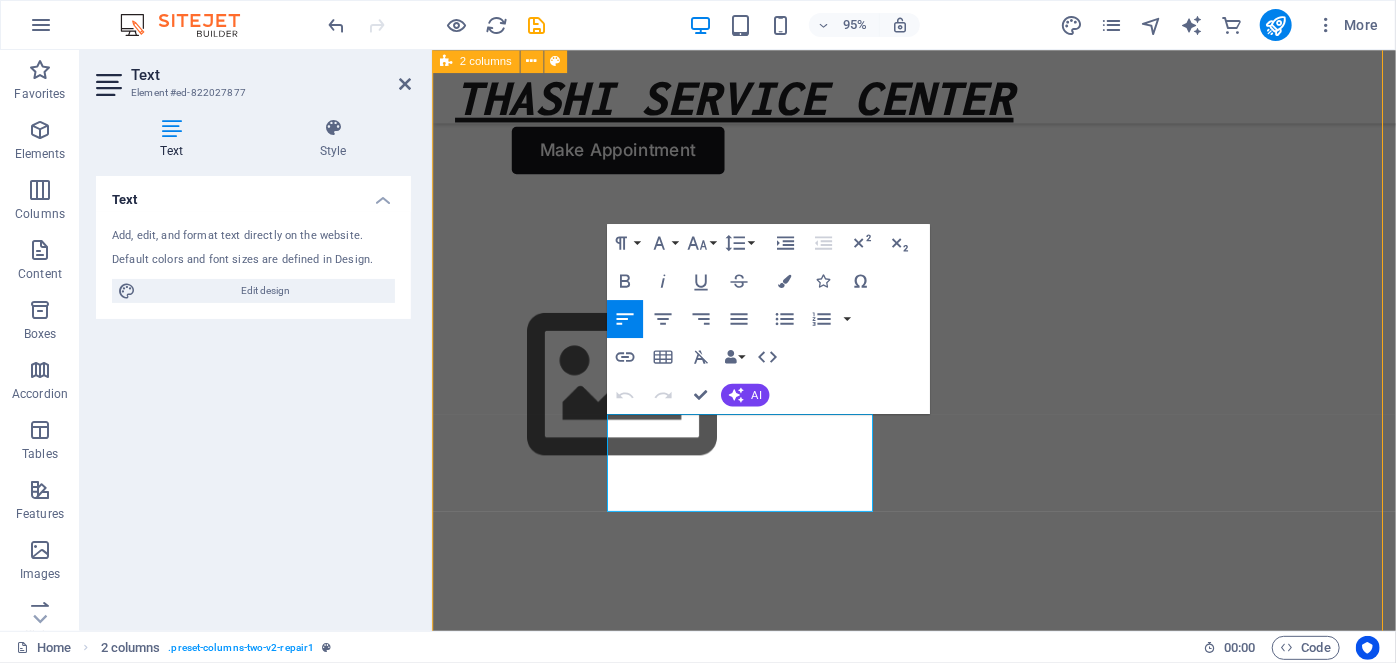 scroll, scrollTop: 1310, scrollLeft: 0, axis: vertical 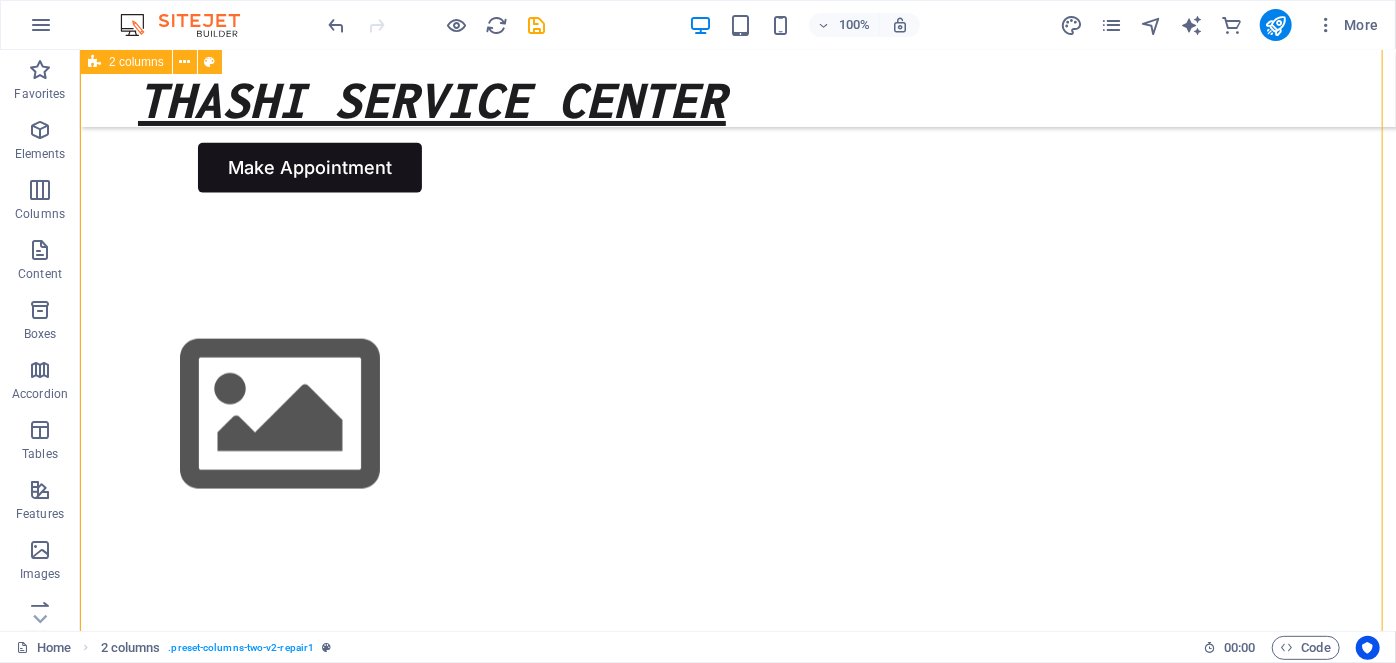 click on "OUR SERVICE What we can fix for you LED TV's LCD/LED and Plasma TV Repair includes Image issue, Picture quality, Picture color, Clarity, sound, Power issue, Remote control failure, Dead pixels, Screen burns, A Vertical or Horizontal line can appear and remain on the screen, greyish effect on screen and other distortions Mixer grinder repair Wet grinder, Ultra grinder ,Tower Fan, Ceiling Fan and others Electrical Goods & Repair Freezers, refrigerators, kitchen stoves, water heaters, washing machines,  microwave ovens, and induction cookers  OUR PROCESS How it works Tell us your issue  Let us know what problem you're facing, and our expert service team will get it fixed quickly and efficiently. Bring your device We work around your schedule — choose doorstep service or drop off your device at your convenience. Get your fixed device Turpis nisl praesent tempor congue magna neque amet. Drop content here or  Add elements  Paste clipboard" at bounding box center [737, 2043] 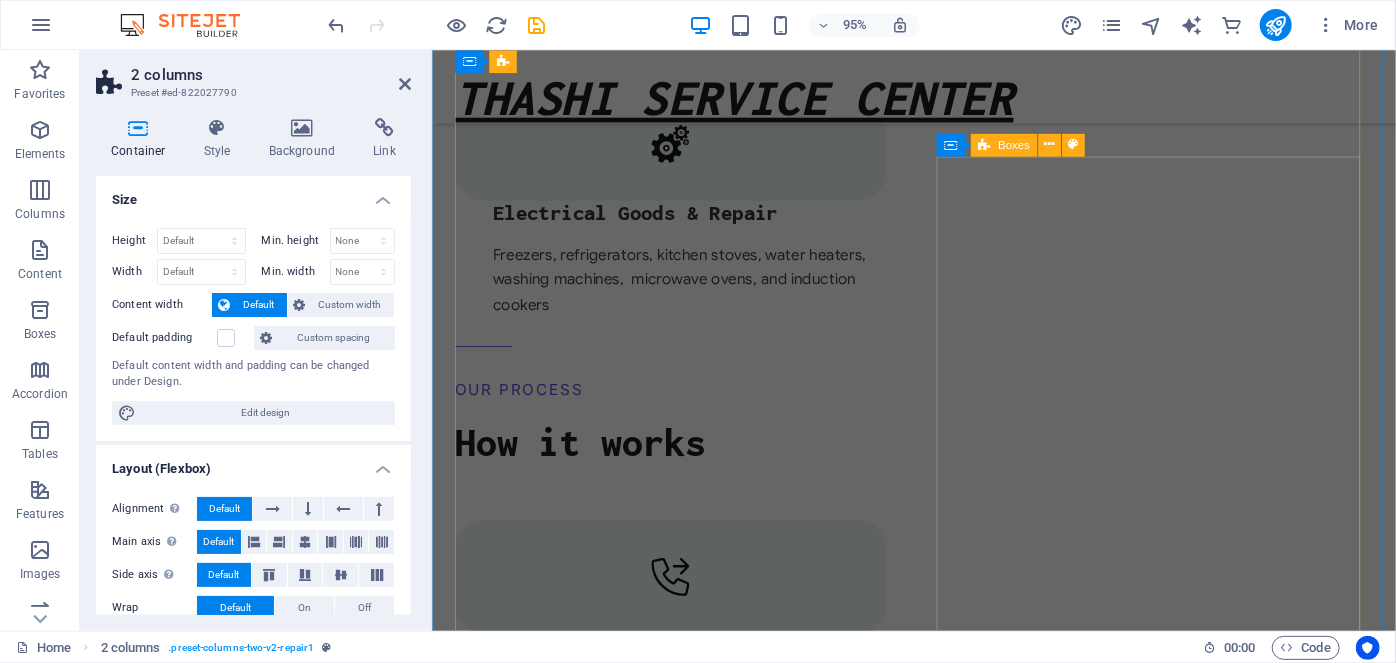 scroll, scrollTop: 2944, scrollLeft: 0, axis: vertical 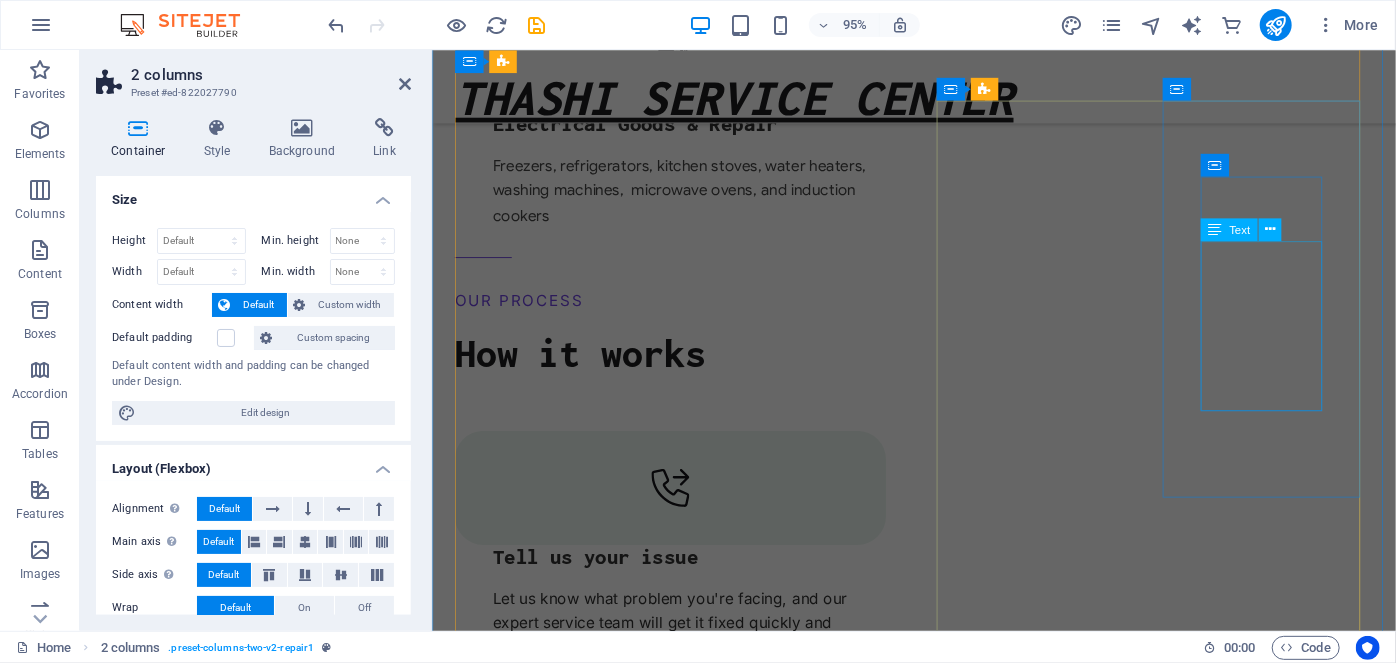 click on "We deliver expert service you can rely on quality, trust, and customer satisfaction are our top priorities" at bounding box center [561, 4117] 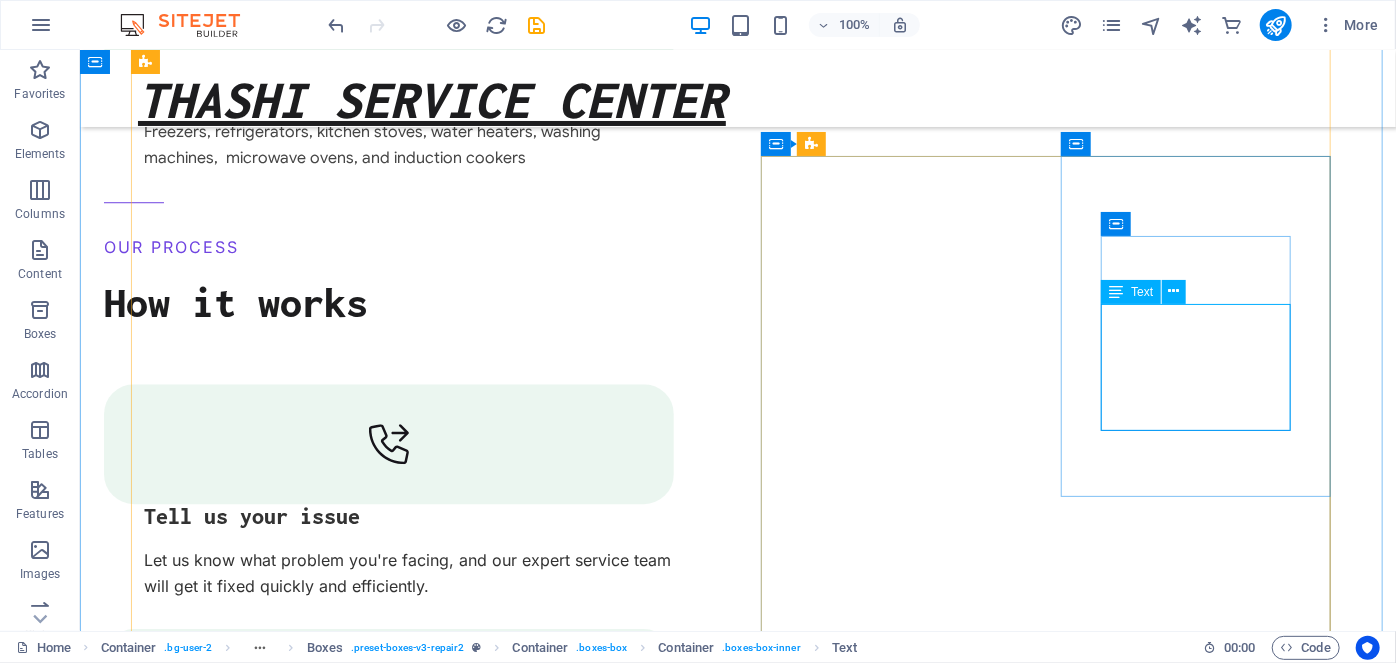 scroll, scrollTop: 2819, scrollLeft: 0, axis: vertical 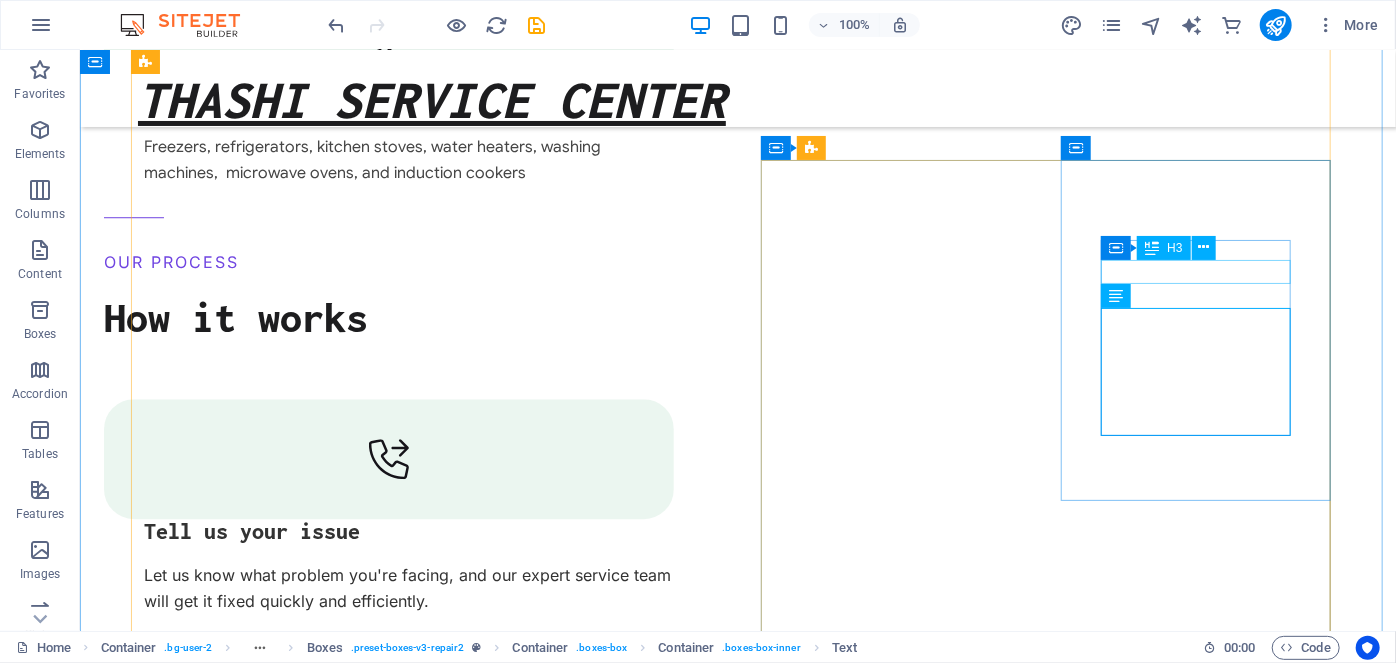 click on "Reliable" at bounding box center [272, 3808] 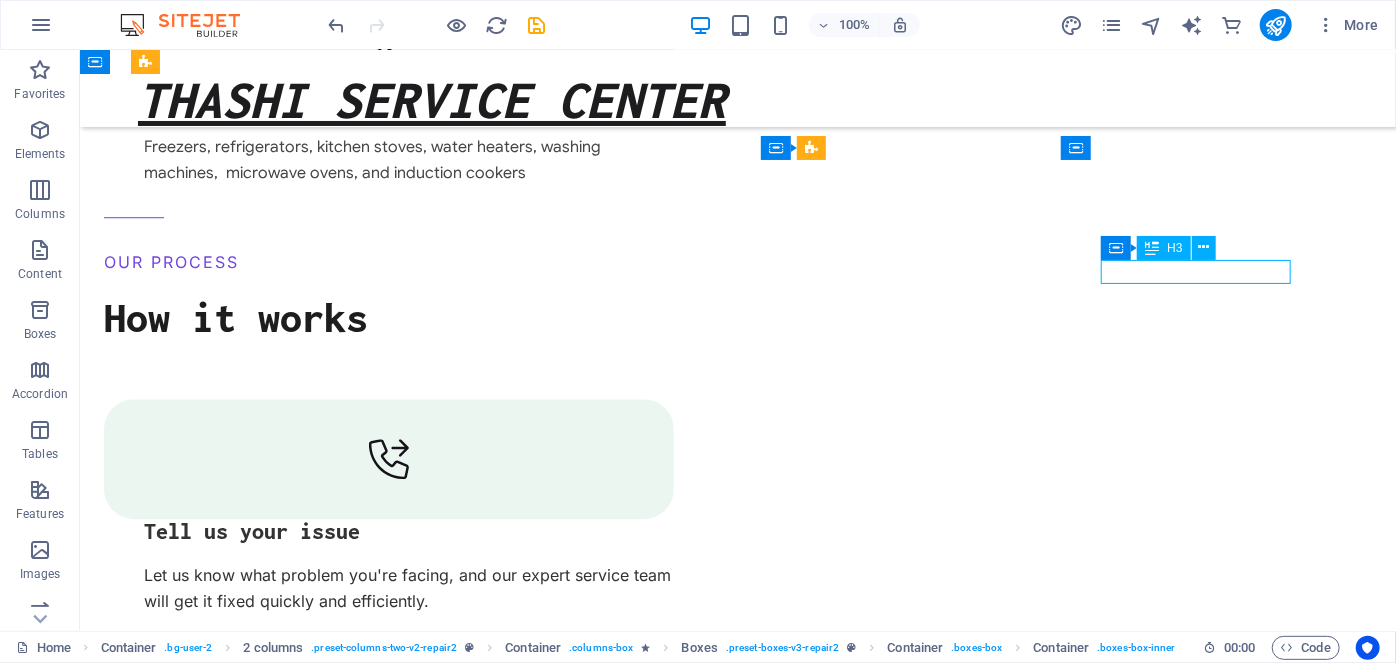 click on "Reliable" at bounding box center [272, 3808] 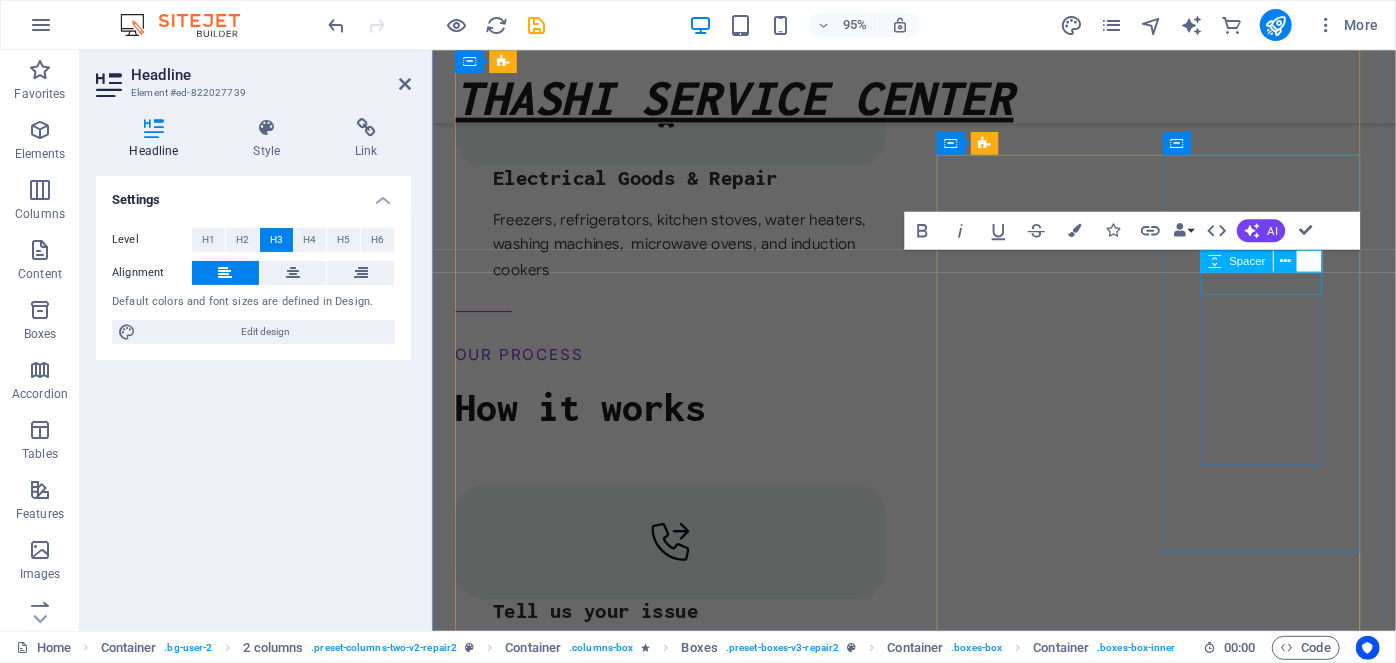 click at bounding box center (561, 4073) 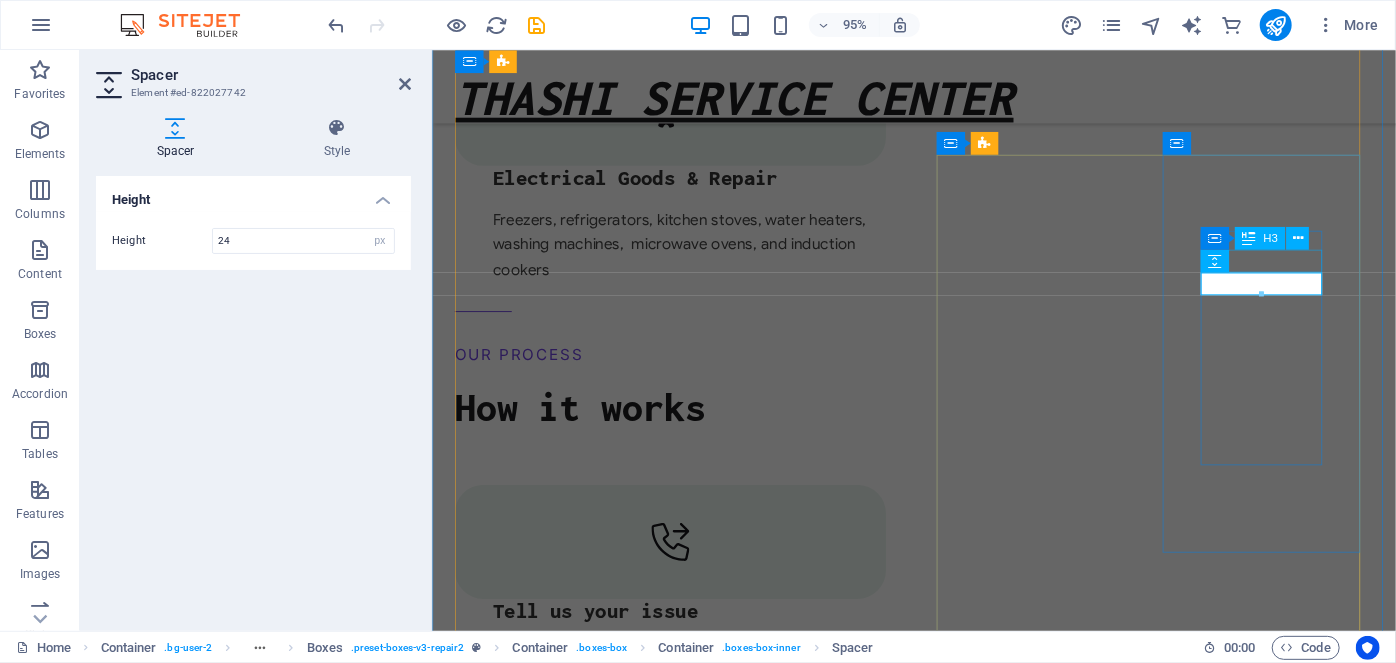 click on "Reliable" at bounding box center (561, 4049) 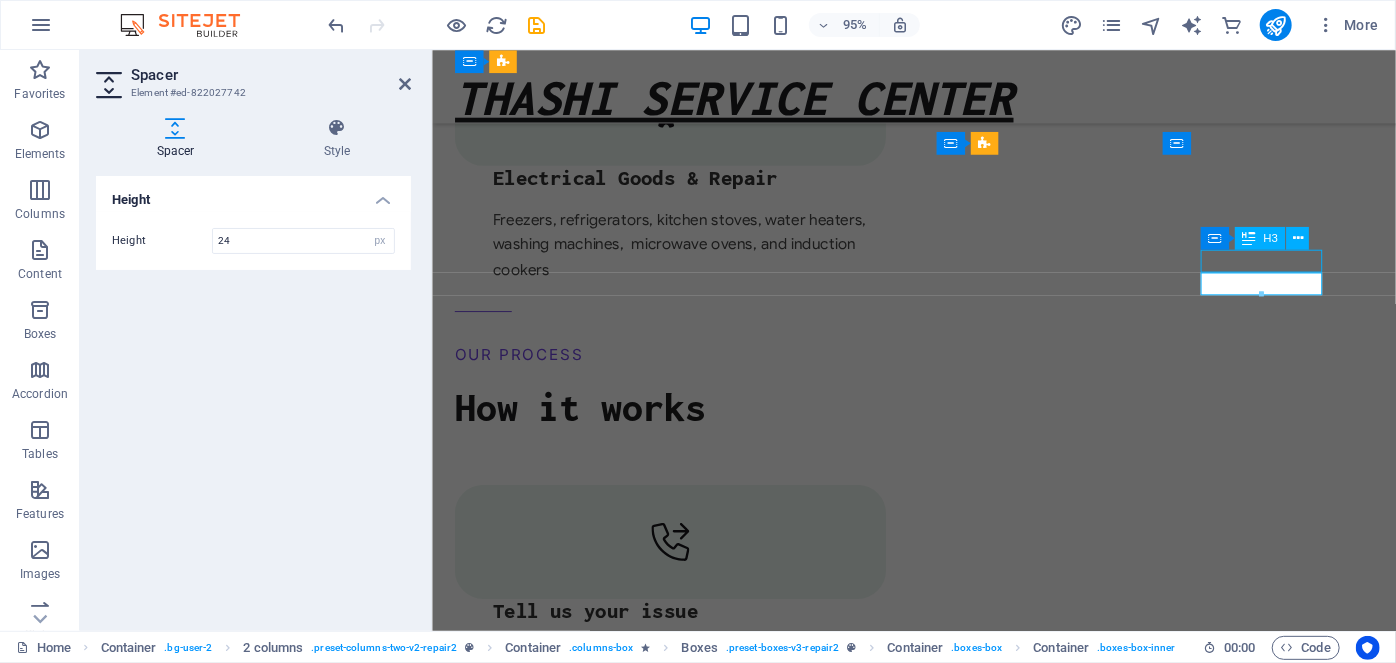 click on "Reliable" at bounding box center [561, 4049] 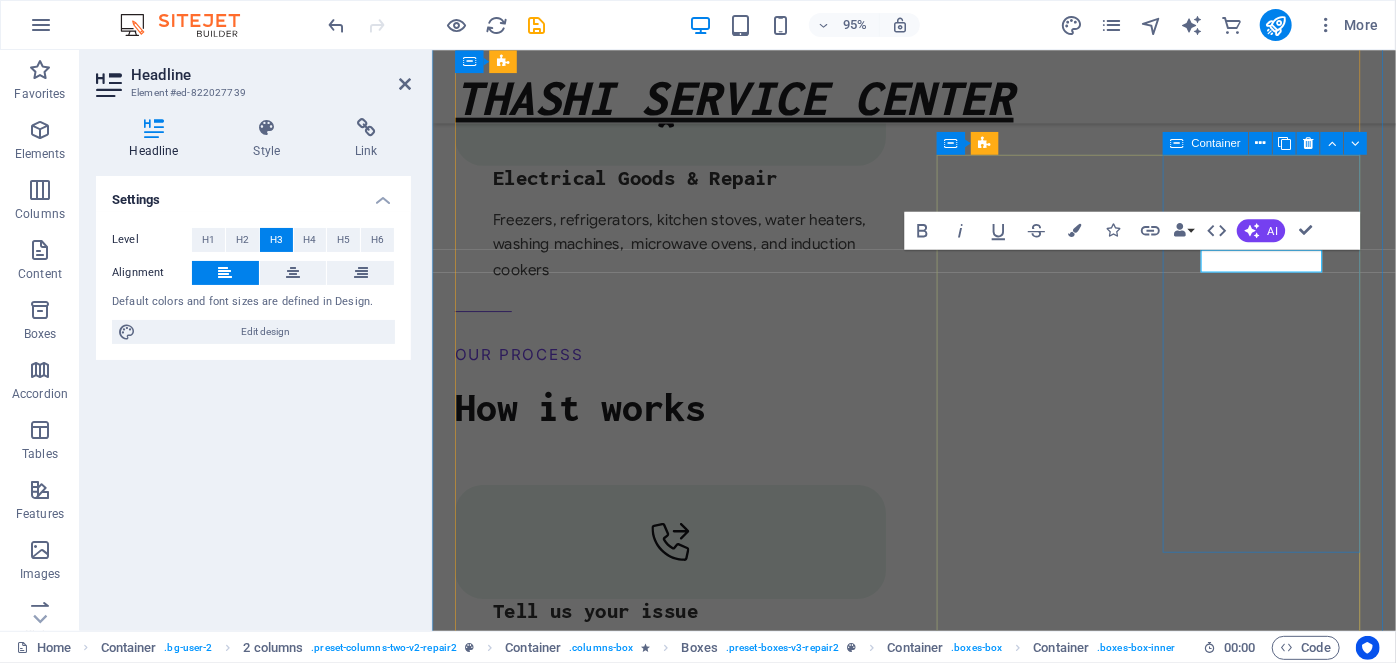 click on "Reliable We deliver expert service you can rely on quality, trust, and customer satisfaction are our top priorities" at bounding box center (561, 4120) 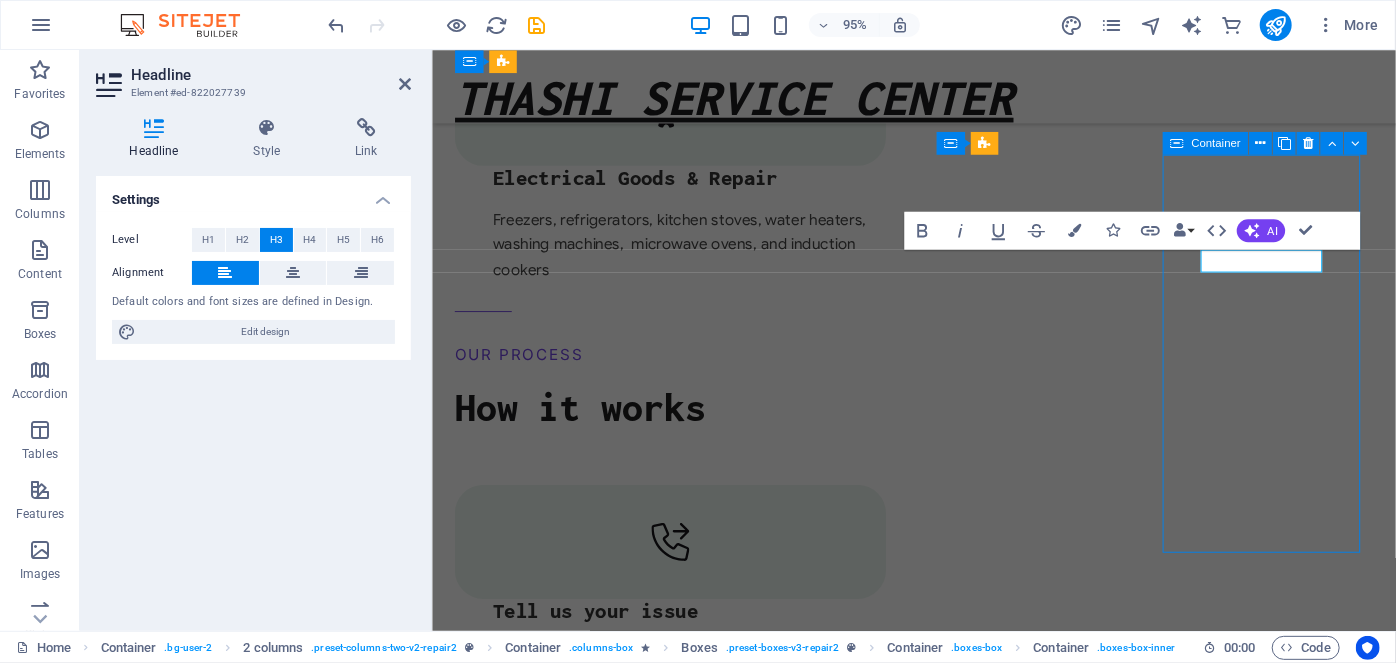 click on "Reliable We deliver expert service you can rely on quality, trust, and customer satisfaction are our top priorities" at bounding box center [561, 4120] 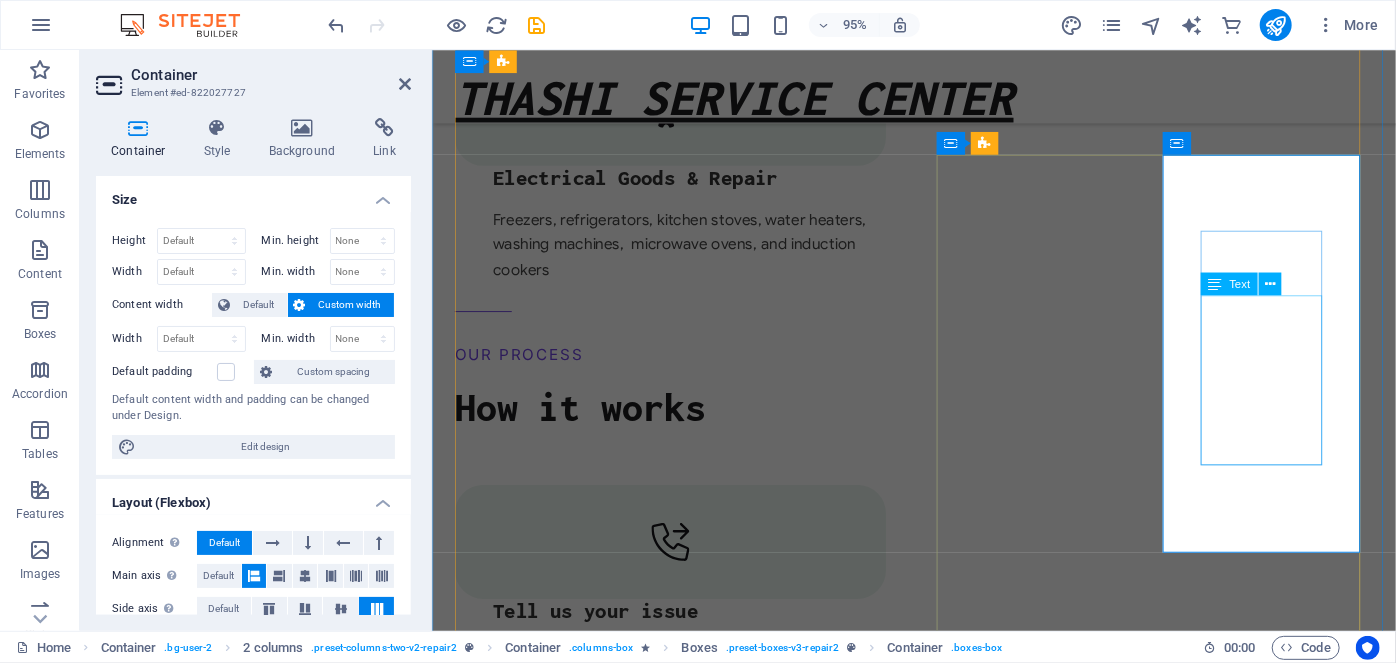 click on "We deliver expert service you can rely on quality, trust, and customer satisfaction are our top priorities" at bounding box center [561, 4174] 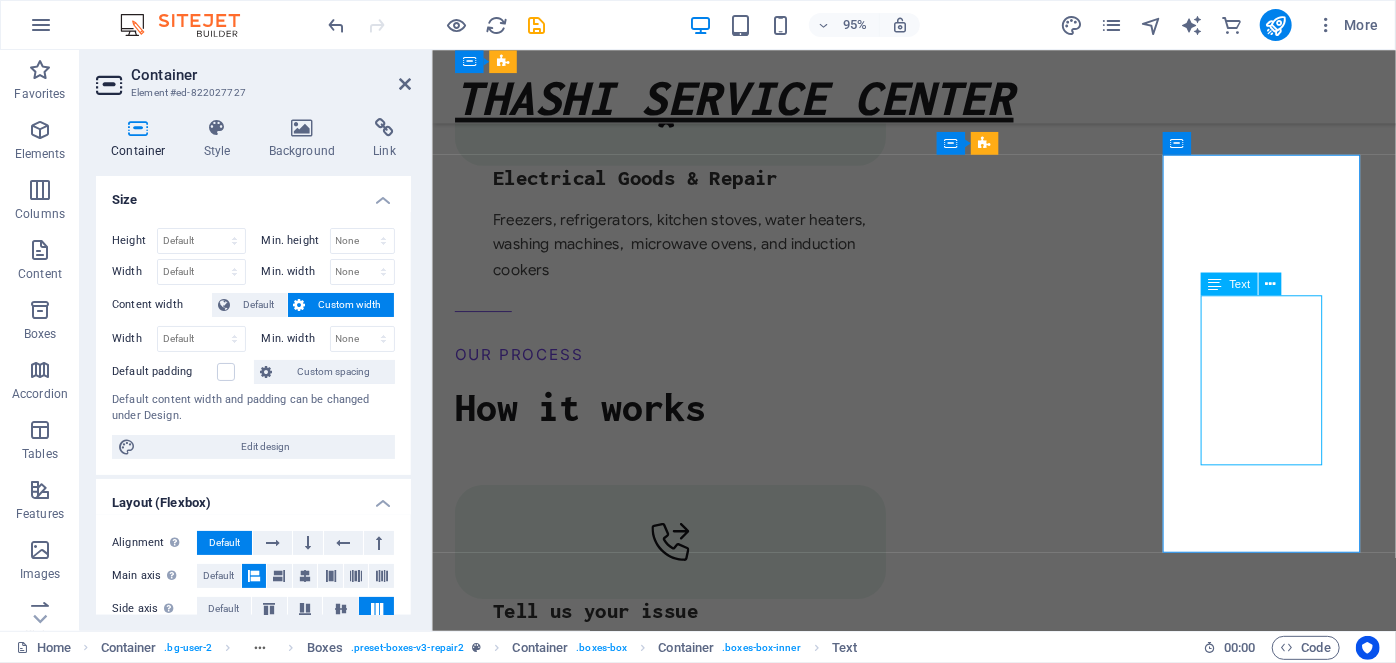 click on "We deliver expert service you can rely on quality, trust, and customer satisfaction are our top priorities" at bounding box center (561, 4174) 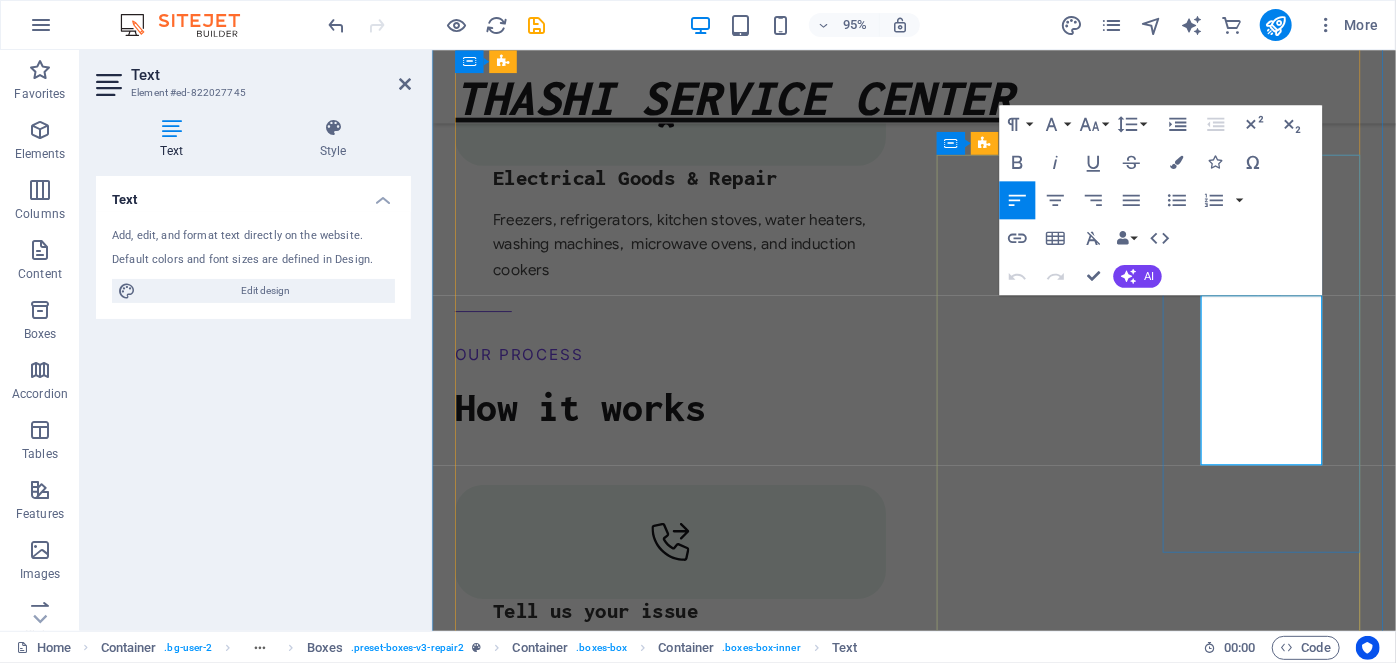 drag, startPoint x: 1364, startPoint y: 481, endPoint x: 1240, endPoint y: 324, distance: 200.06248 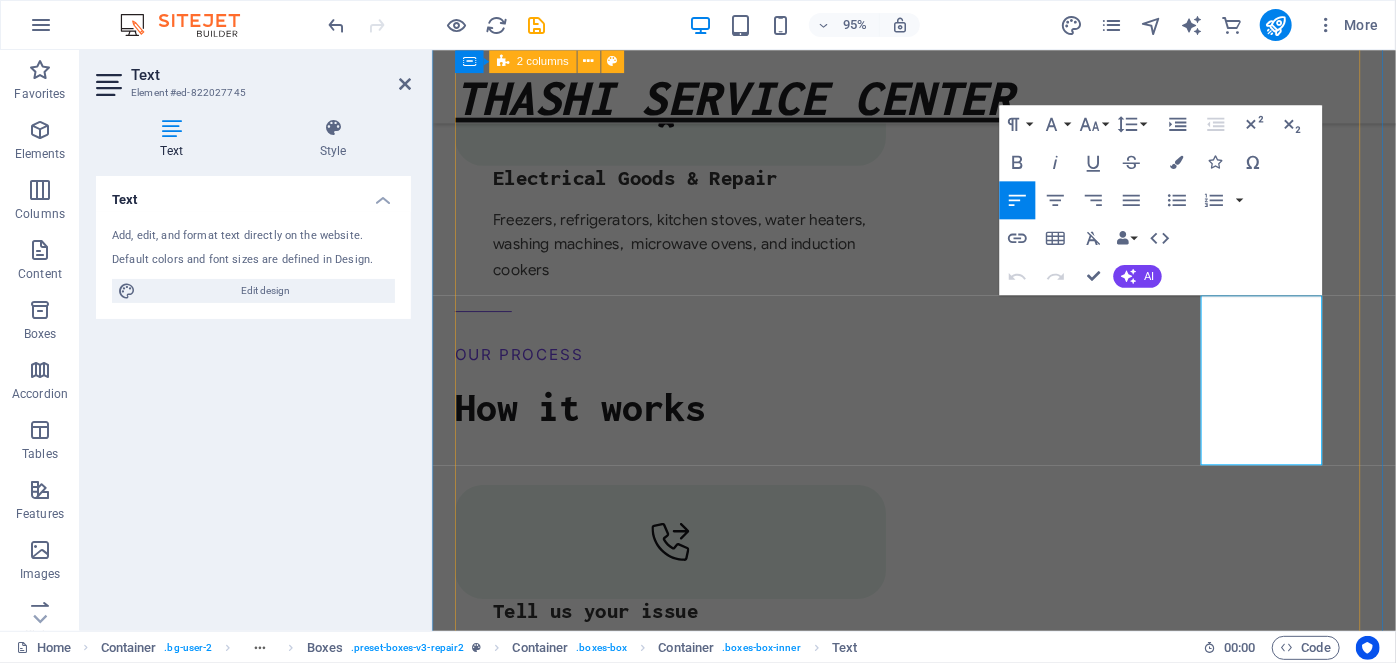 click on "WHY US Trusted Service With Affordable Price 18 + Years Experience 15 + Professional Team 2649 + Client Satisfication Drop content here or  Add elements  Paste clipboard Experienced With over 18 years of hands-on experience in the field . Quality, trust, and customer satisfaction are our top priorities. Reliable We deliver expert service you can rely on quality, trust, and customer satisfaction are our top priorities High-quality We ensure top-quality repairs for your products with expert care and attention to detail. Flexible We work around your schedule — Choose a time that works for you – our service schedule is flexible." at bounding box center (938, 3691) 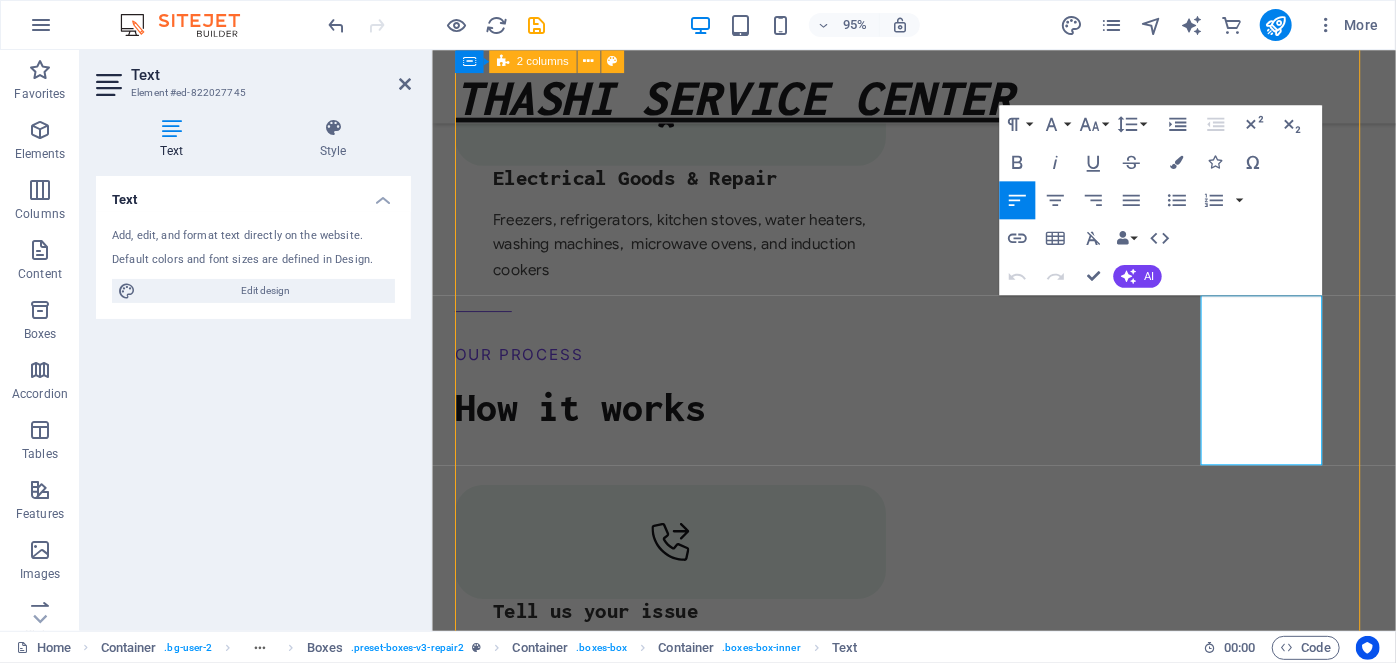 click on "WHY US Trusted Service With Affordable Price 18 + Years Experience 15 + Professional Team 2649 + Client Satisfication Drop content here or  Add elements  Paste clipboard Experienced With over 18 years of hands-on experience in the field . Quality, trust, and customer satisfaction are our top priorities. Reliable We deliver expert service you can rely on quality, trust, and customer satisfaction are our top priorities High-quality We ensure top-quality repairs for your products with expert care and attention to detail. Flexible We work around your schedule — Choose a time that works for you – our service schedule is flexible." at bounding box center [938, 3691] 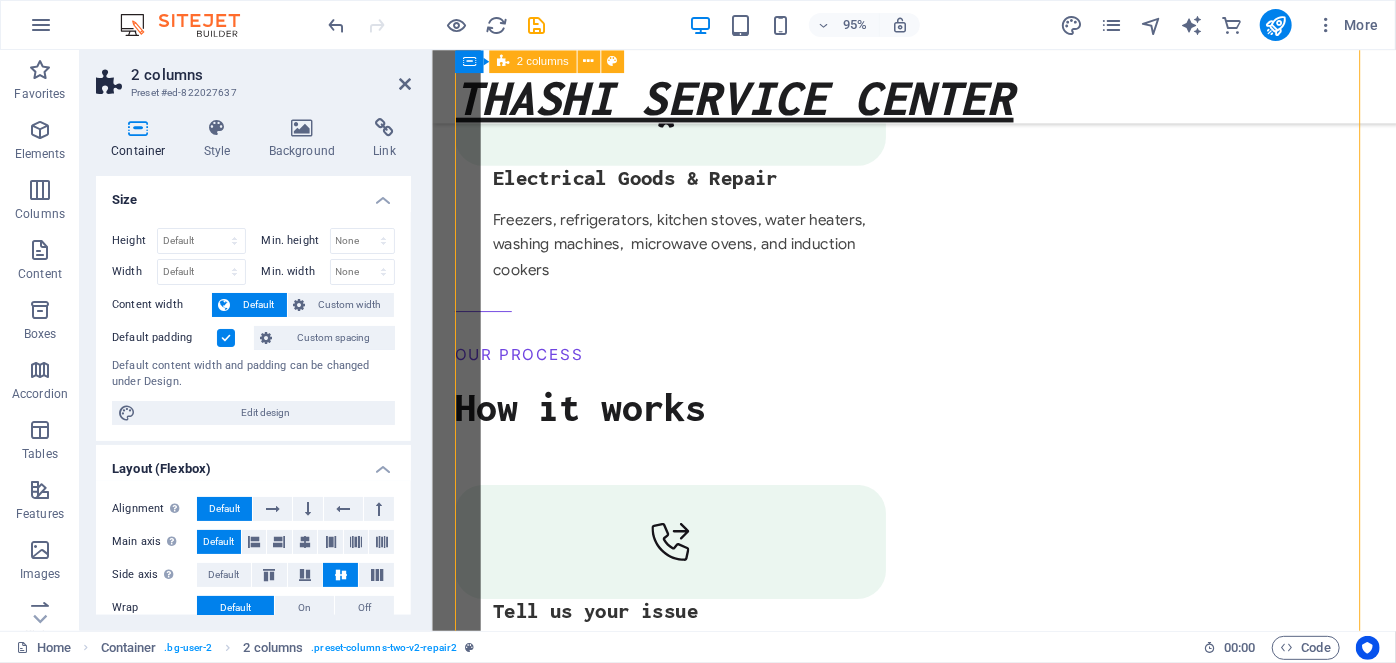 click on "WHY US Trusted Service With Affordable Price 18 + Years Experience 15 + Professional Team 2649 + Client Satisfication Drop content here or  Add elements  Paste clipboard Experienced With over 18 years of hands-on experience in the field . Quality, trust, and customer satisfaction are our top priorities. Reliable We deliver expert service you can rely on quality, trust, and customer satisfaction are our top priorities High-quality We ensure top-quality repairs for your products with expert care and attention to detail. Flexible We work around your schedule — Choose a time that works for you – our service schedule is flexible." at bounding box center (938, 3691) 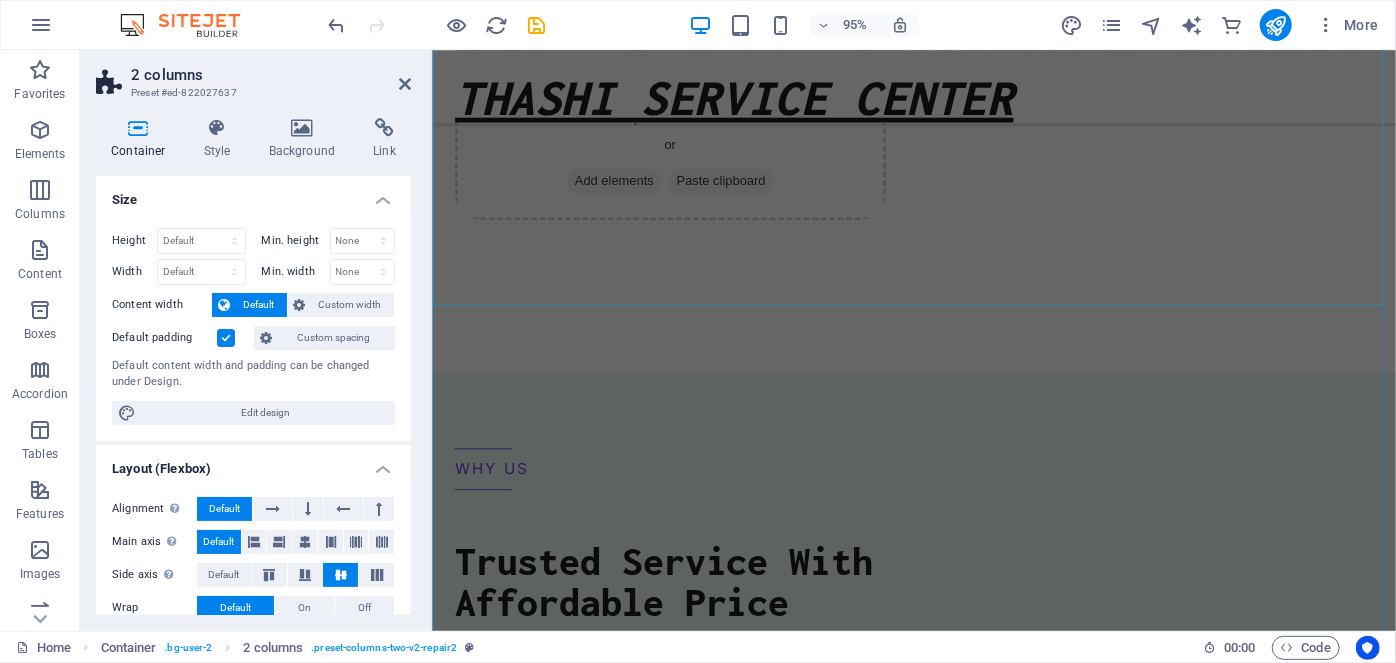 scroll, scrollTop: 5561, scrollLeft: 0, axis: vertical 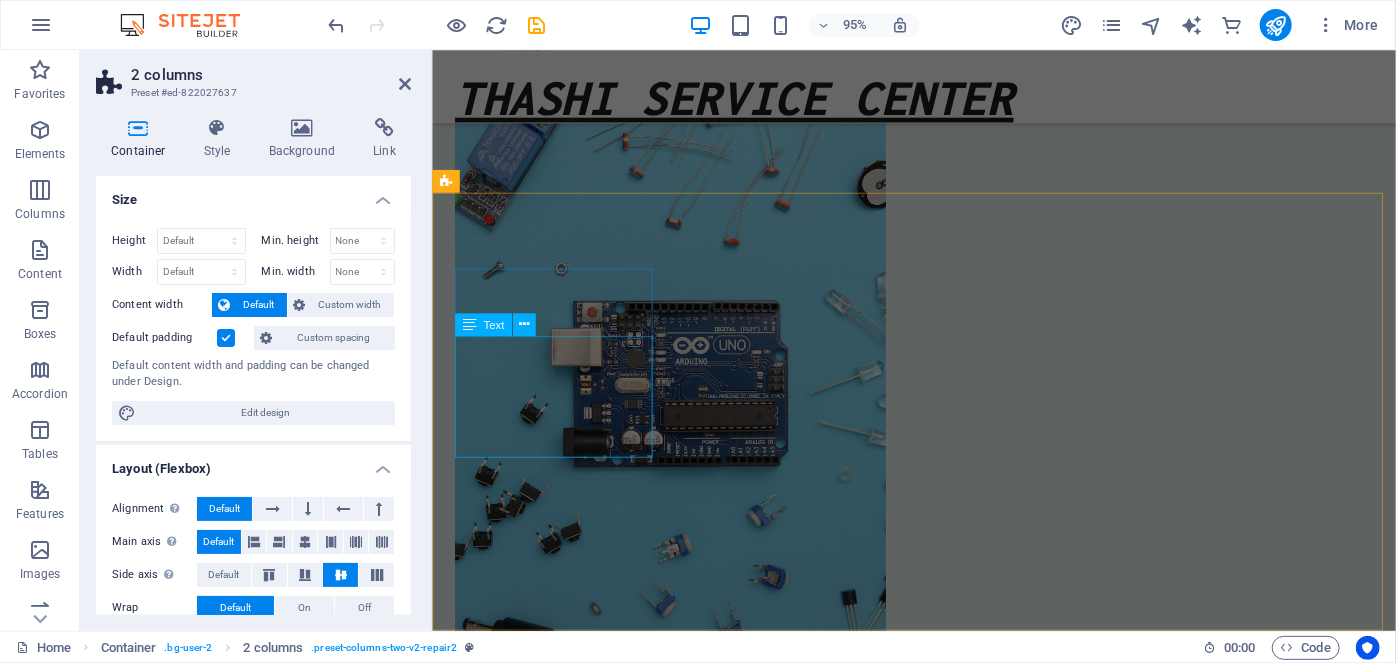 click on "Our Support and Sales team is available 24 /7 to answer your queries +91 [PHONE] [EMAIL]" at bounding box center [561, 4880] 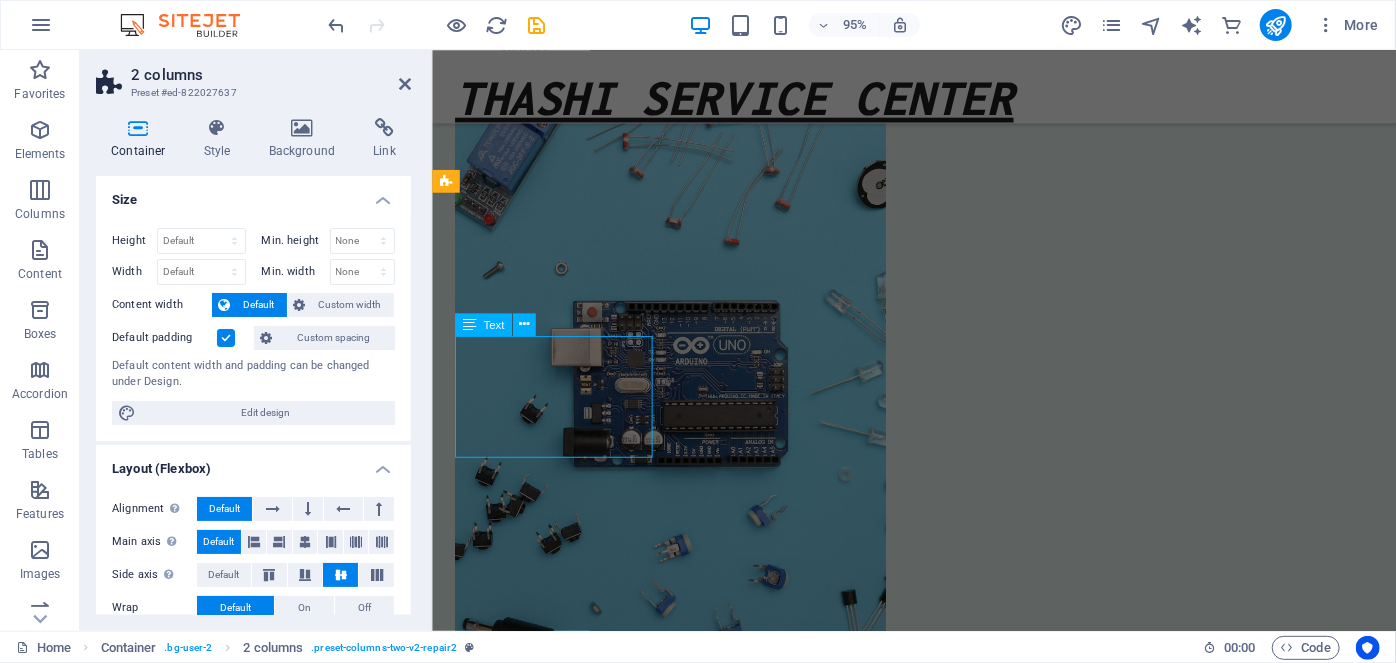 click on "Our Support and Sales team is available 24 /7 to answer your queries +91 [PHONE] [EMAIL]" at bounding box center [561, 4880] 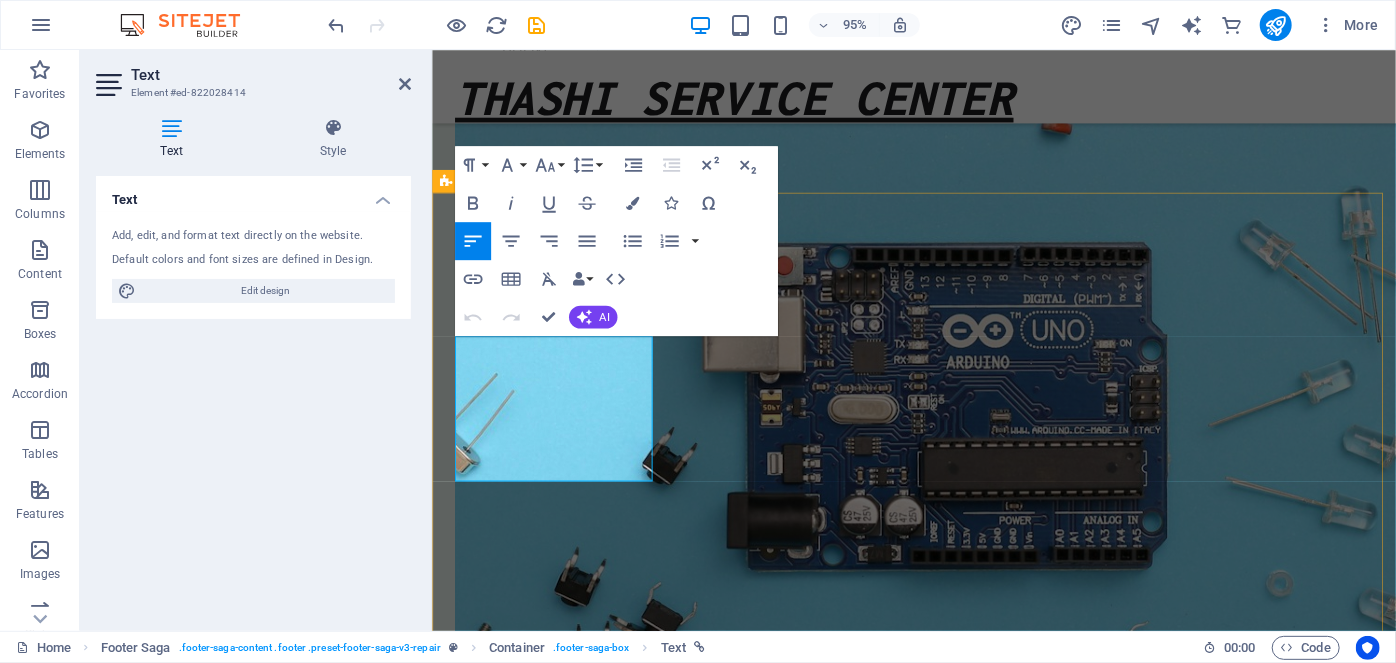 drag, startPoint x: 547, startPoint y: 495, endPoint x: 449, endPoint y: 367, distance: 161.20795 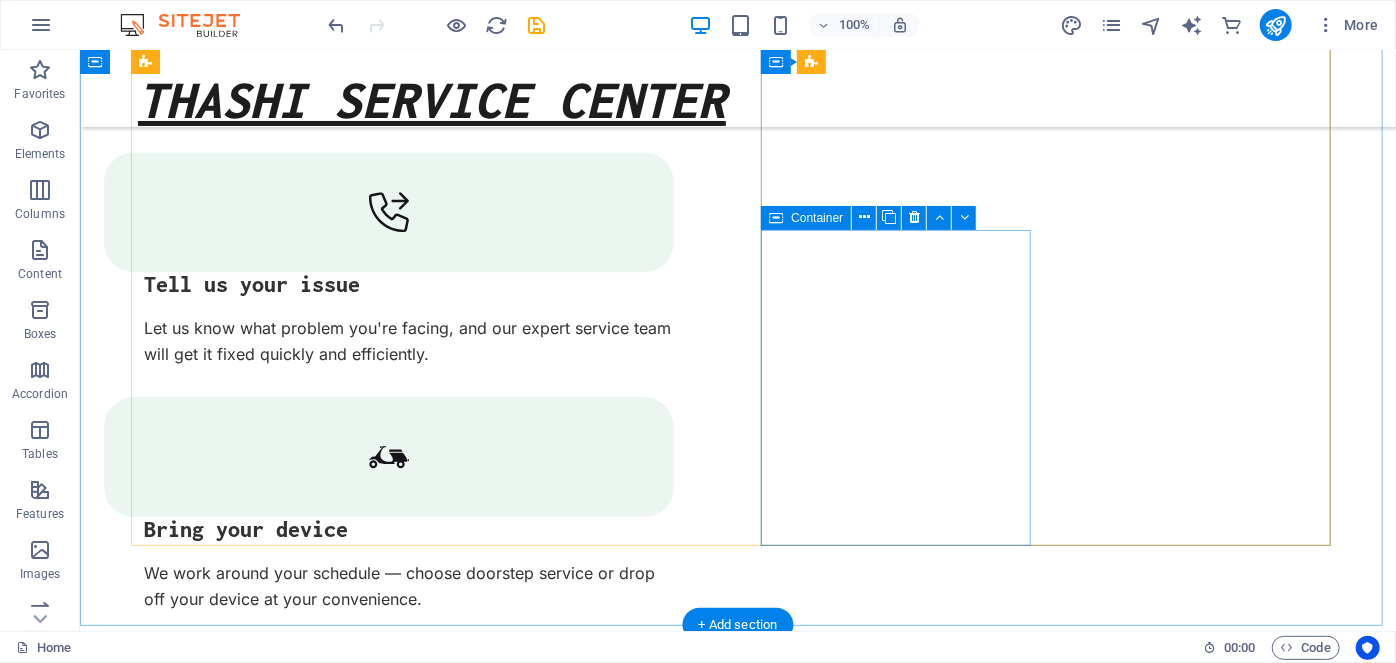 scroll, scrollTop: 3122, scrollLeft: 0, axis: vertical 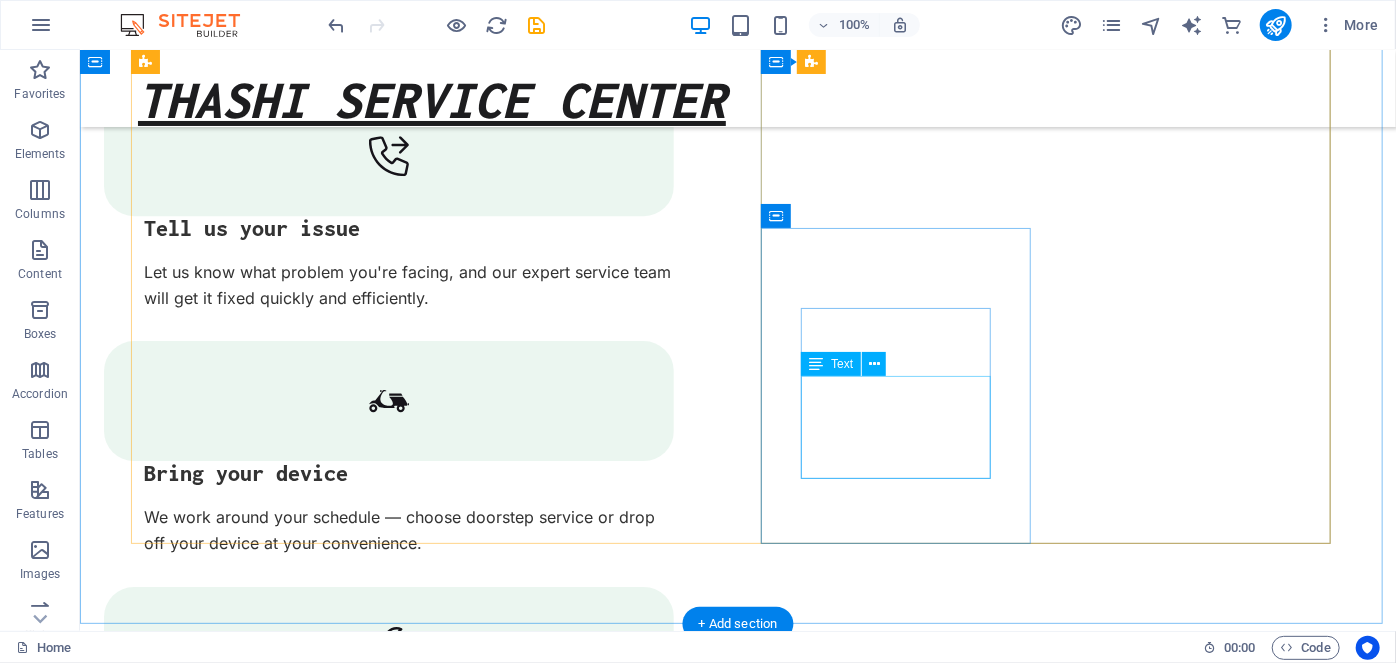 click on "We ensure top-quality repairs for your products with expert care and attention to detail." at bounding box center [272, 3923] 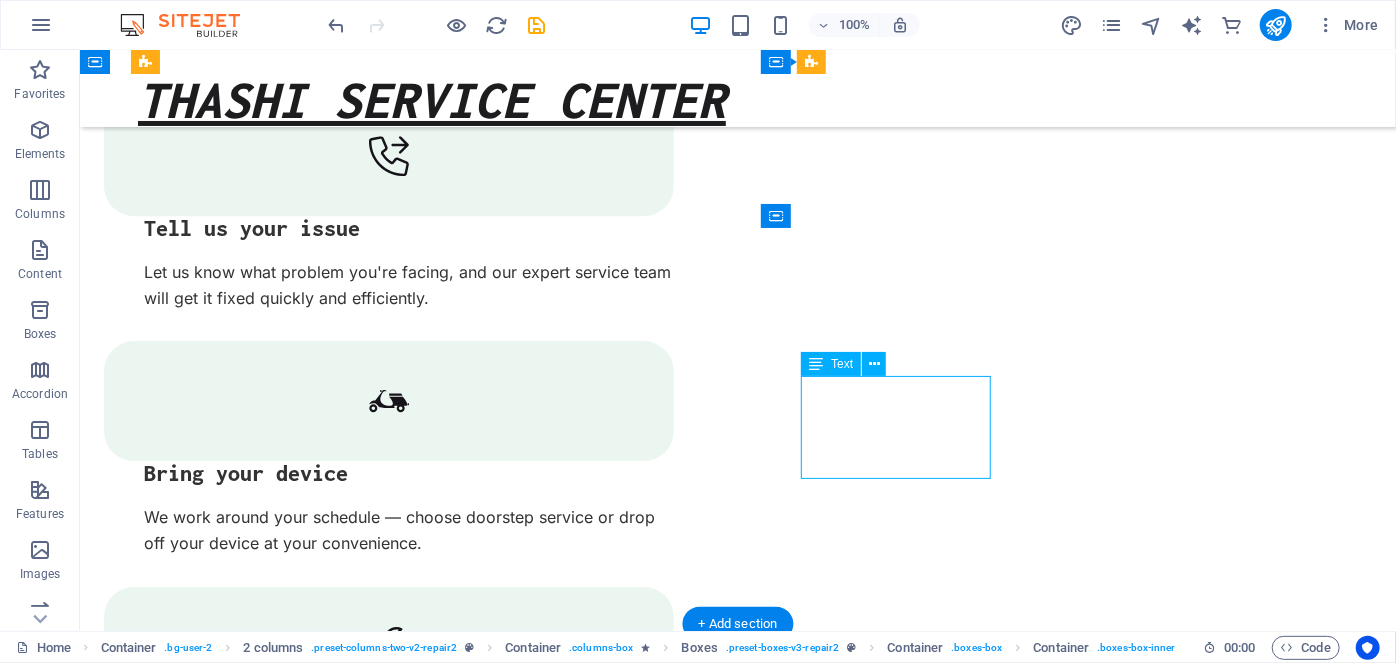 click on "We ensure top-quality repairs for your products with expert care and attention to detail." at bounding box center (272, 3923) 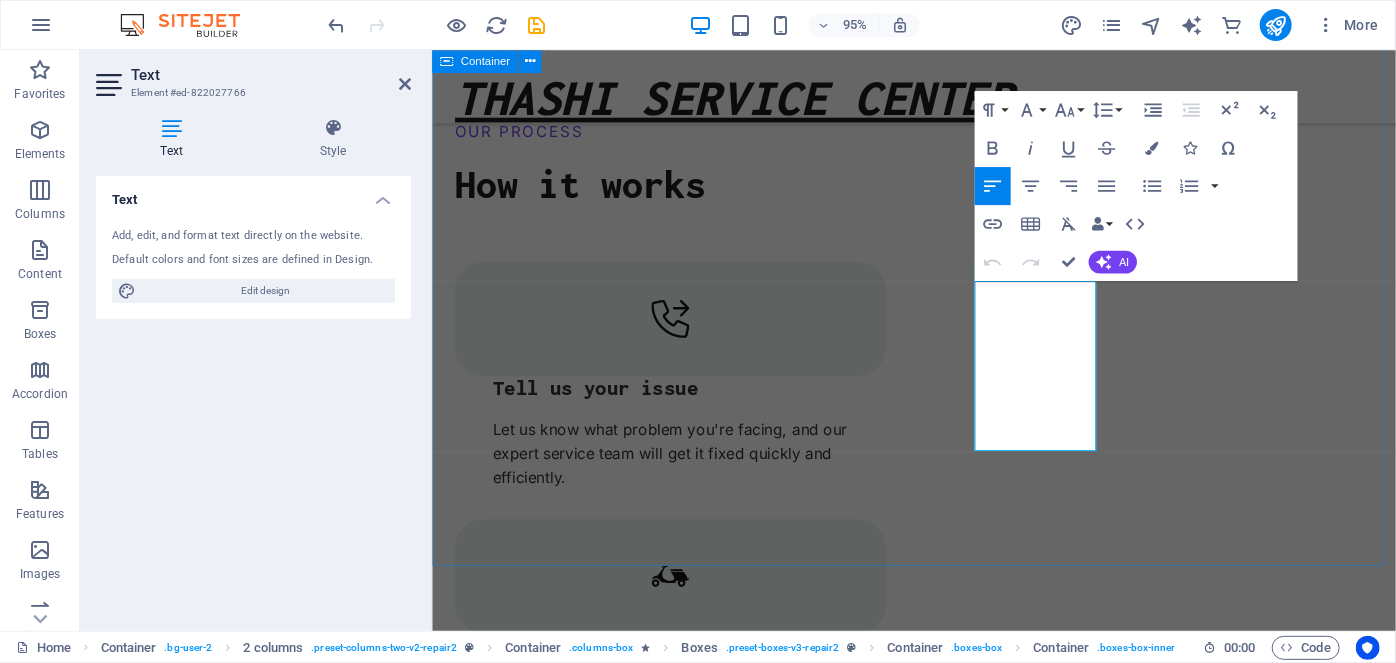 scroll, scrollTop: 3397, scrollLeft: 0, axis: vertical 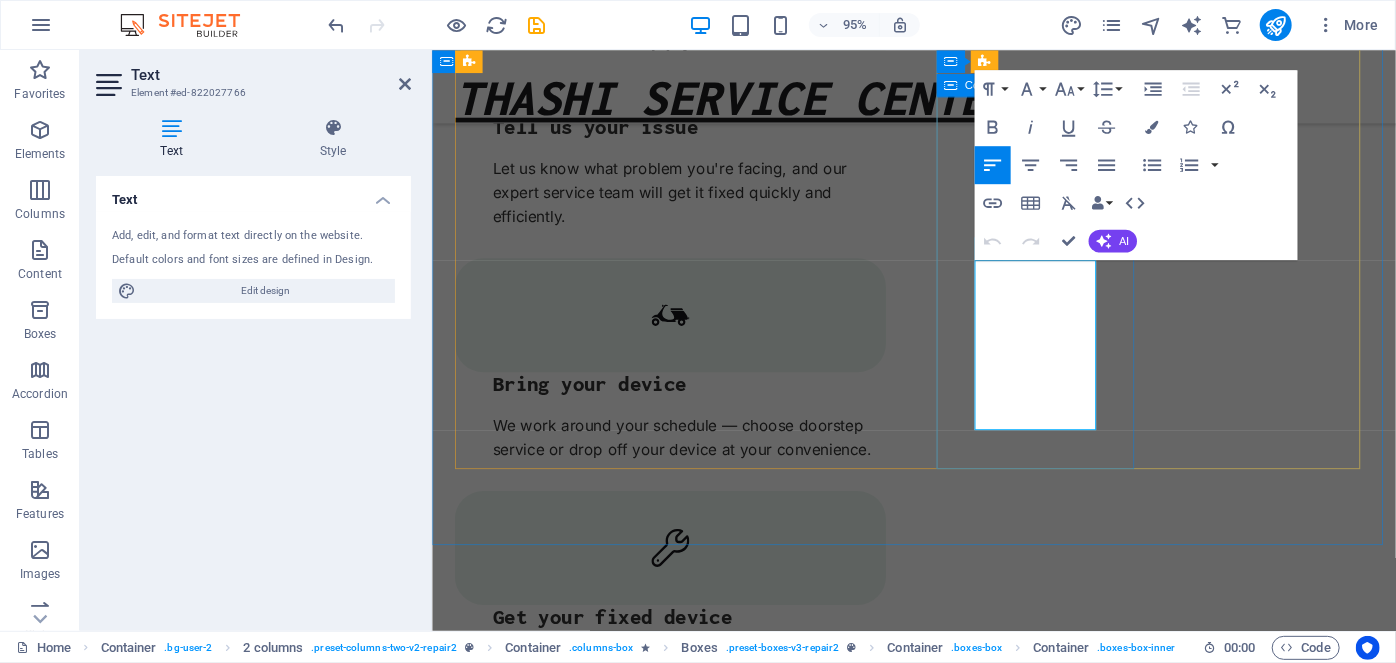 drag, startPoint x: 1056, startPoint y: 444, endPoint x: 999, endPoint y: 283, distance: 170.79227 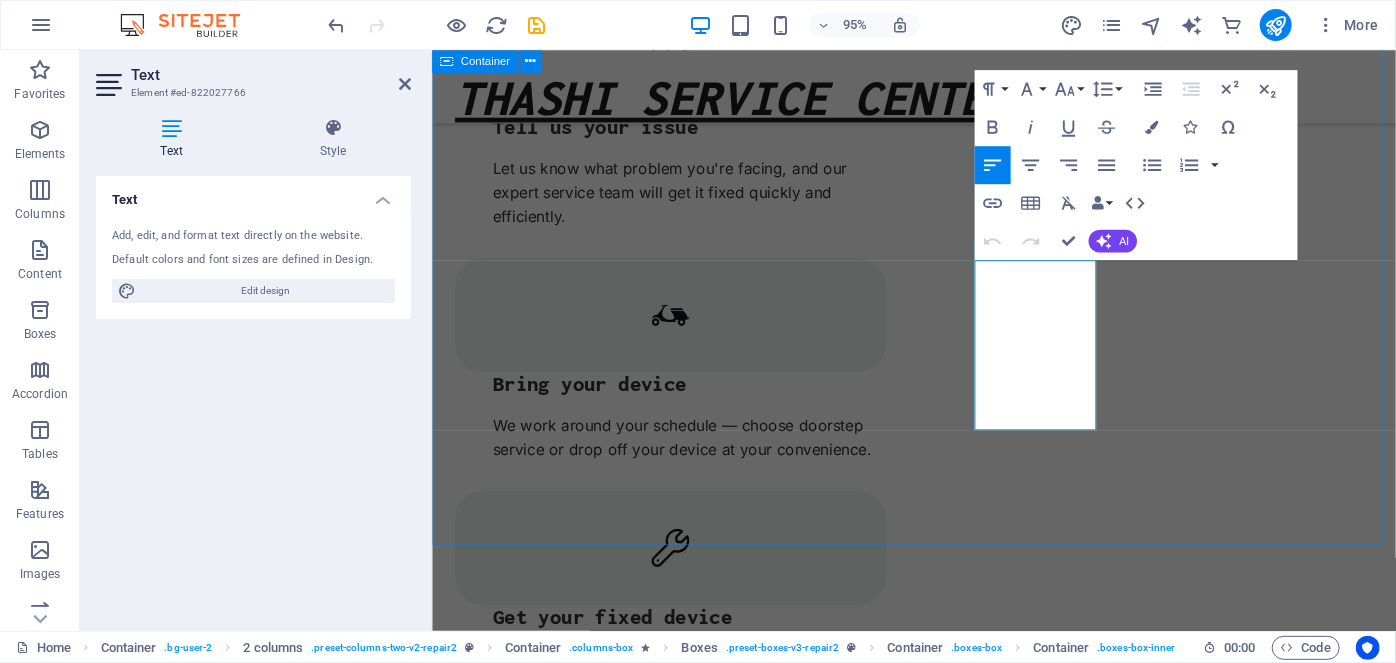 click on "WHY US Trusted Service With Affordable Price 18 + Years Experience 15 + Professional Team 2649 + Client Satisfication Drop content here or  Add elements  Paste clipboard Experienced With over 18 years of hands-on experience in the field . Quality, trust, and customer satisfaction are our top priorities. Reliable We deliver expert service you can rely on quality, trust, and customer satisfaction are our top priorities High-quality We ensure top-quality repairs for your products with expert care and attention to detail. Flexible We work around your schedule — Choose a time that works for you – our service schedule is flexible." at bounding box center (938, 3181) 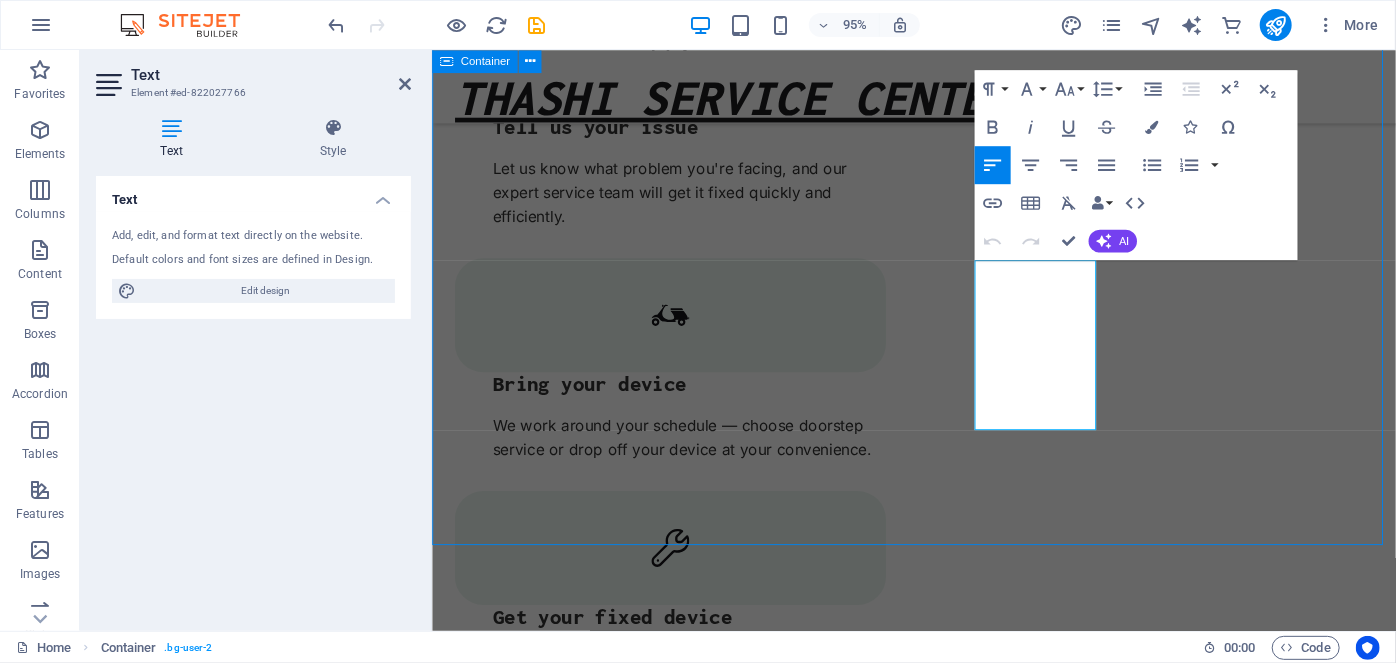 scroll, scrollTop: 3227, scrollLeft: 0, axis: vertical 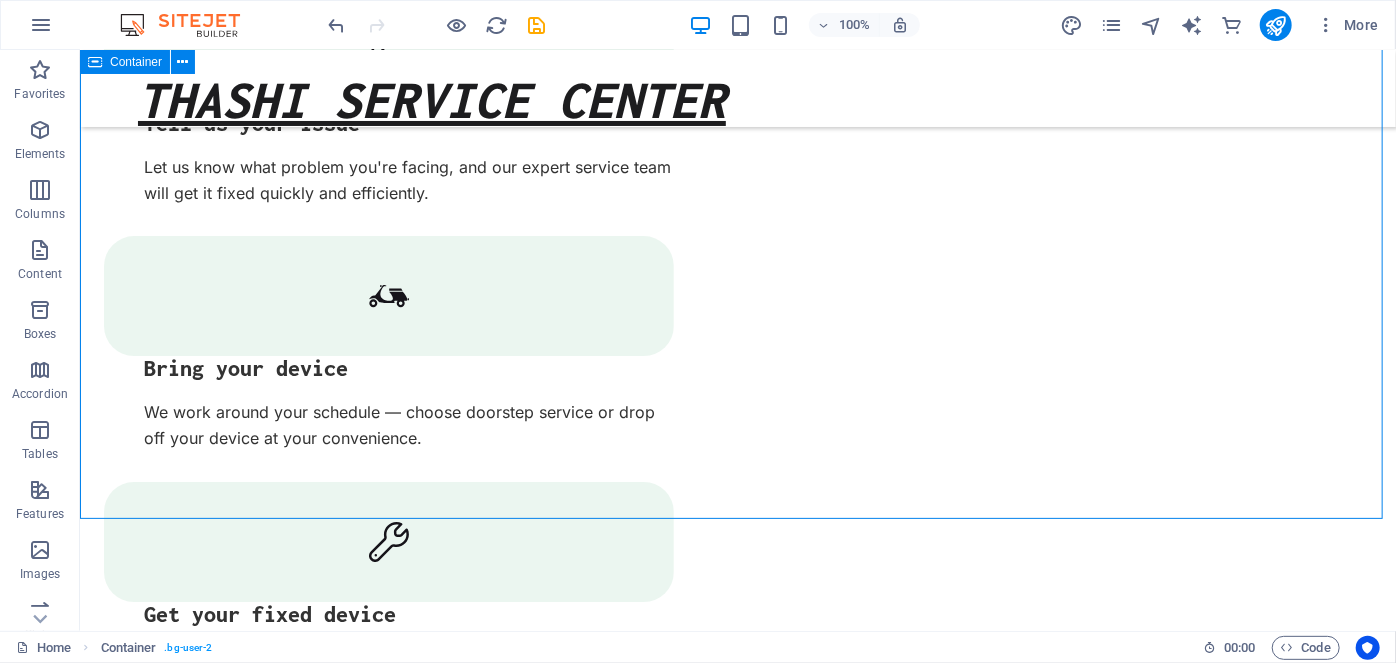 click on "WHY US Trusted Service With Affordable Price 18 + Years Experience 15 + Professional Team 2649 + Client Satisfication Drop content here or  Add elements  Paste clipboard Experienced With over 18 years of hands-on experience in the field . Quality, trust, and customer satisfaction are our top priorities. Reliable We deliver expert service you can rely on quality, trust, and customer satisfaction are our top priorities High-quality We ensure top-quality repairs for your products with expert care and attention to detail. Flexible We work around your schedule — Choose a time that works for you – our service schedule is flexible." at bounding box center (737, 2981) 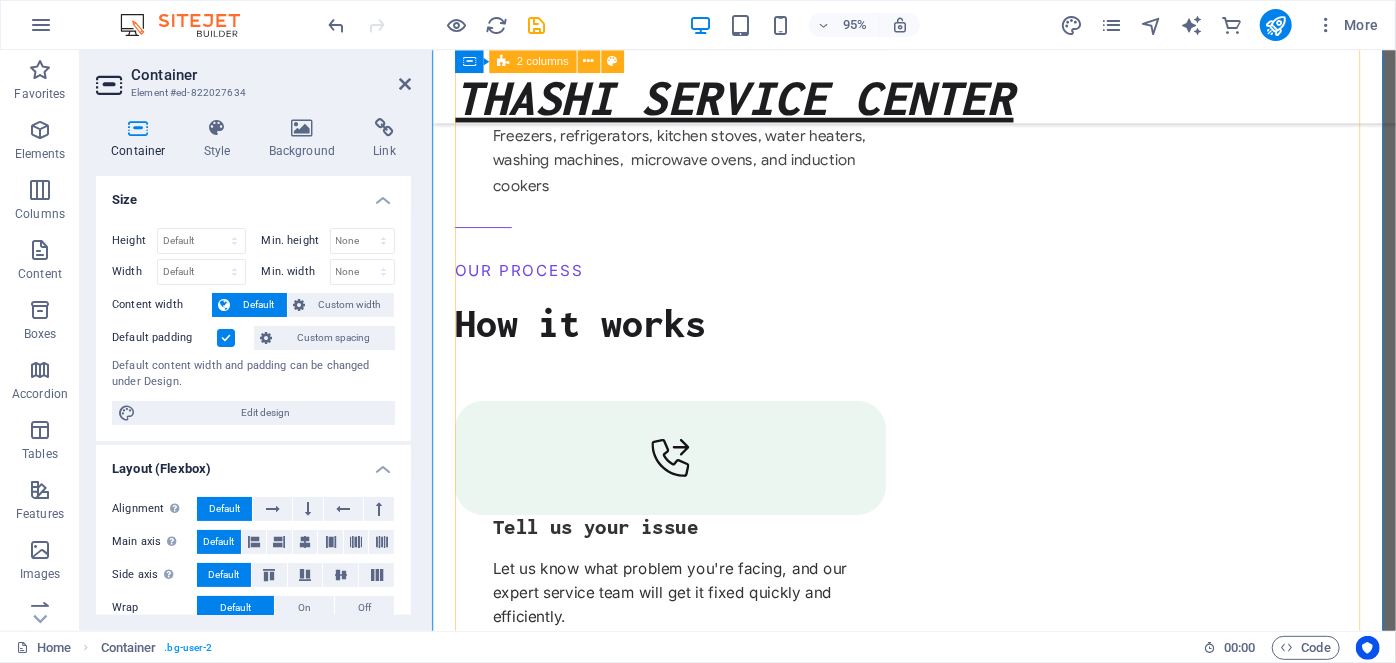 scroll, scrollTop: 2922, scrollLeft: 0, axis: vertical 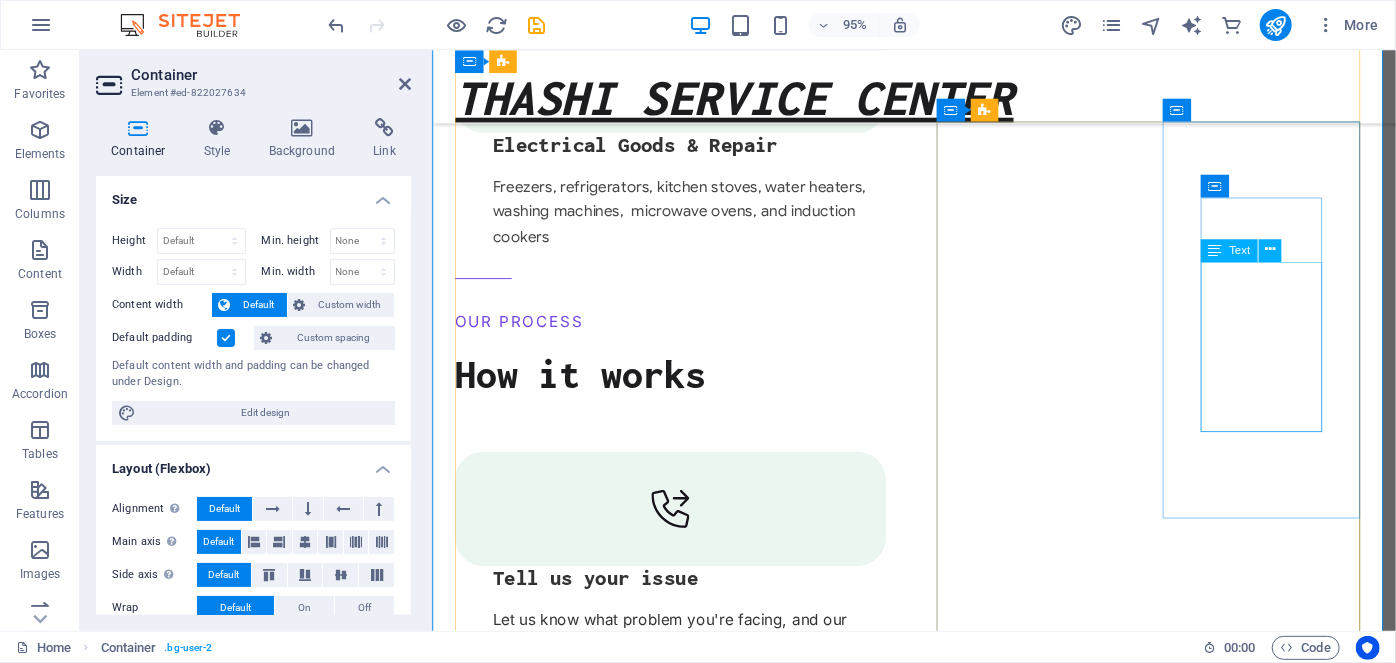click on "We deliver expert service you can rely on quality, trust, and customer satisfaction are our top priorities" at bounding box center (561, 4139) 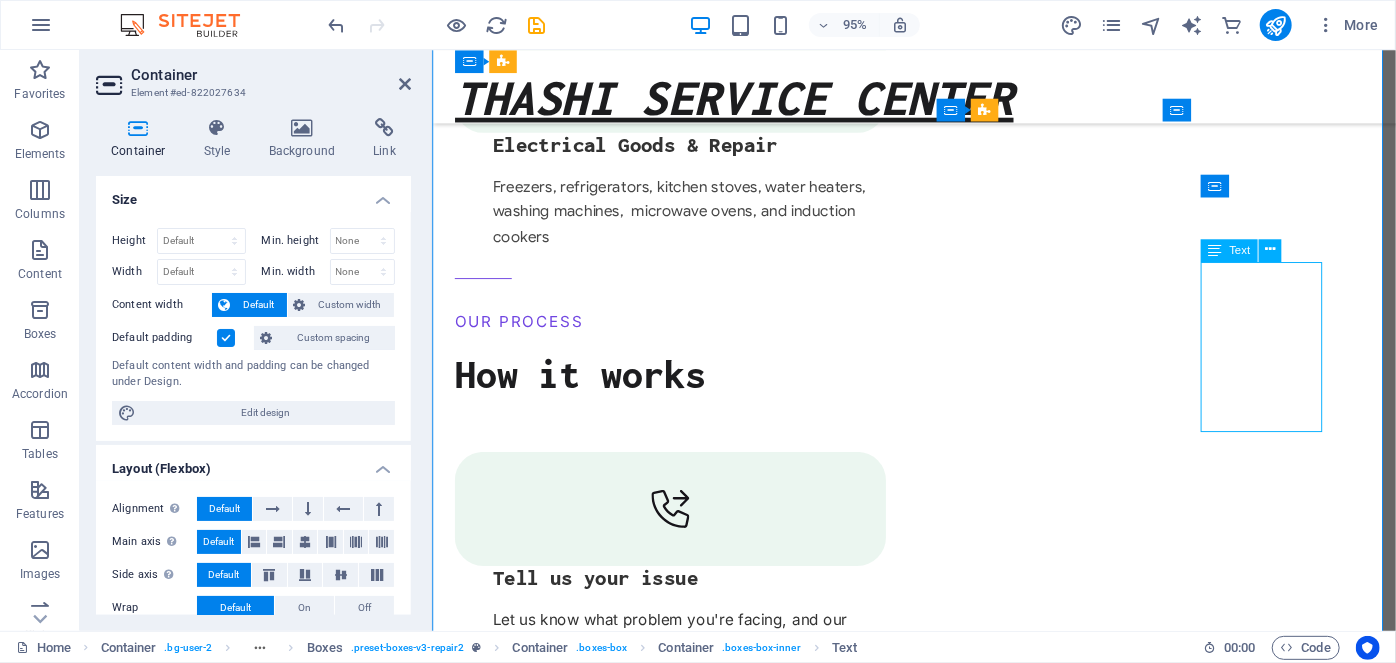 click on "We deliver expert service you can rely on quality, trust, and customer satisfaction are our top priorities" at bounding box center [561, 4139] 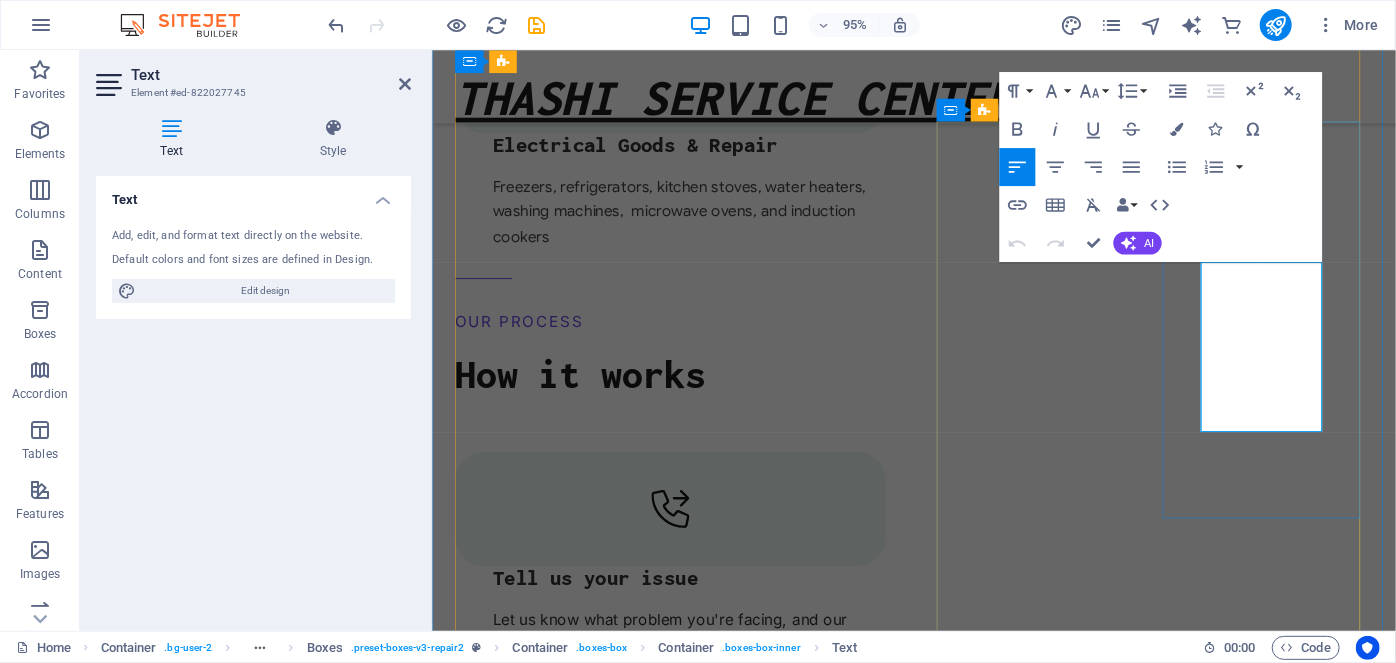 click on "We deliver expert service you can rely on quality, trust, and customer satisfaction are our top priorities" at bounding box center (561, 4139) 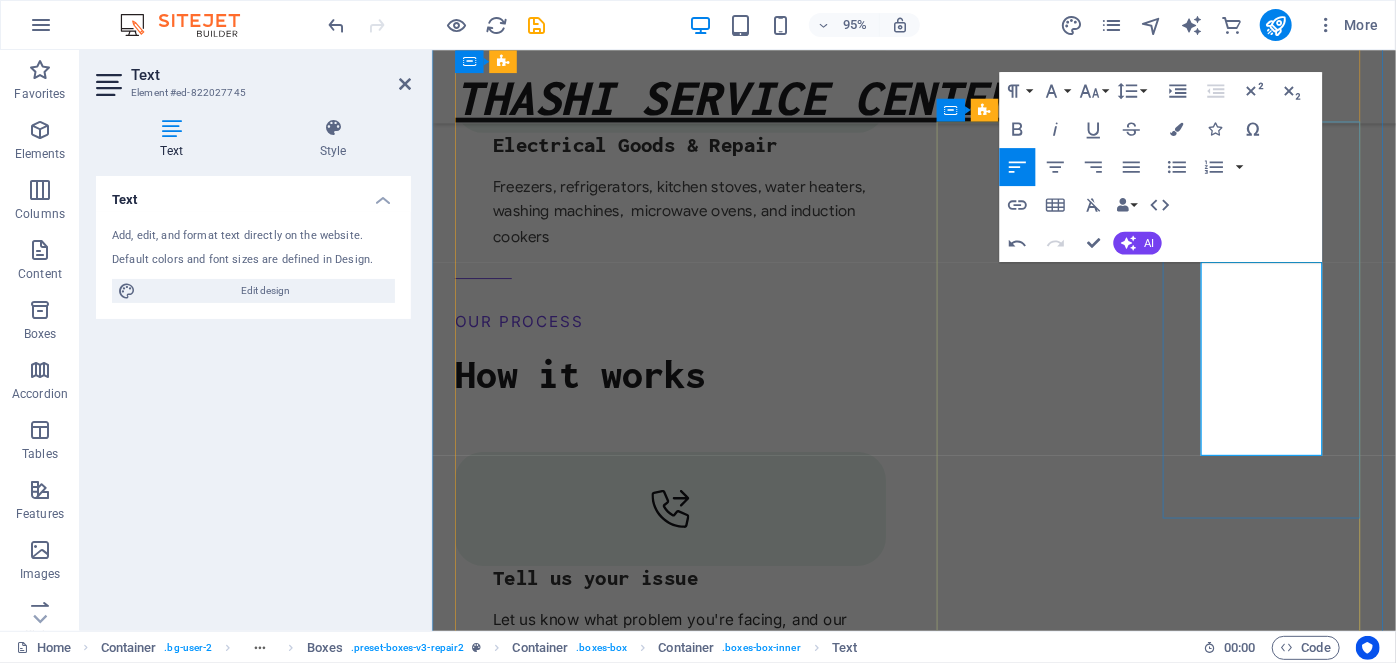 click on "We deliver expert service yo priorities u can rely on quality, trust, and customer satisfaction are our top" at bounding box center (561, 4152) 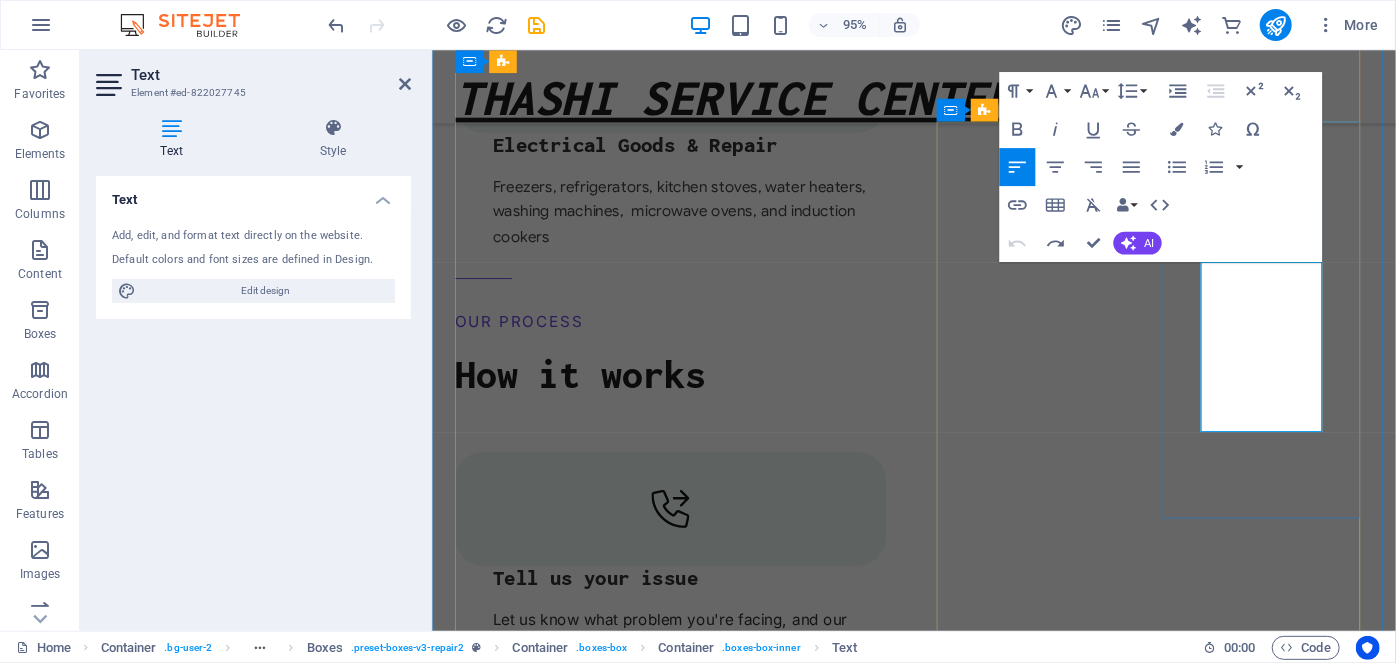 click on "We deliver expert service you can rely on quality, trust, and customer satisfaction are our top priorities" at bounding box center (561, 4139) 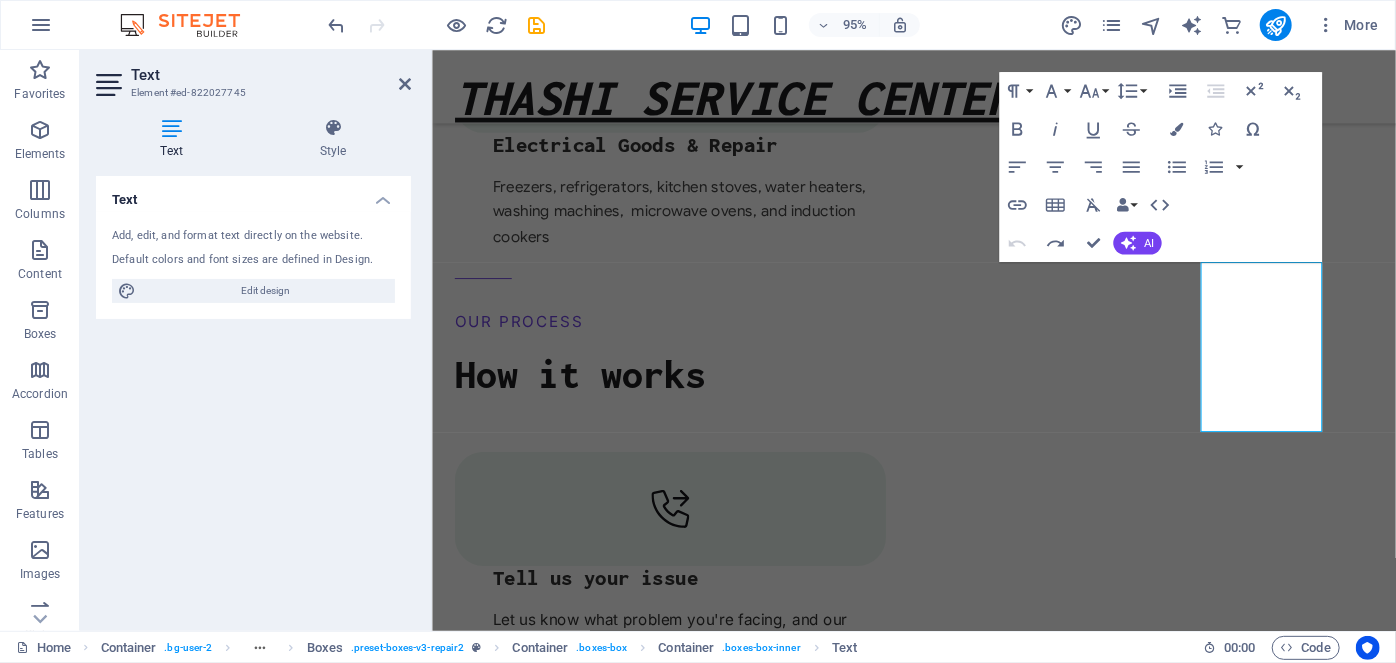 click at bounding box center (682, 3030) 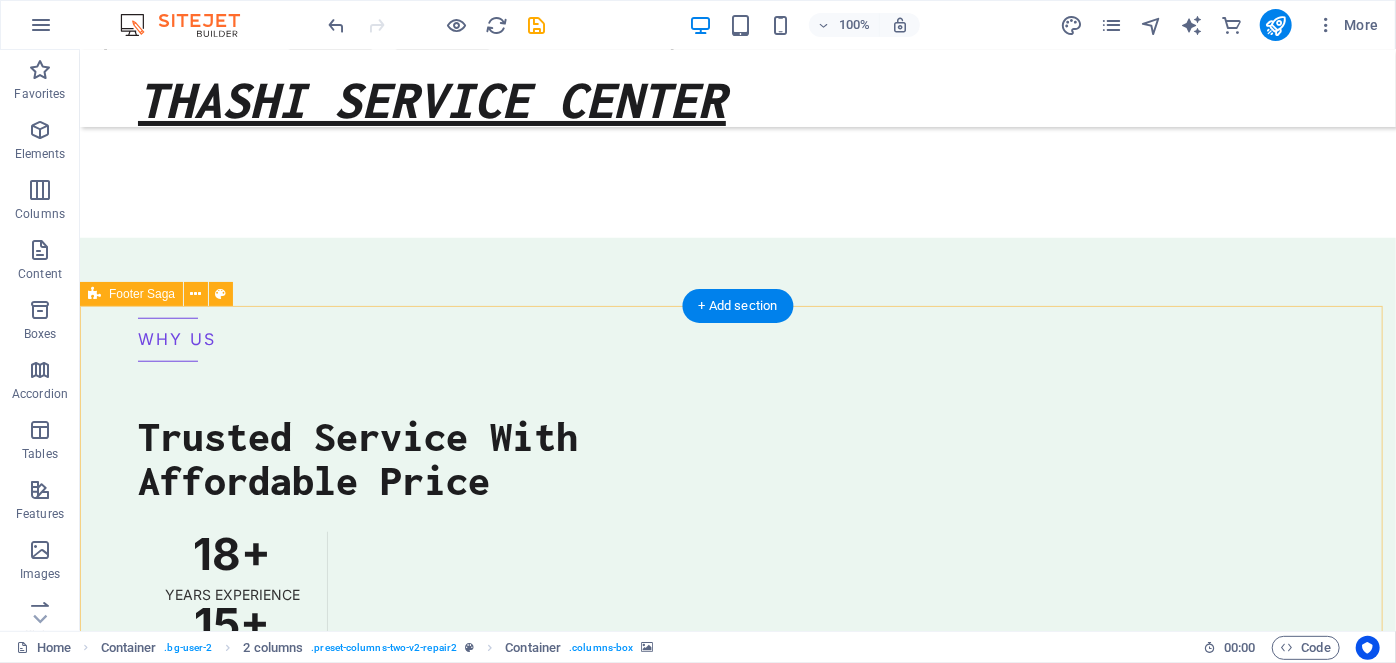 scroll, scrollTop: 5438, scrollLeft: 0, axis: vertical 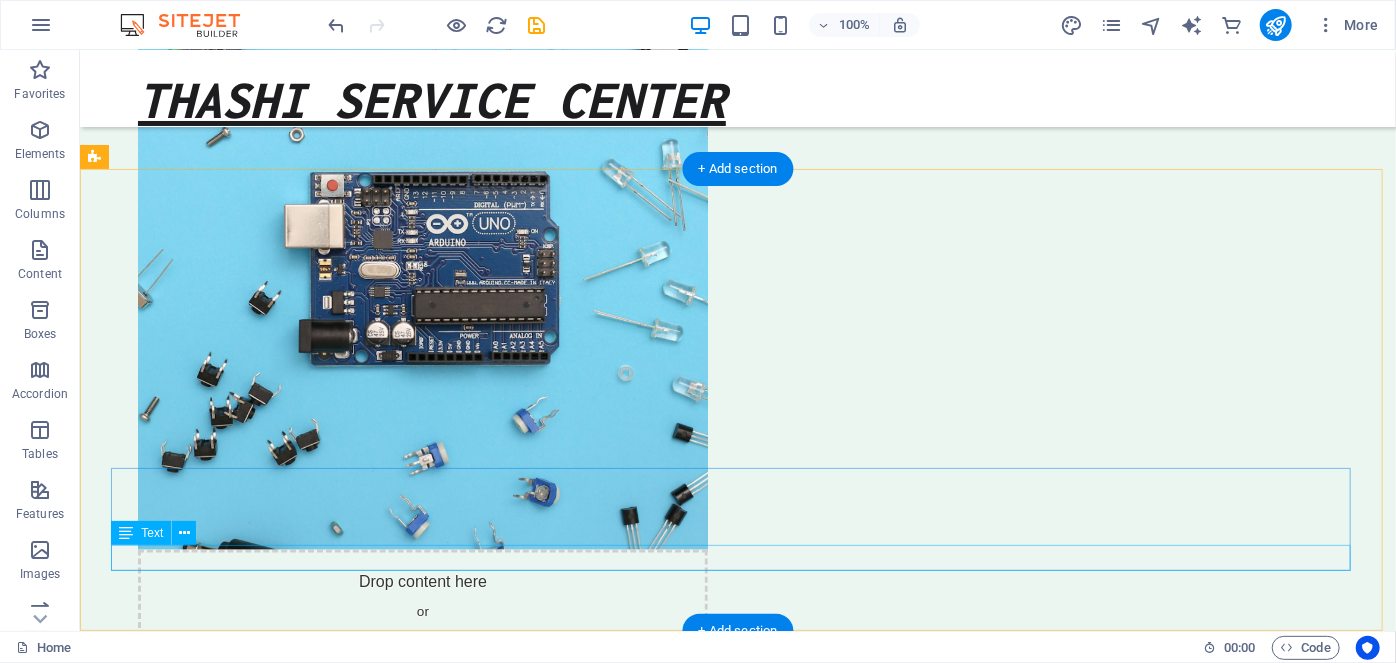 click on "Thashi service center" at bounding box center [758, 4854] 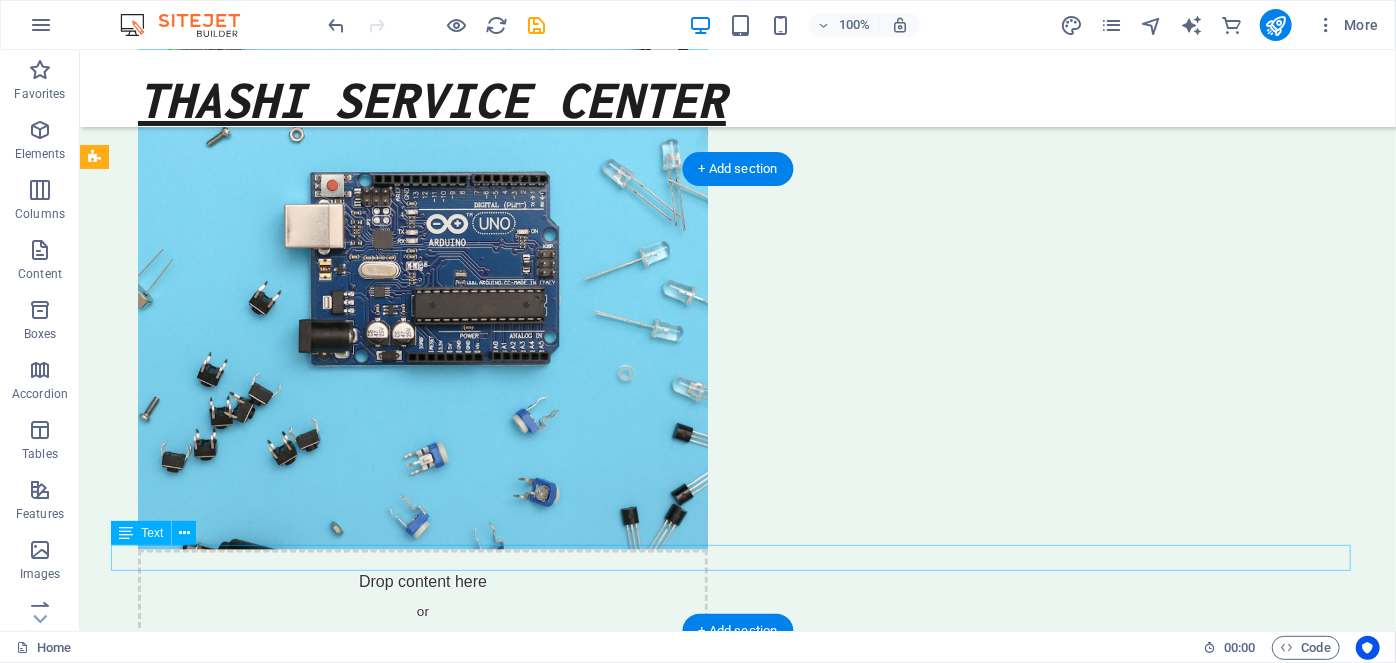 click on "Copyright   2024  Thashi service center" at bounding box center (703, 4855) 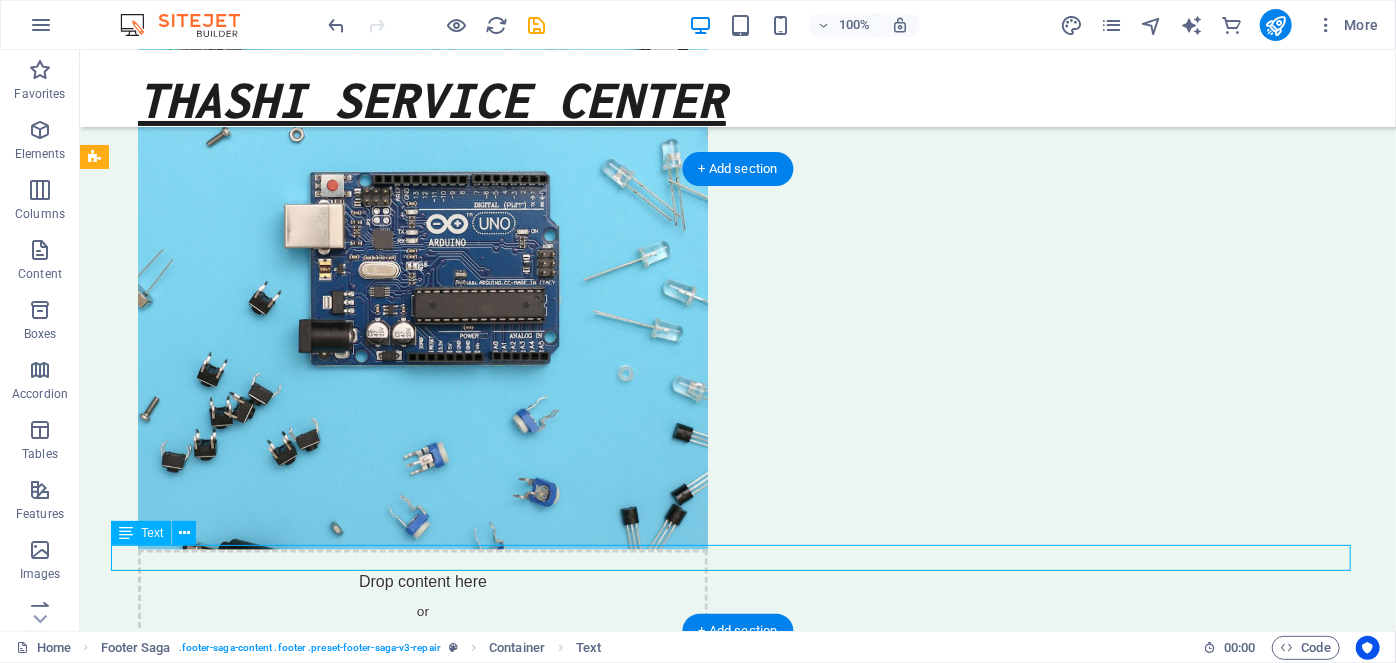 click on "Thashi service center" at bounding box center [758, 4854] 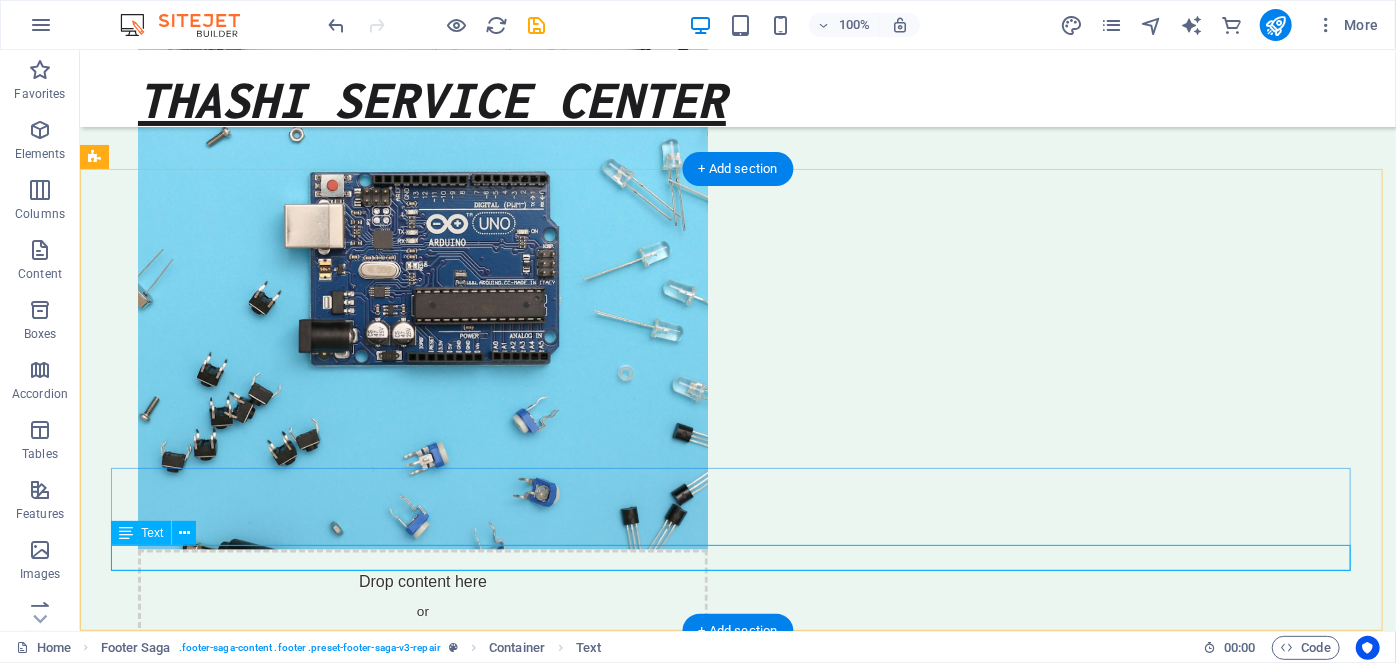 drag, startPoint x: 877, startPoint y: 561, endPoint x: 543, endPoint y: 562, distance: 334.0015 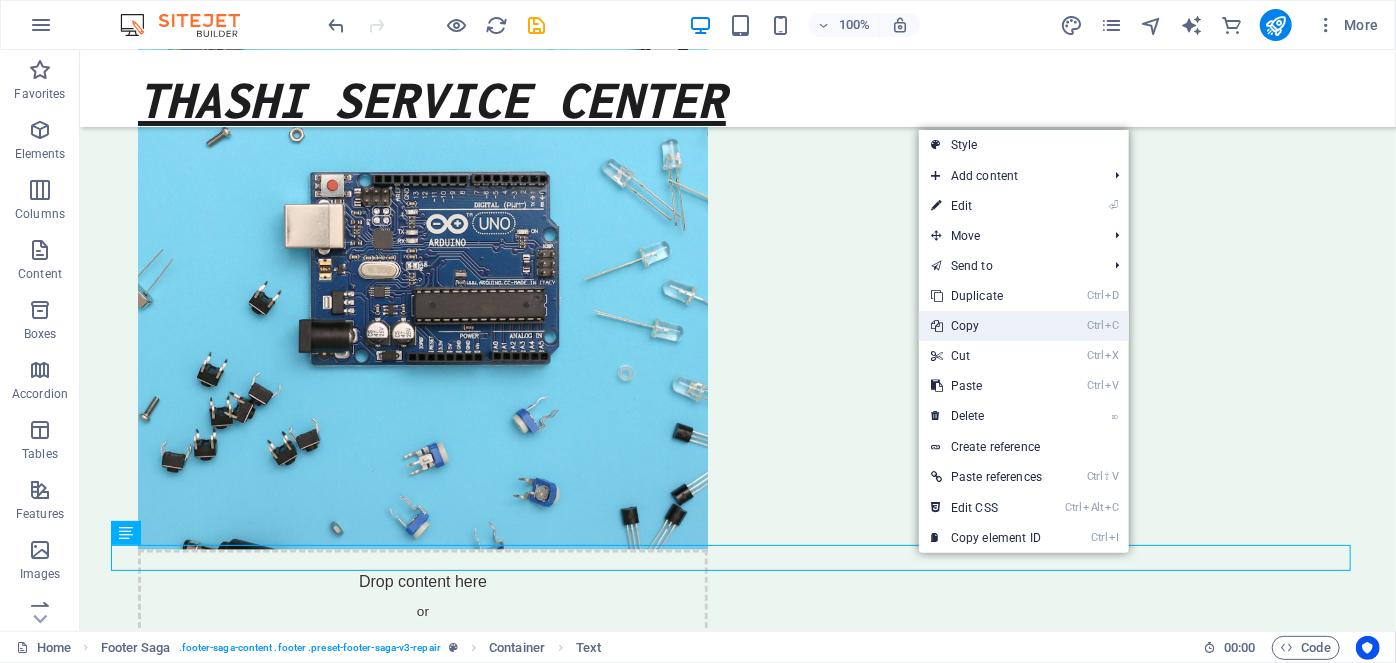 click at bounding box center [936, 326] 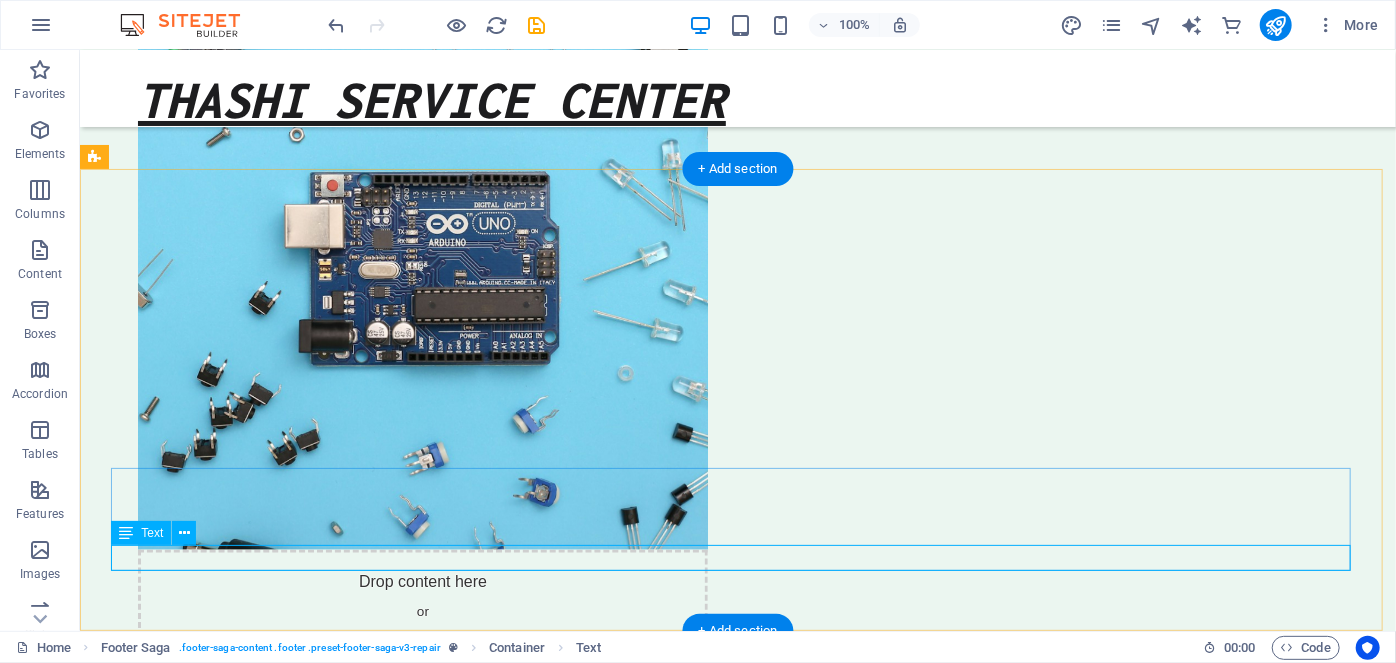 click on "Copyright   2024  Thashi service center" at bounding box center (703, 4855) 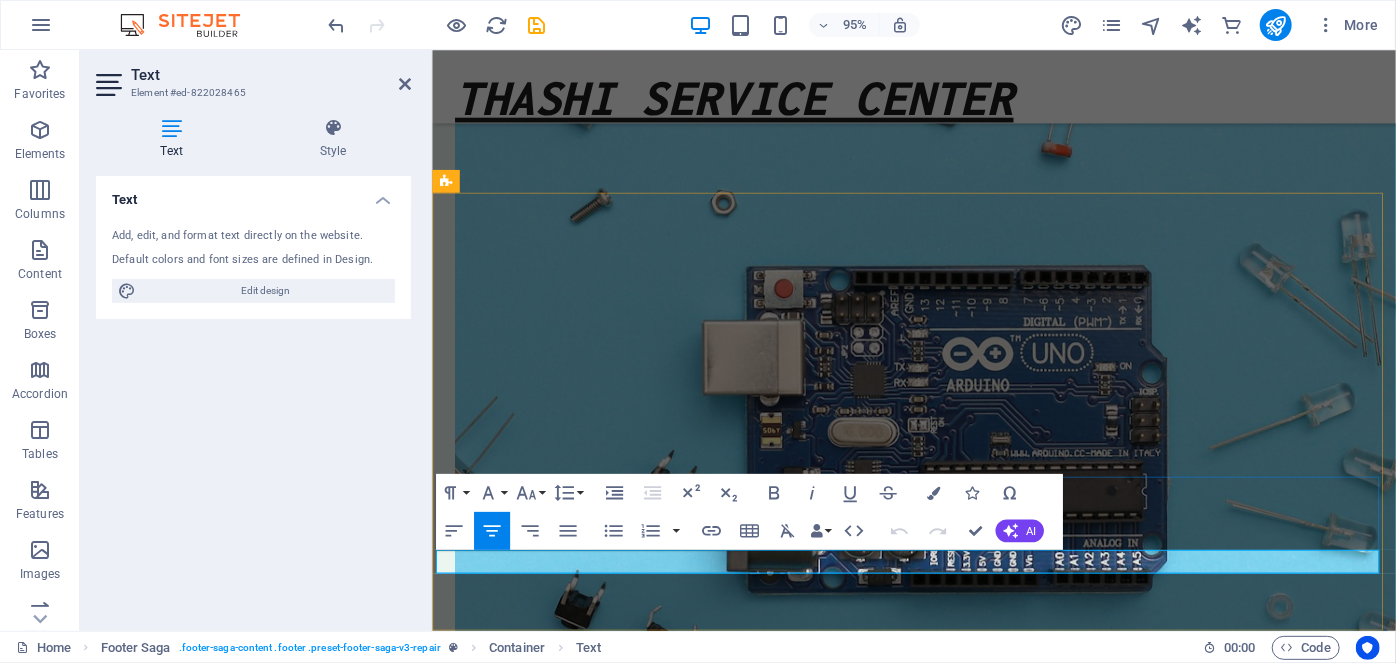 scroll, scrollTop: 5561, scrollLeft: 0, axis: vertical 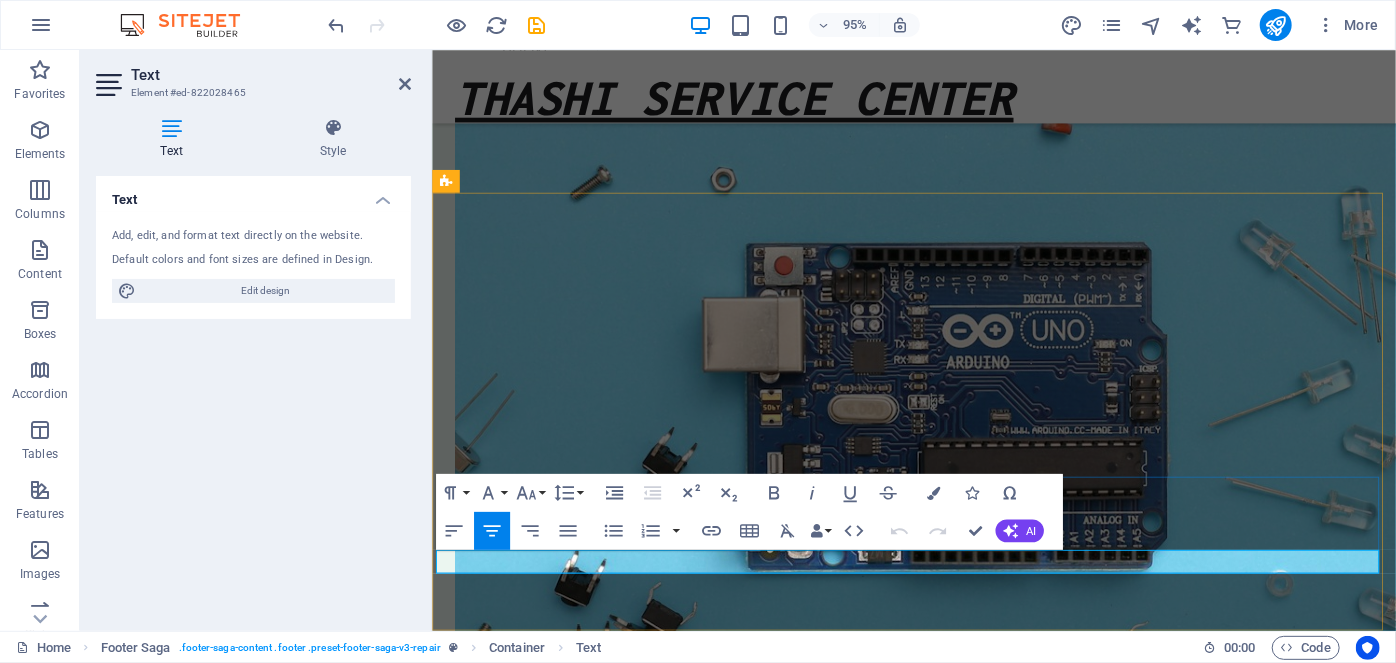 drag, startPoint x: 778, startPoint y: 592, endPoint x: 1082, endPoint y: 594, distance: 304.0066 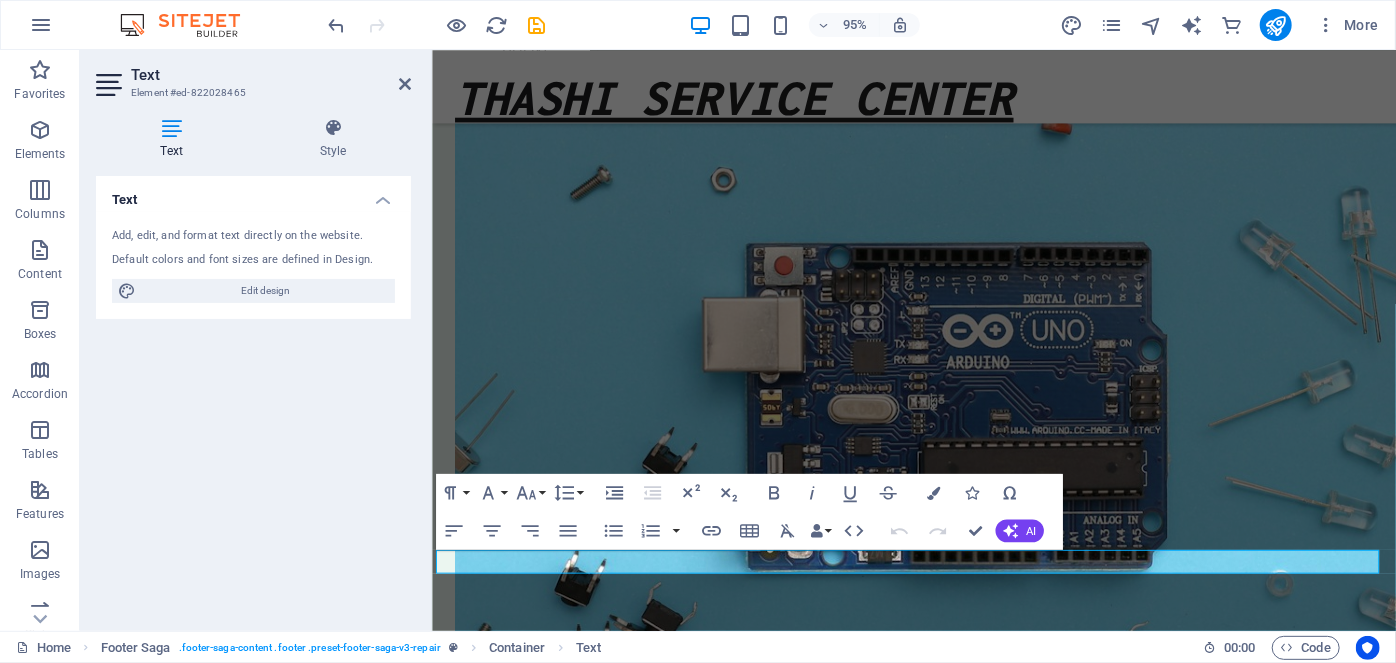 click on "Text Style Text Add, edit, and format text directly on the website. Default colors and font sizes are defined in Design. Edit design Alignment Left aligned Centered Right aligned Footer Saga Element Layout How this element expands within the layout (Flexbox). Size Default auto px % 1/1 1/2 1/3 1/4 1/5 1/6 1/7 1/8 1/9 1/10 Grow Shrink Order Container layout Visible Visible Opacity 100 % Overflow Spacing Margin Default auto px % rem vw vh Custom Custom auto px % rem vw vh auto px % rem vw vh auto px % rem vw vh auto px % rem vw vh Padding Default px rem % vh vw Custom Custom px rem % vh vw px rem % vh vw px rem % vh vw px rem % vh vw Border Style              - Width 1 auto px rem % vh vw Custom Custom 1 auto px rem % vh vw 1 auto px rem % vh vw 1 auto px rem % vh vw 1 auto px rem % vh vw  - Color Round corners Default px rem % vh vw Custom Custom px rem % vh vw px rem % vh vw px rem % vh vw px rem % vh vw Shadow Default None Outside Inside Color X offset 0 px rem vh vw Y offset 0 px rem vh vw Blur 0" at bounding box center (253, 366) 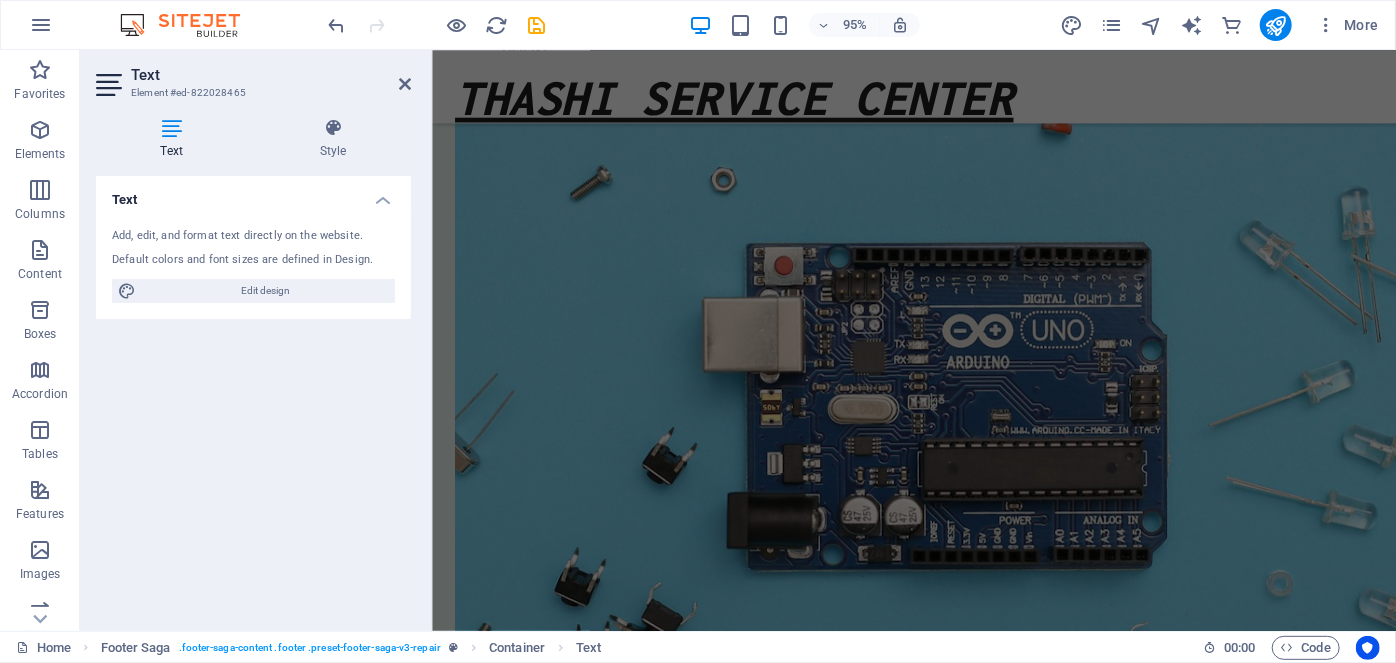scroll, scrollTop: 5026, scrollLeft: 0, axis: vertical 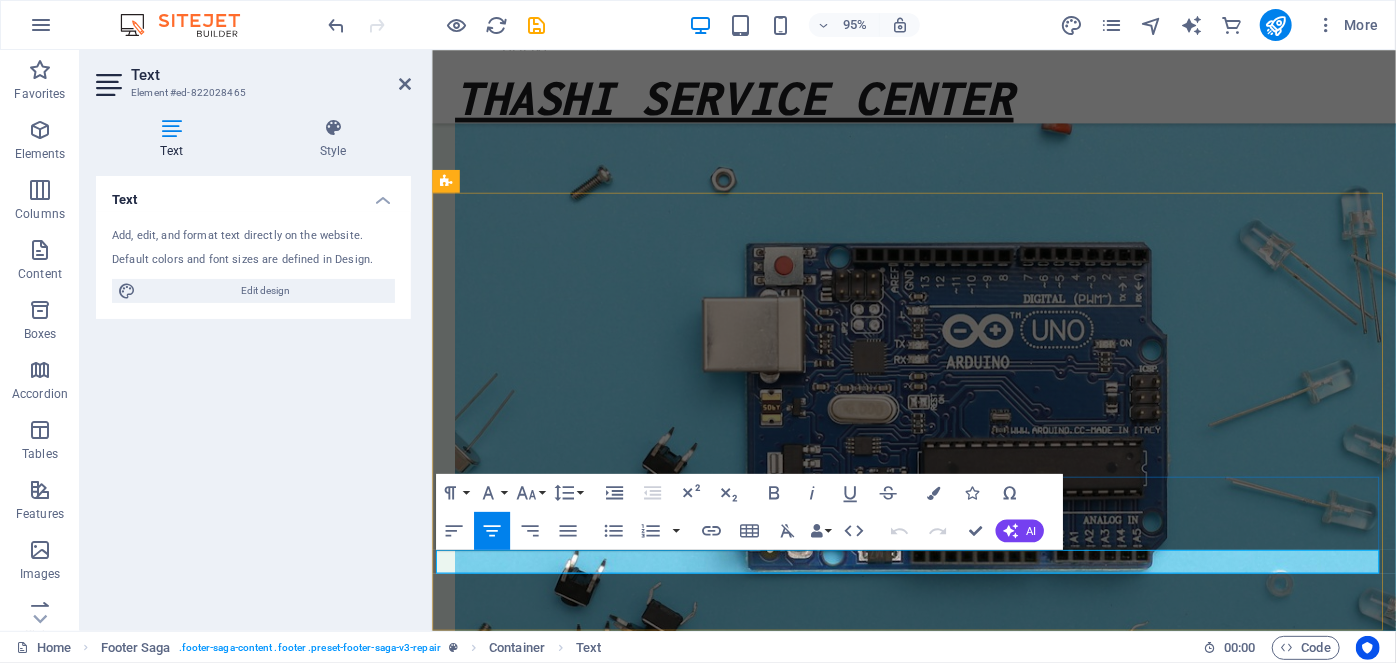 drag, startPoint x: 703, startPoint y: 580, endPoint x: 1296, endPoint y: 589, distance: 593.0683 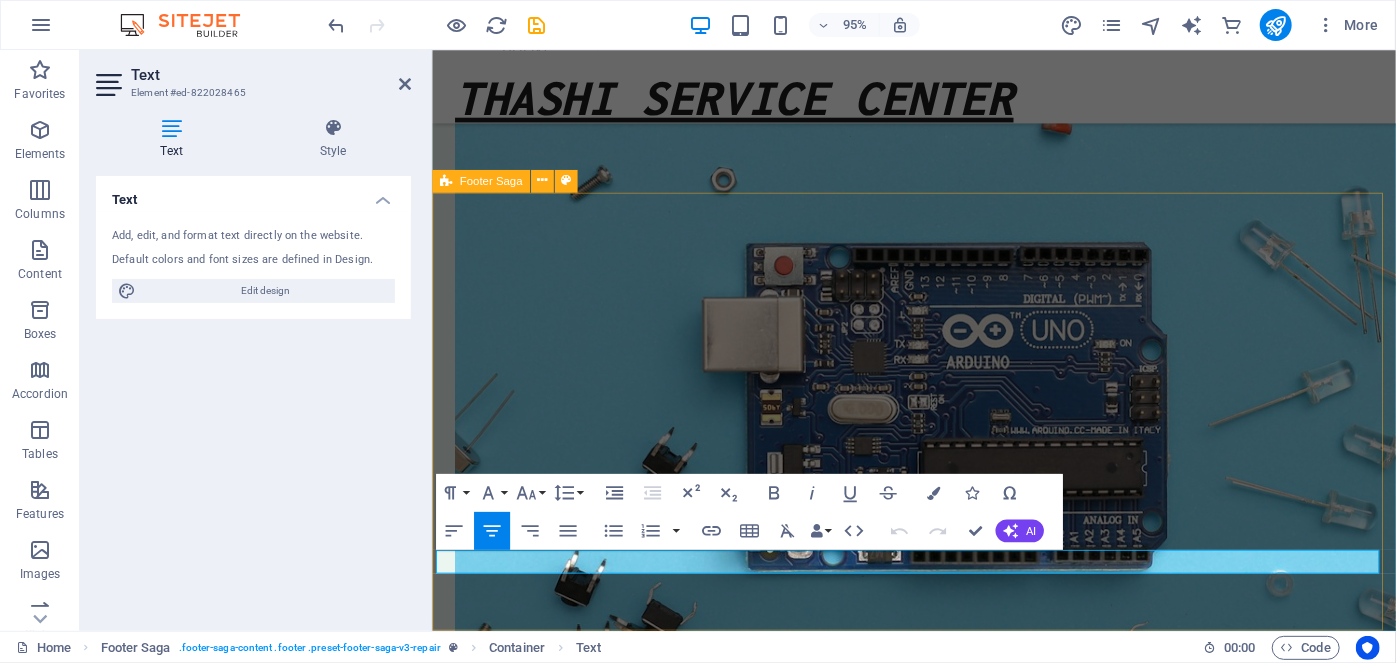 click on "Thashi service center Our Support and Sales team is available 24 /7 to answer your queries +91 [PHONE] [EMAIL] Copyright   2024  Thashi service center" at bounding box center [938, 4960] 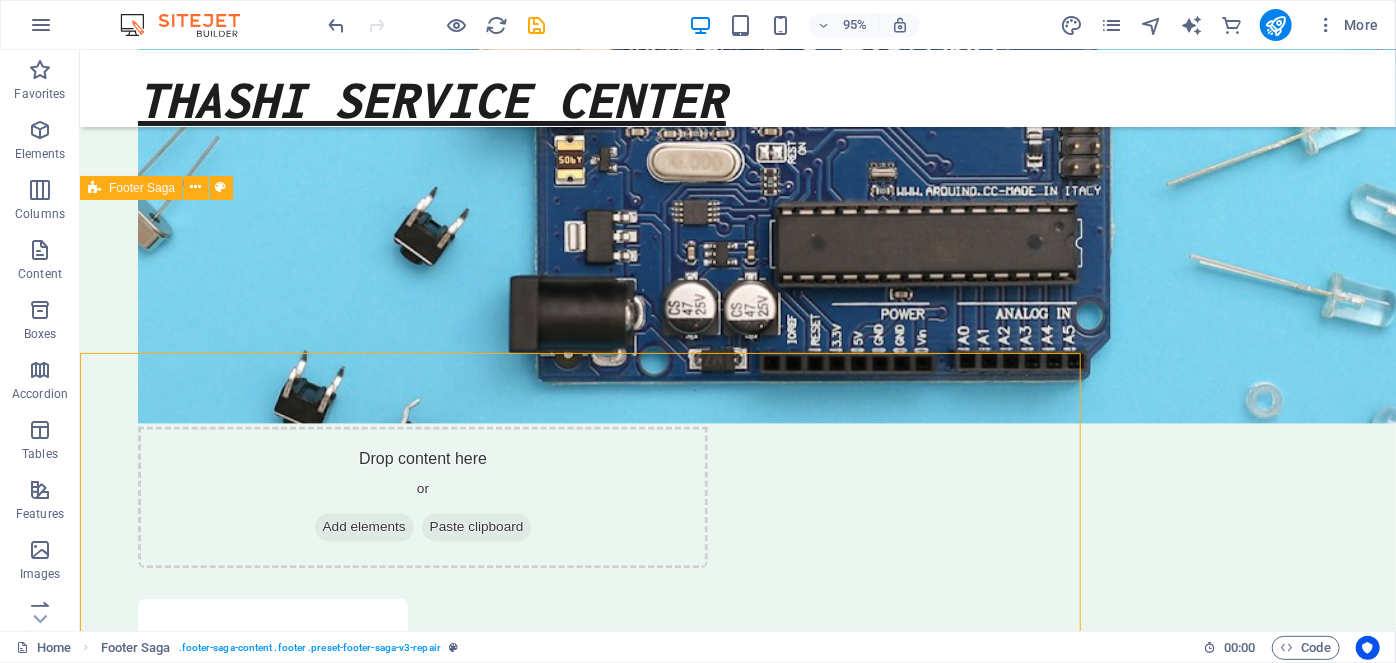 scroll, scrollTop: 5408, scrollLeft: 0, axis: vertical 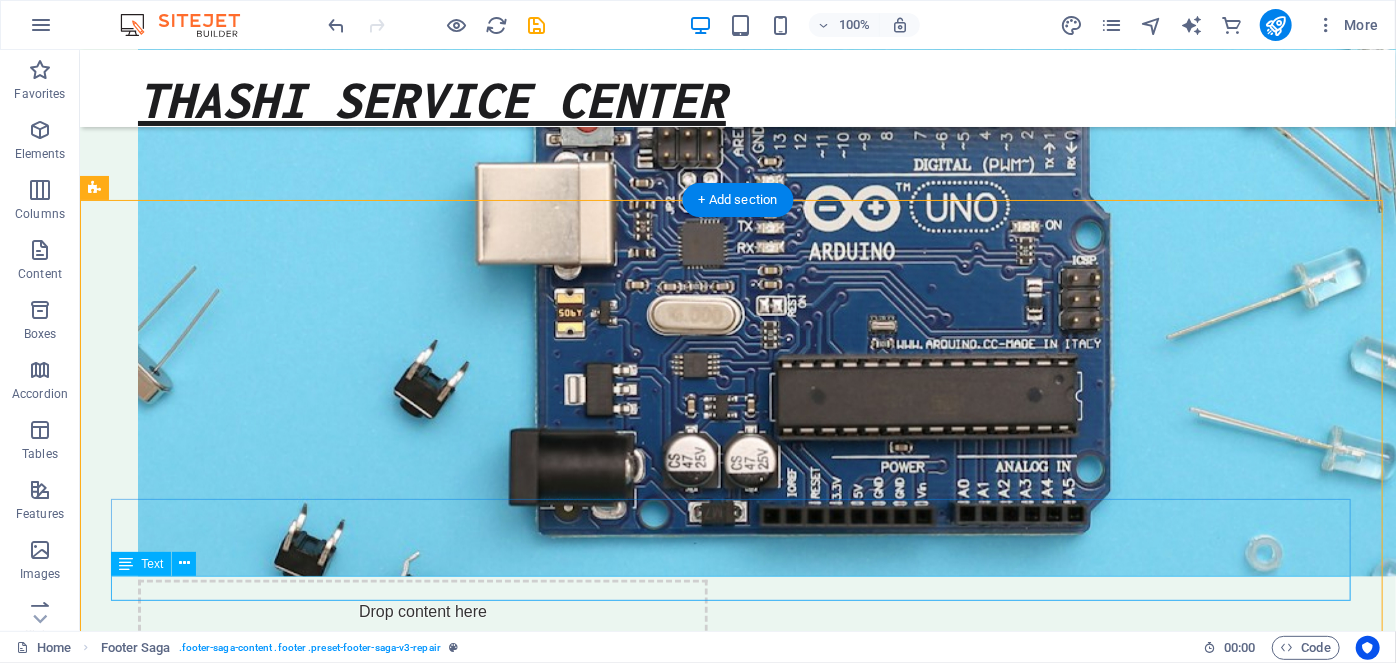 click on "Thashi service center" at bounding box center (758, 4884) 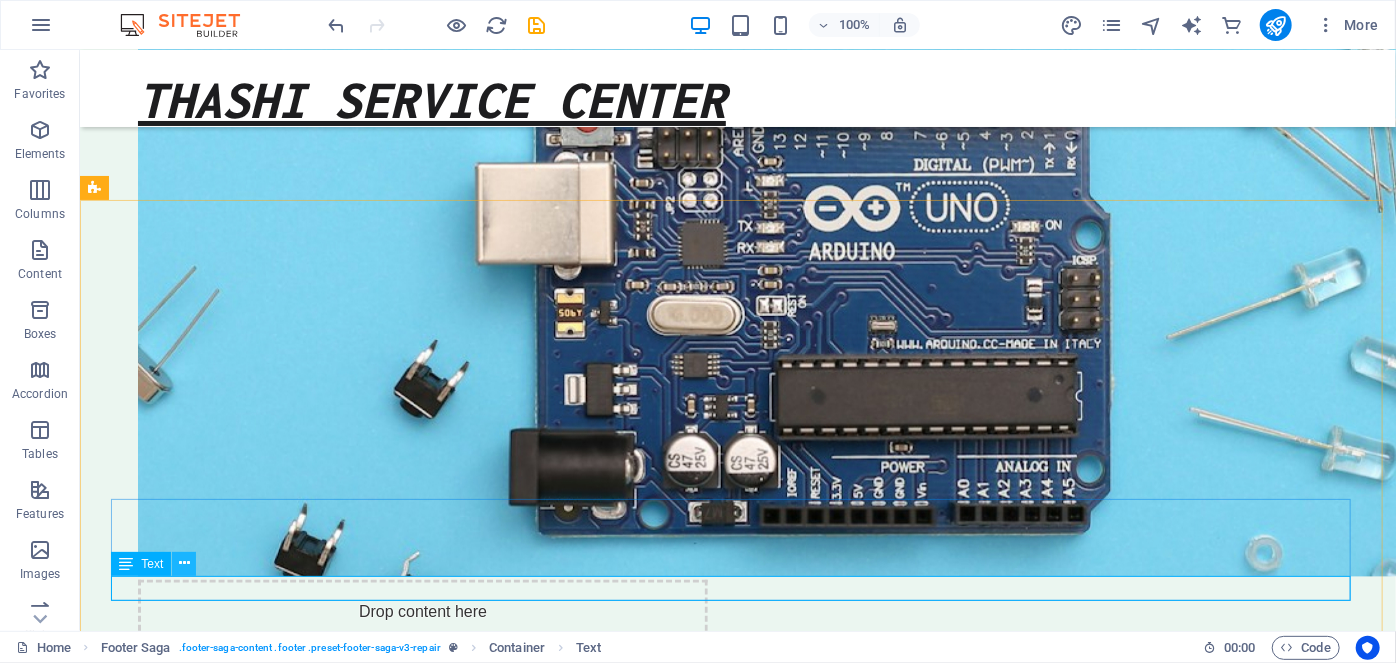 click at bounding box center (184, 564) 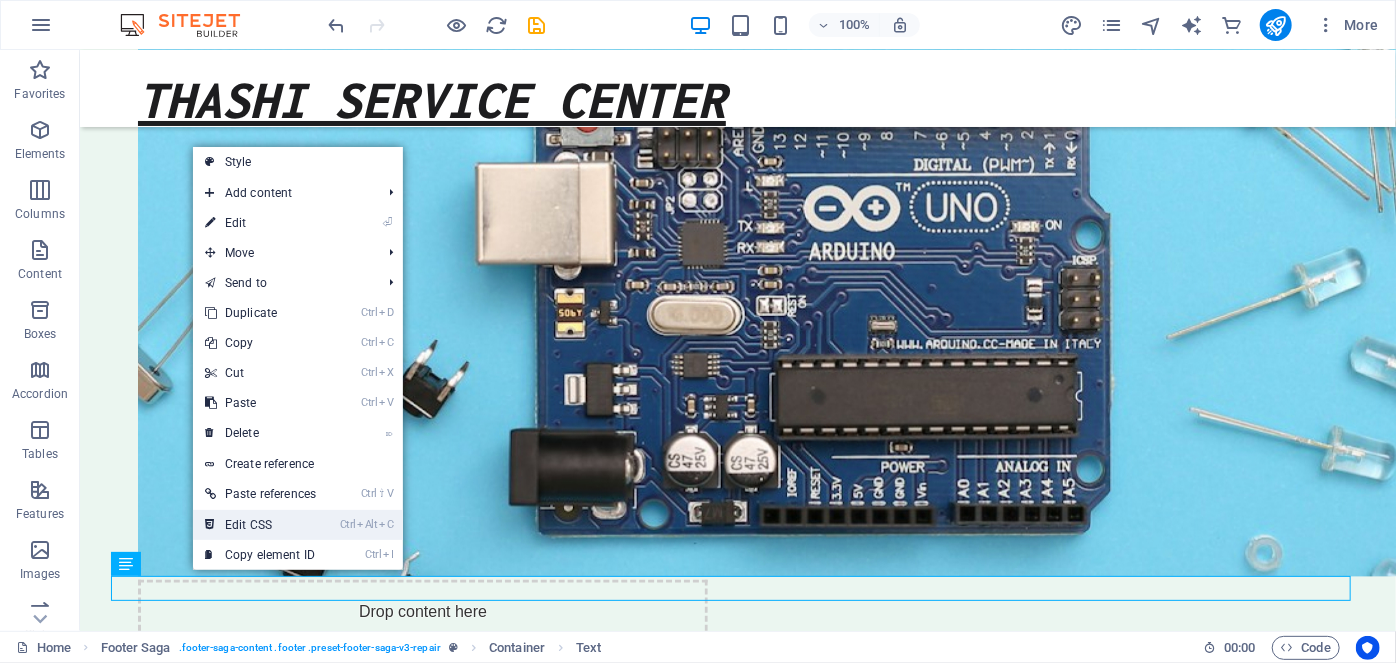 click on "Ctrl Alt C  Edit CSS" at bounding box center (260, 525) 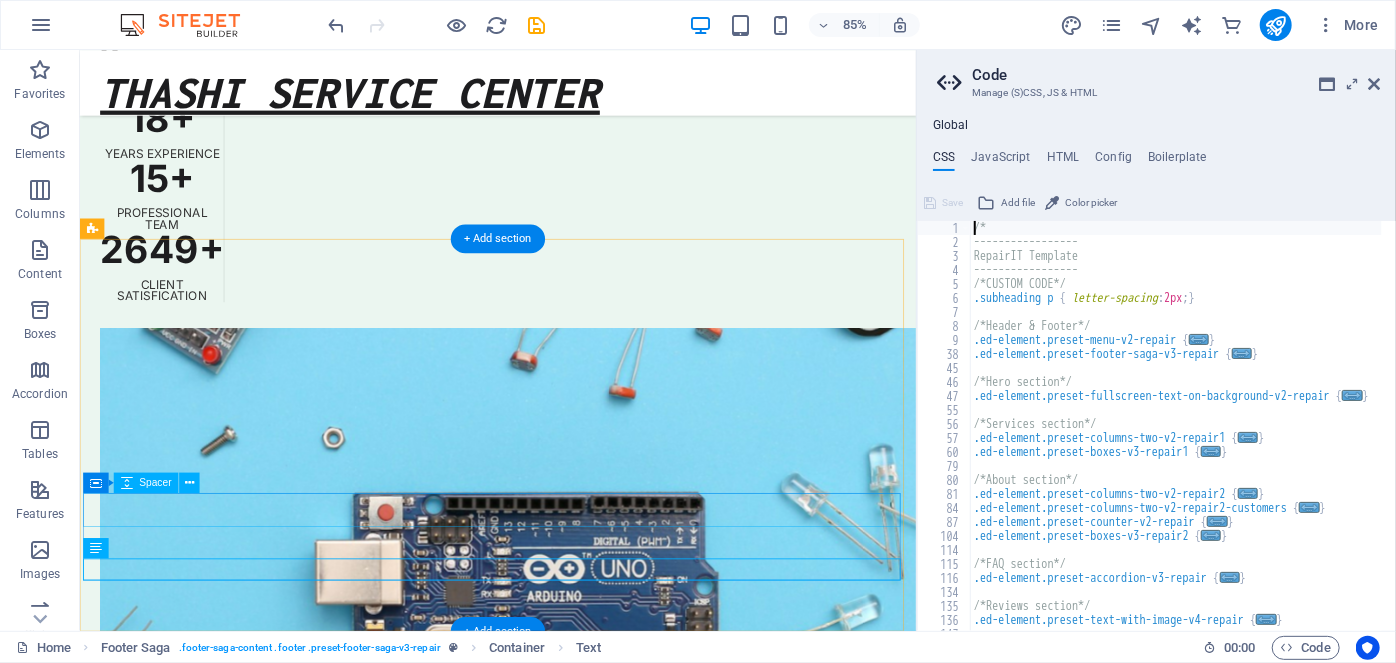 scroll, scrollTop: 5639, scrollLeft: 0, axis: vertical 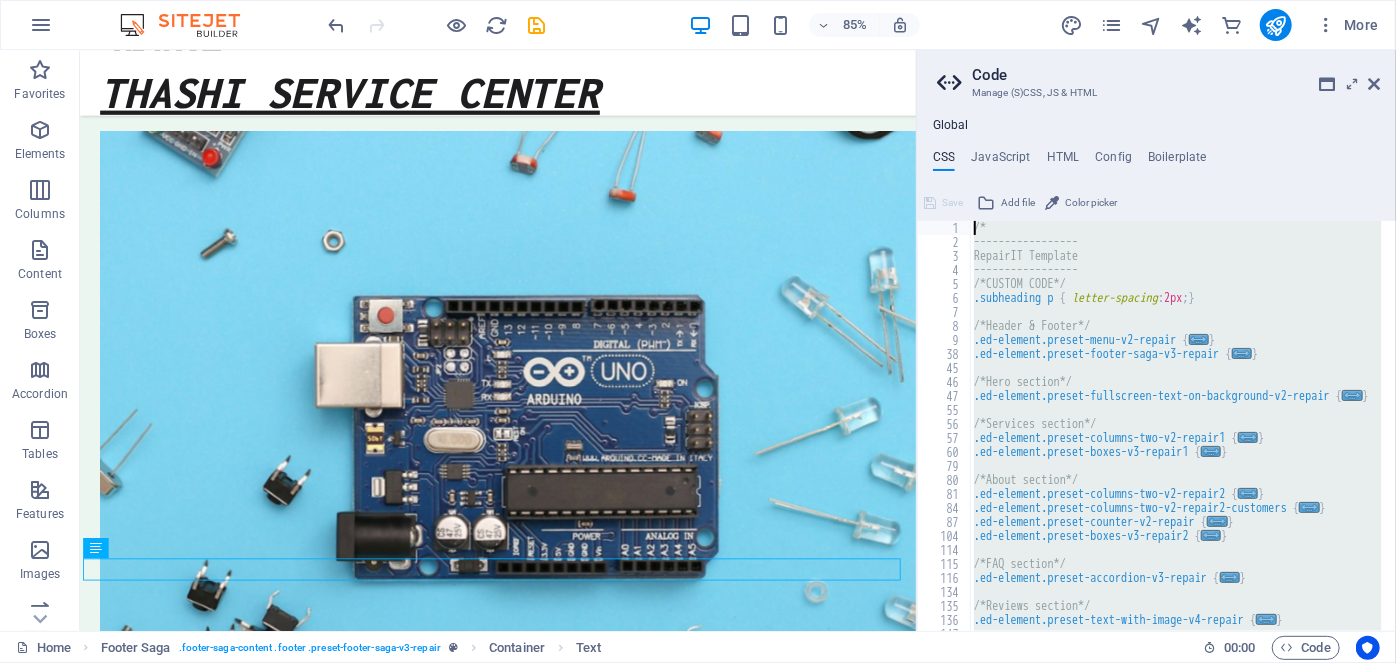 drag, startPoint x: 1320, startPoint y: 614, endPoint x: 971, endPoint y: 214, distance: 530.8493 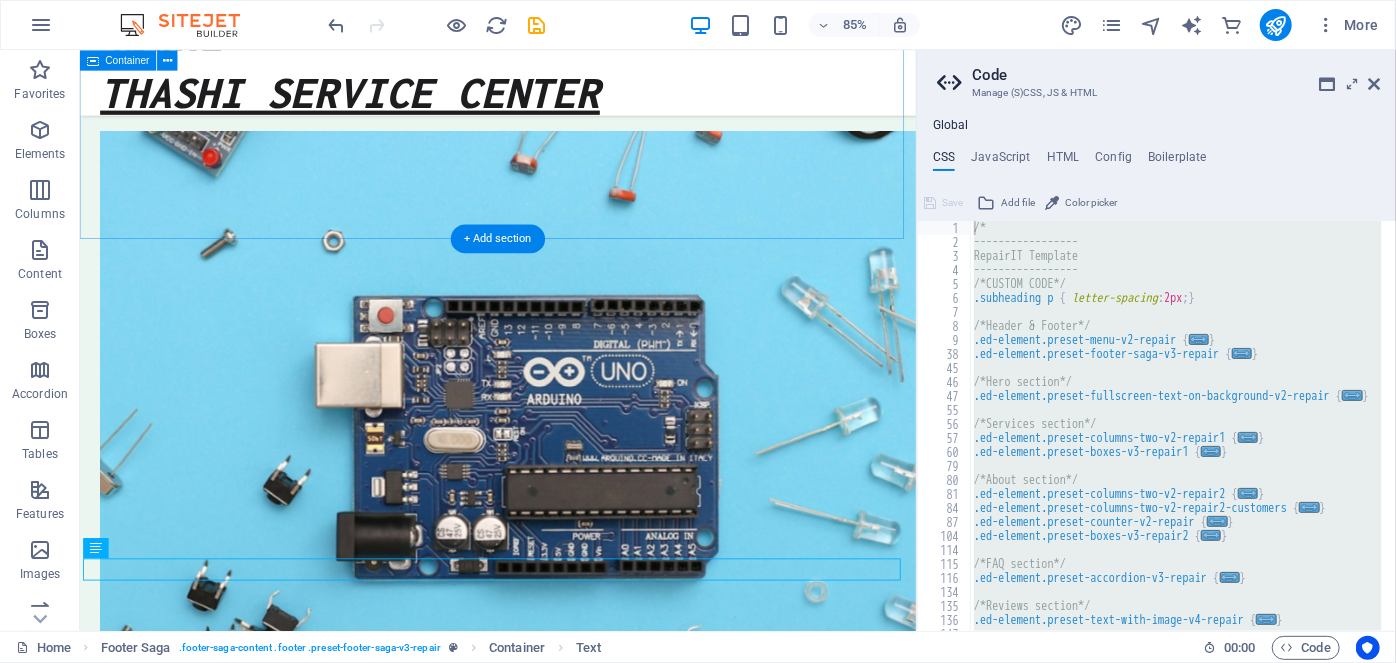 click on "Map Terrain Satellite Labels Keyboard shortcuts Map Data Map data ©2025 Map data ©2025 200 m  Click to toggle between metric and imperial units Terms Report a map error Contact Us Our location 56, CN Krishna Swamy Salai, Police Quarters, Triplicane
[CITY], [STATE]  ,  [ZIP] Call us +91 [PHONE] Send an email [EMAIL]" at bounding box center (572, 4161) 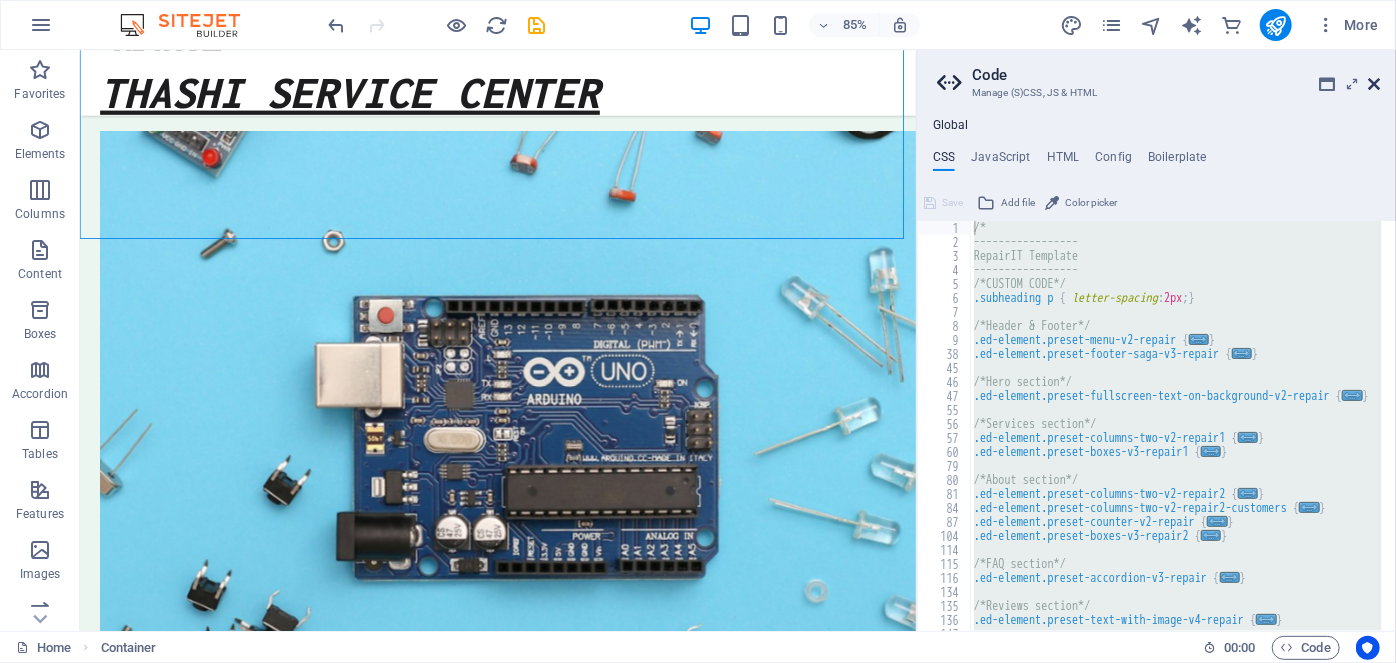 click at bounding box center [1374, 84] 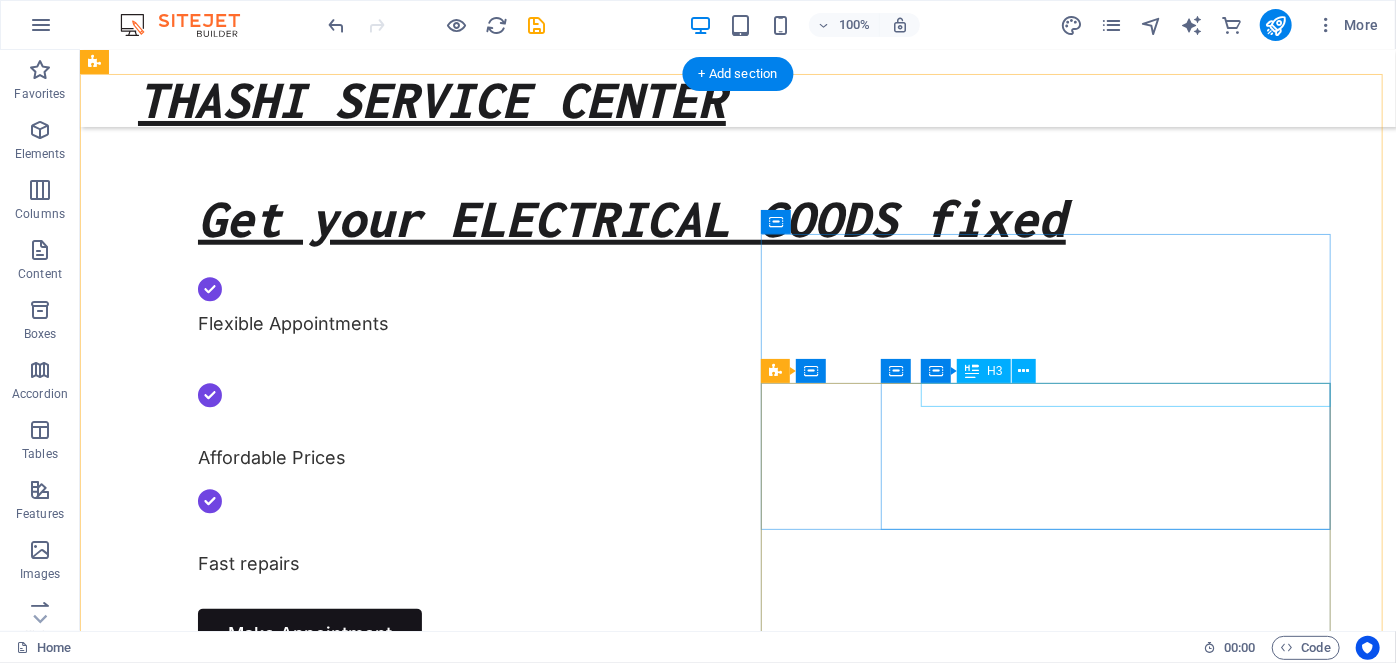 scroll, scrollTop: 826, scrollLeft: 0, axis: vertical 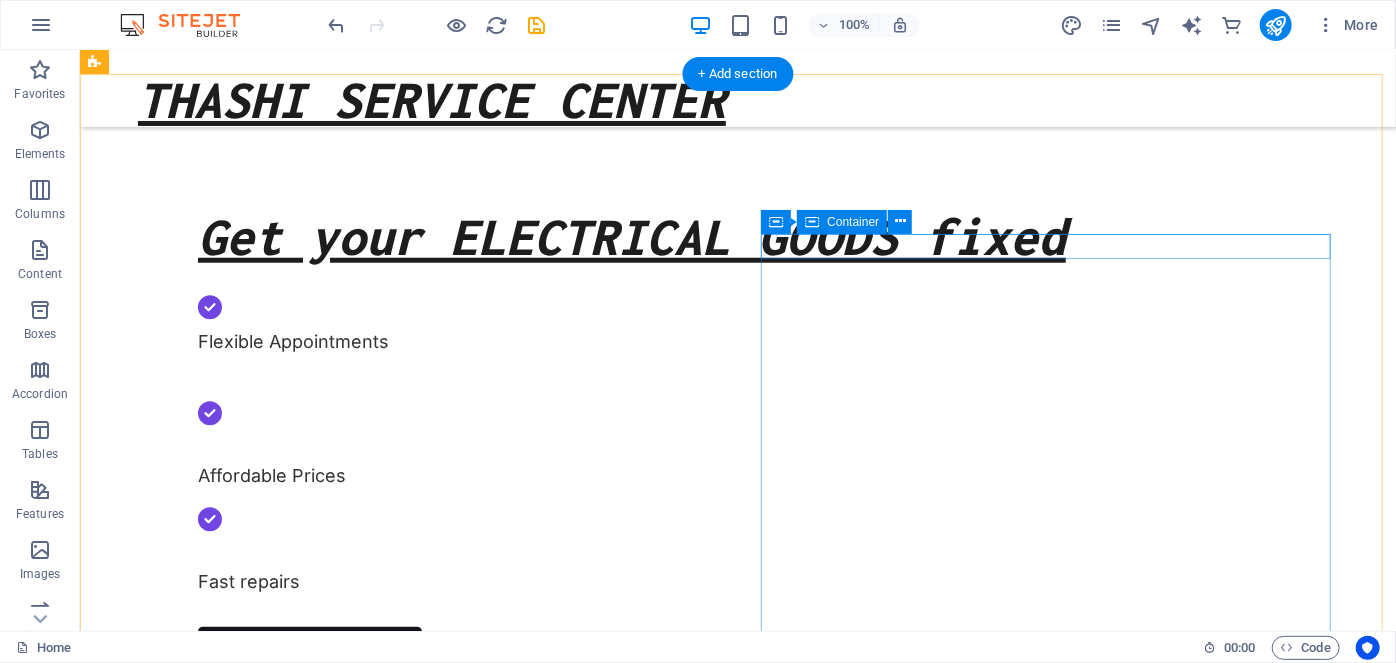 click on "OUR PROCESS" at bounding box center [388, 2238] 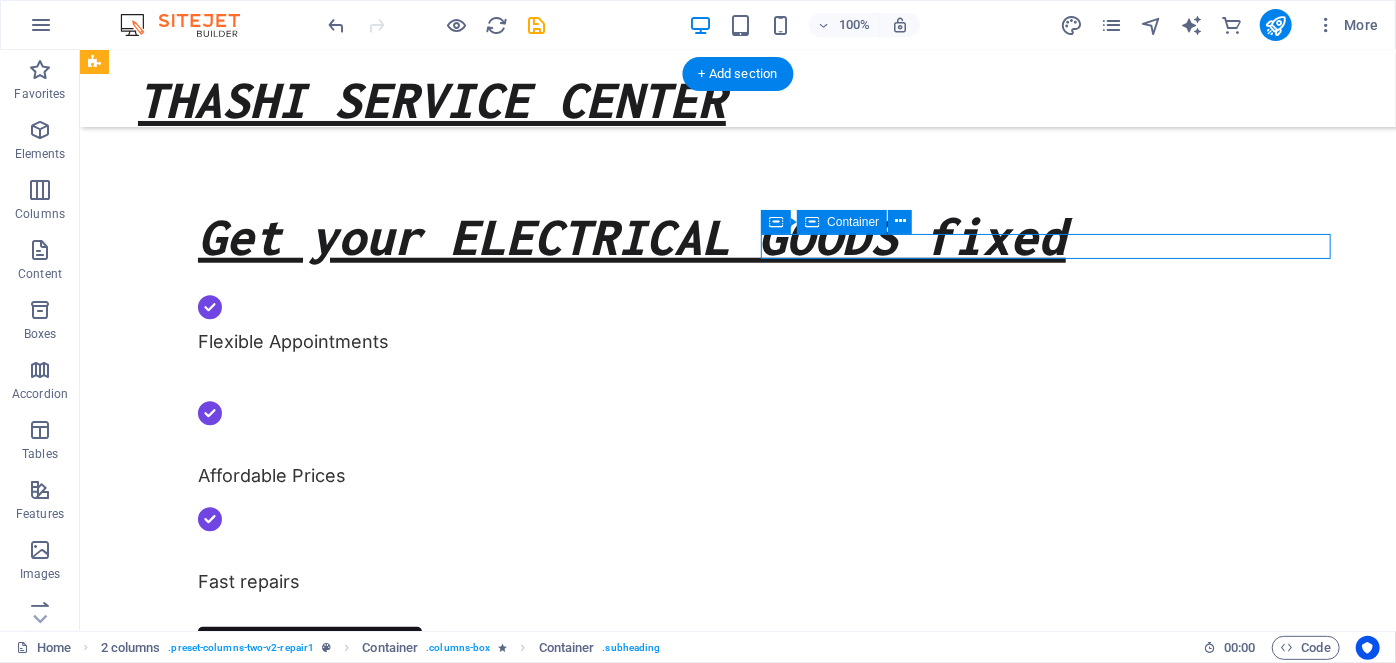 drag, startPoint x: 994, startPoint y: 237, endPoint x: 600, endPoint y: 259, distance: 394.61374 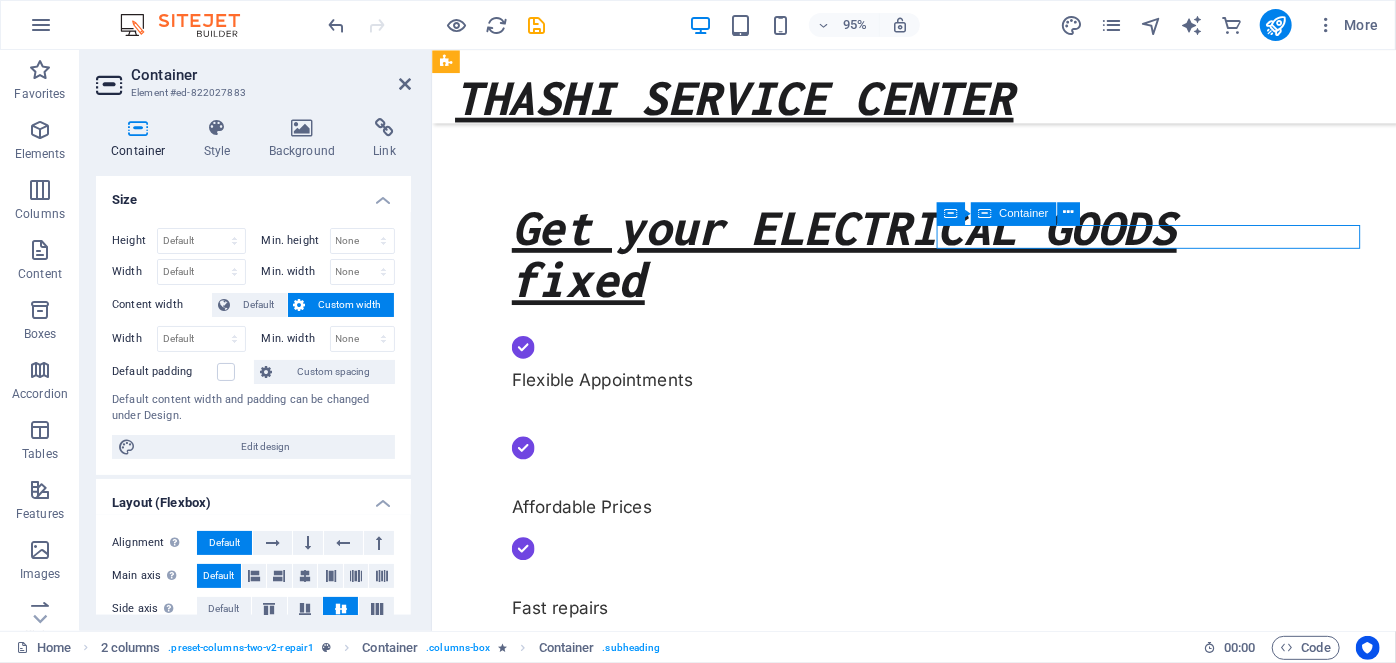 click on "OUR PROCESS" at bounding box center [682, 2415] 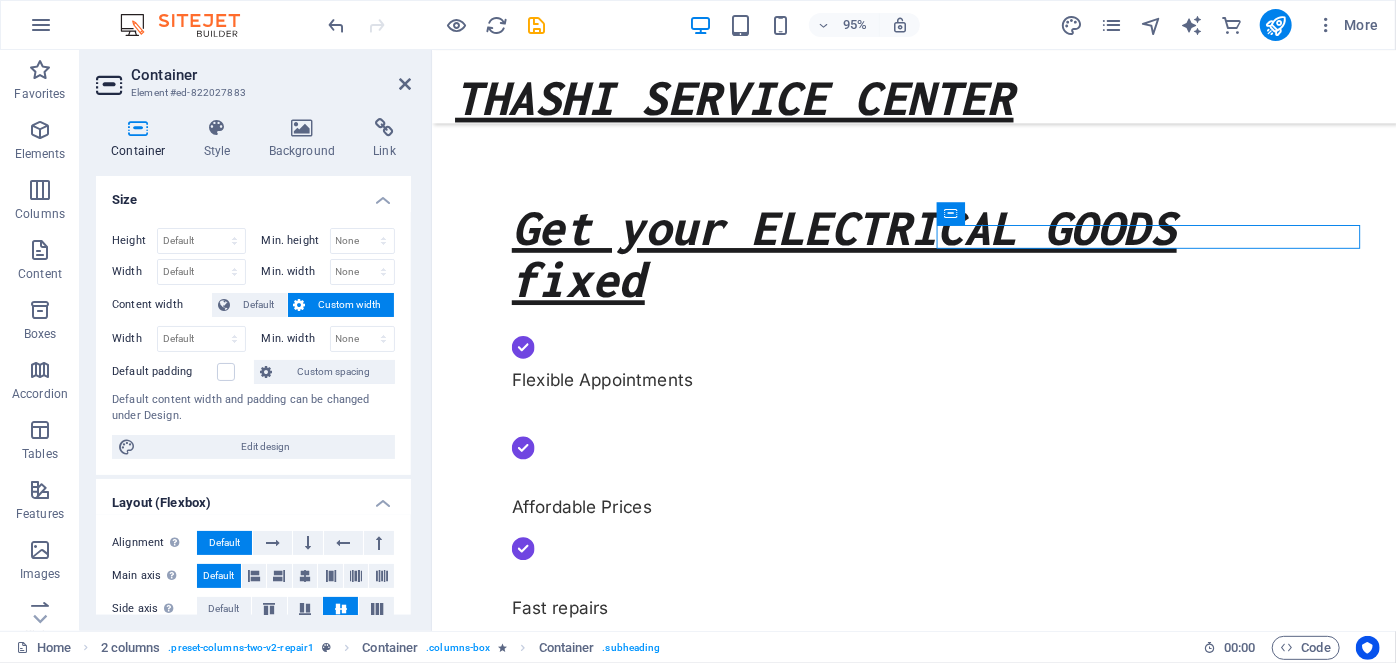 click on "OUR PROCESS" at bounding box center [682, 2415] 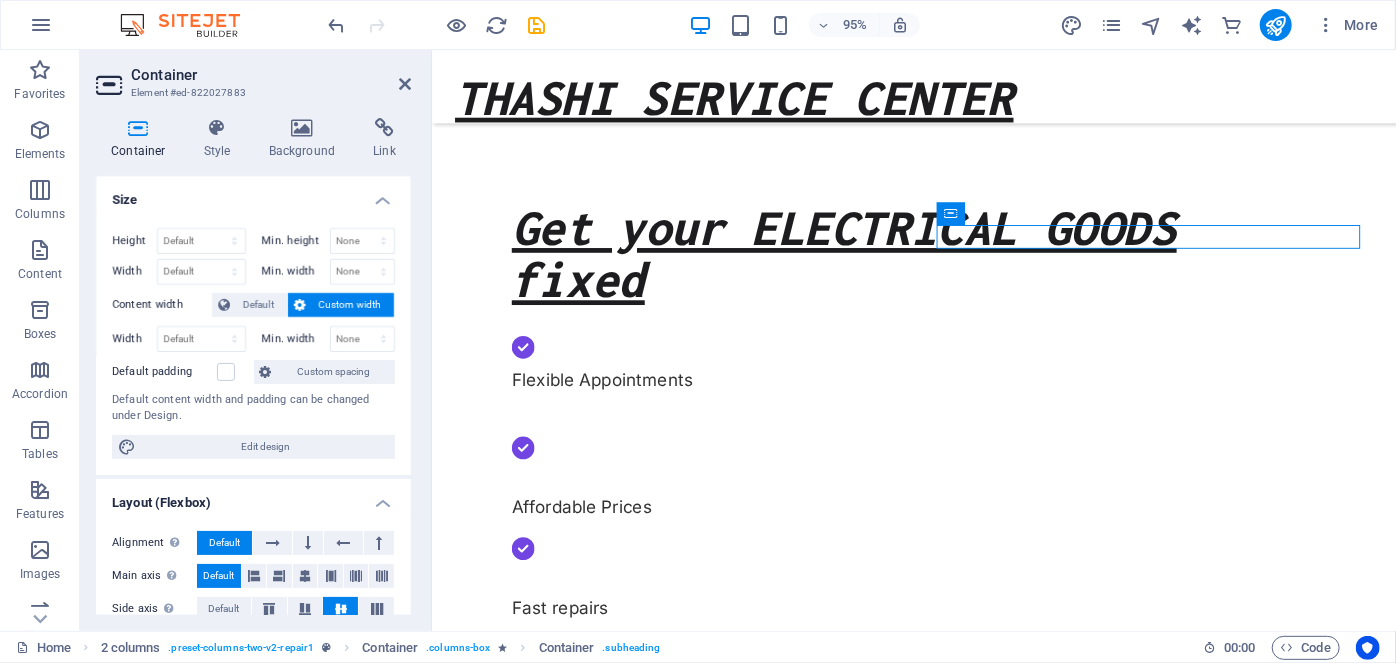 click on "OUR PROCESS" at bounding box center (682, 2415) 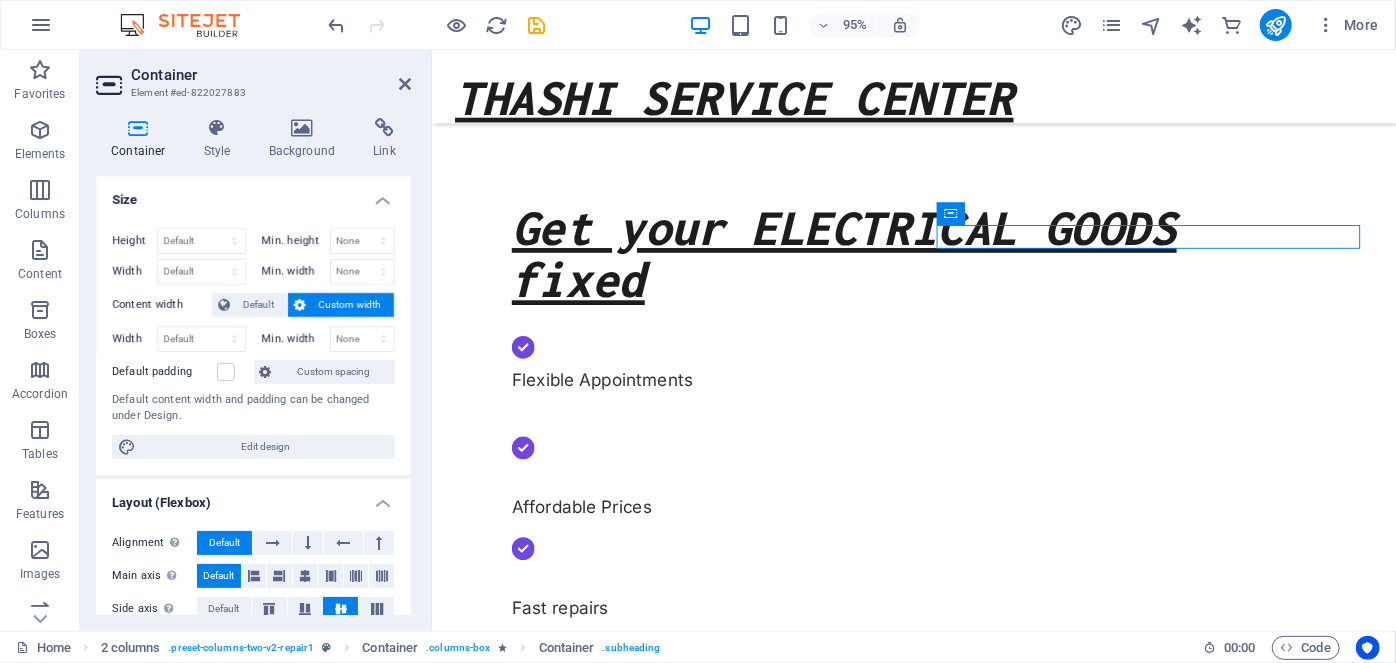click on "OUR PROCESS" at bounding box center (682, 2415) 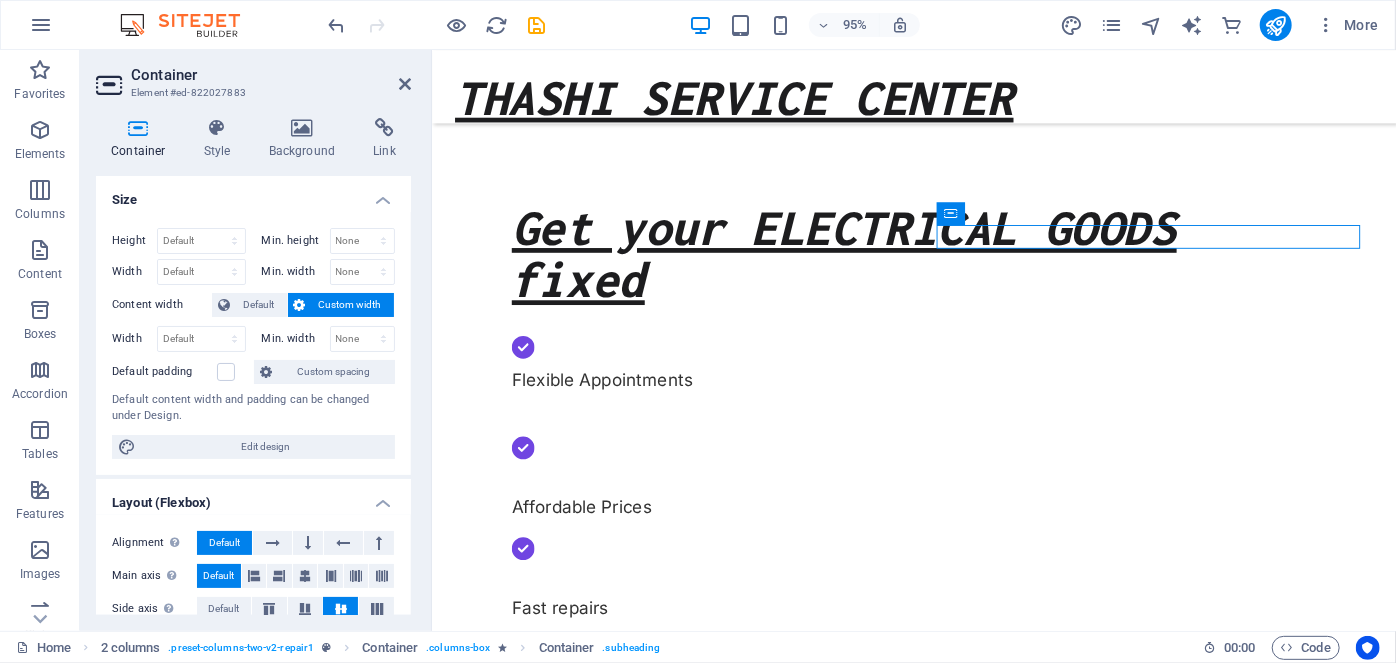 click on "OUR PROCESS" at bounding box center [682, 2415] 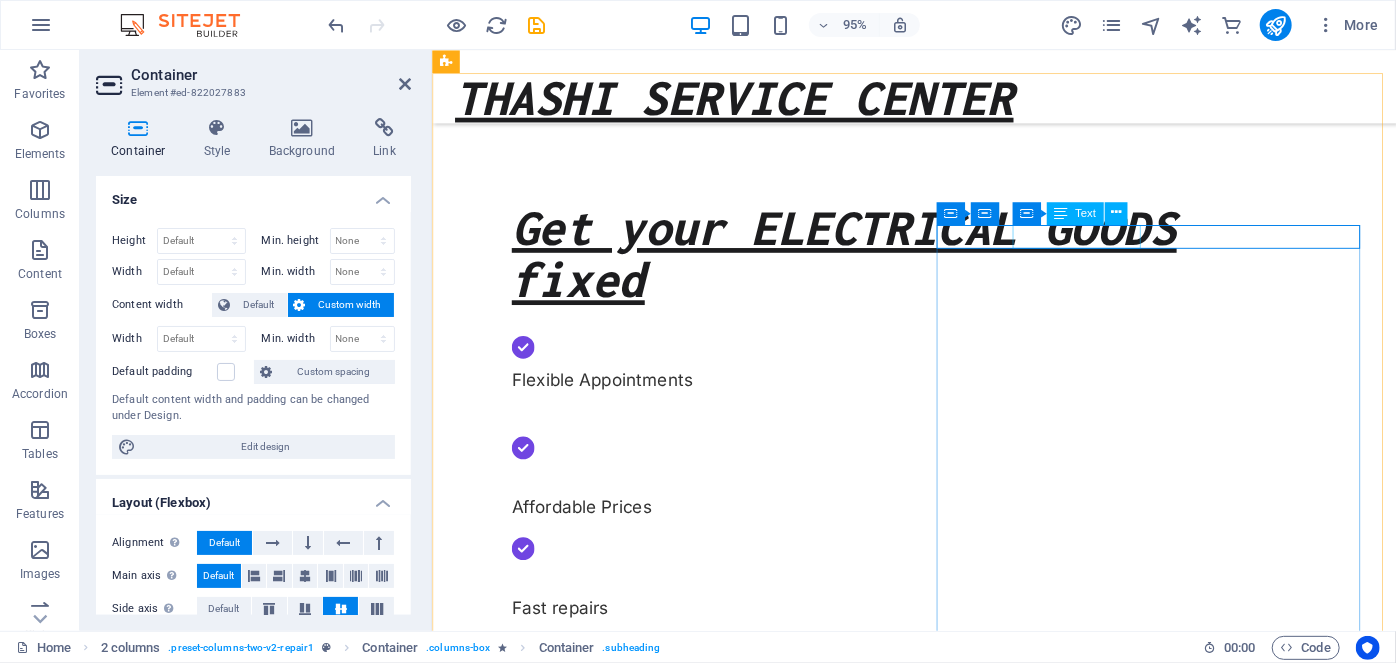 click on "OUR PROCESS" at bounding box center [682, 2432] 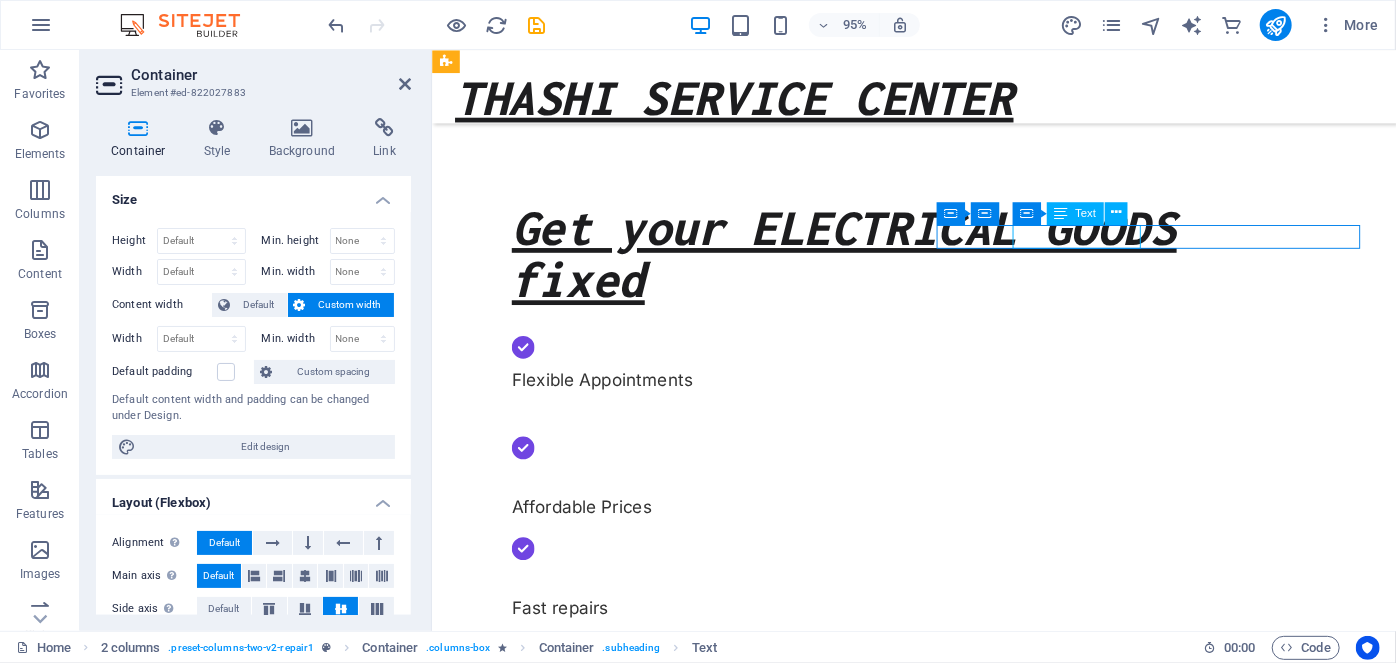click on "OUR PROCESS" at bounding box center [682, 2432] 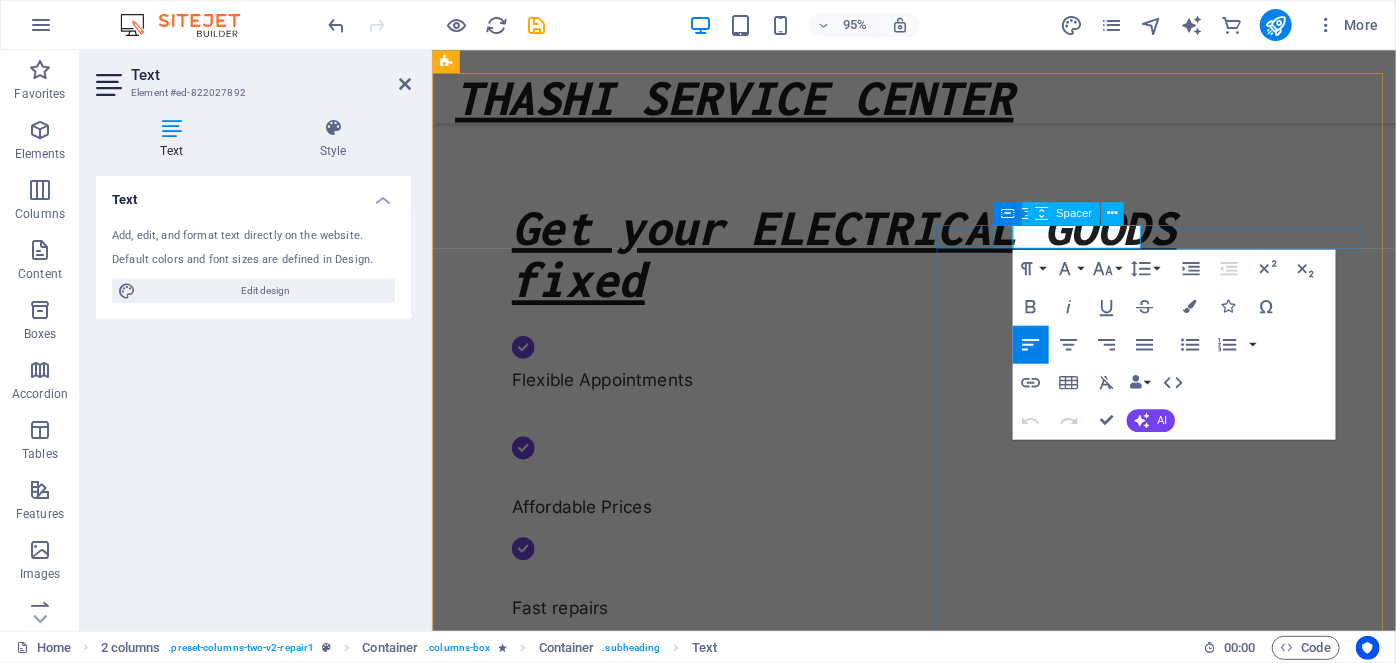 drag, startPoint x: 1174, startPoint y: 244, endPoint x: 1027, endPoint y: 248, distance: 147.05441 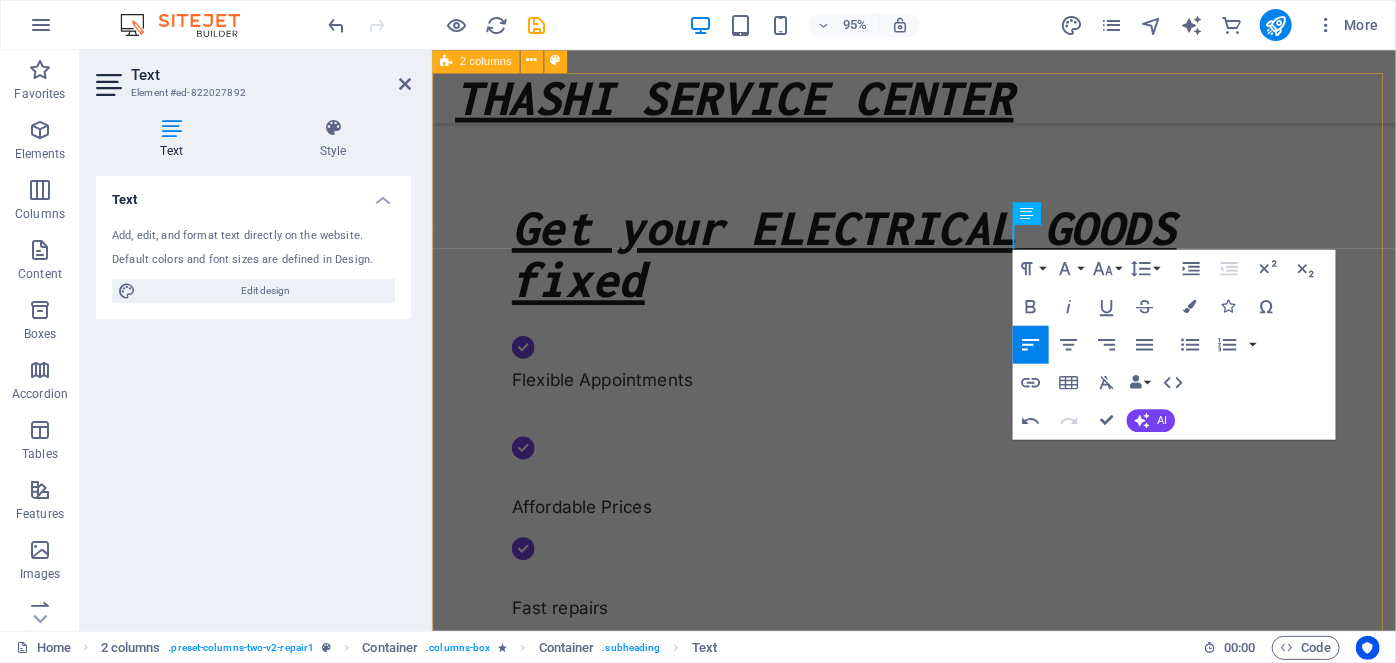 click on "OUR SERVICE What we can fix for you LED TV's LCD/LED and Plasma TV Repair includes Image issue, Picture quality, Picture color, Clarity, sound, Power issue, Remote control failure, Dead pixels, Screen burns, A Vertical or Horizontal line can appear and remain on the screen, greyish effect on screen and other distortions Mixer grinder repair Wet grinder, Ultra grinder ,Tower Fan, Ceiling Fan and others Electrical Goods & Repair Freezers, refrigerators, kitchen stoves, water heaters, washing machines,  microwave ovens, and induction cookers  ​ How it works Tell us your issue  Let us know what problem you're facing, and our expert service team will get it fixed quickly and efficiently. Bring your device We work around your schedule — choose doorstep service or drop off your device at your convenience. Get your fixed device Turpis nisl praesent tempor congue magna neque amet. Drop content here or  Add elements  Paste clipboard" at bounding box center (938, 2669) 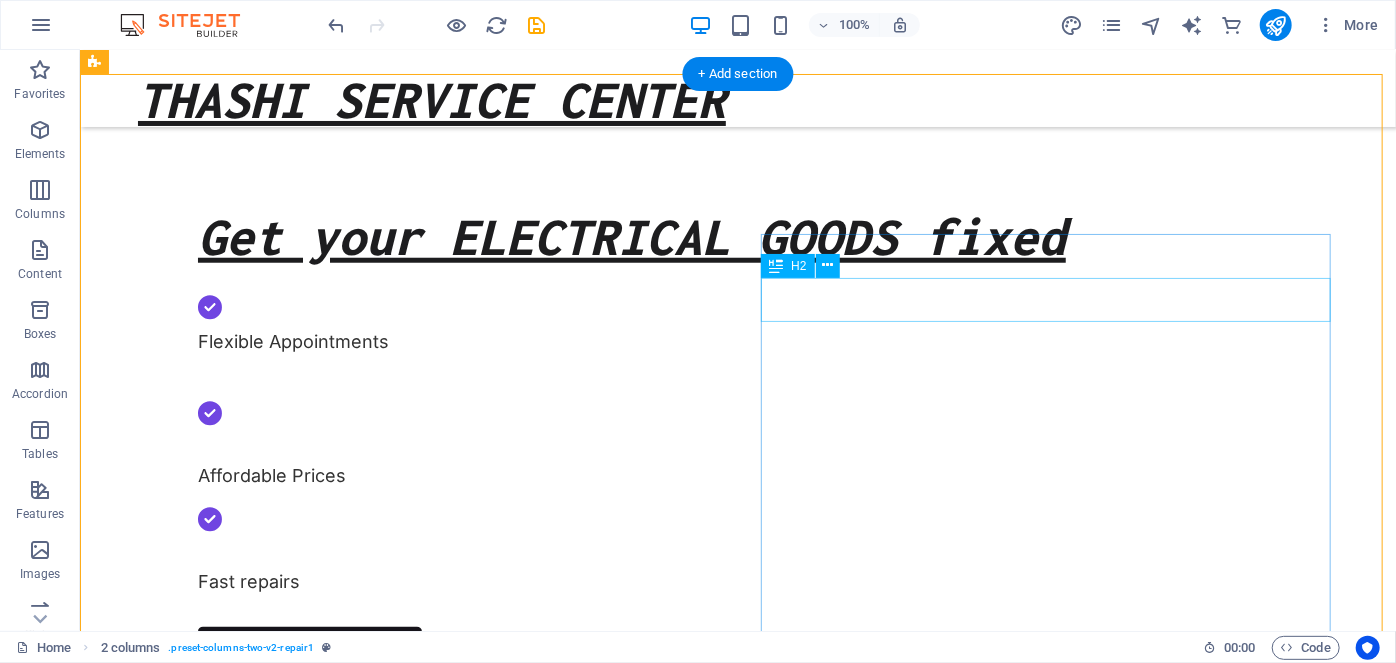 click on "How it works" at bounding box center [388, 2284] 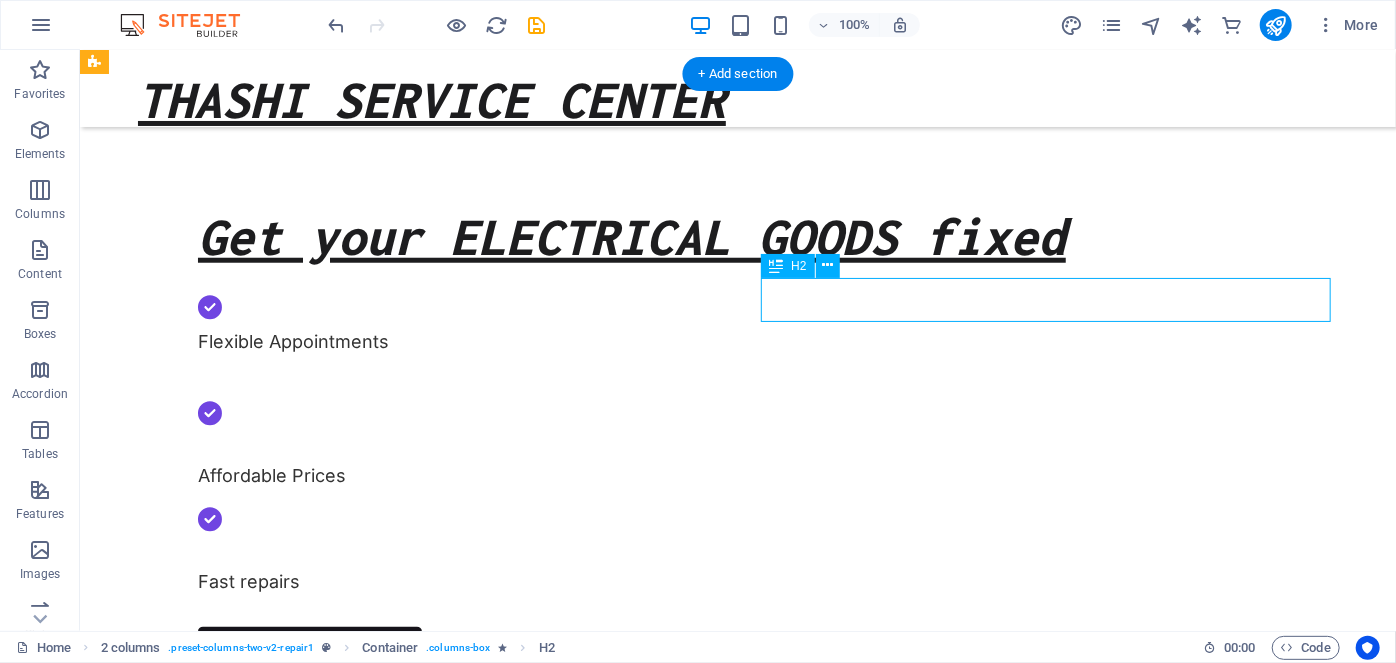click on "How it works" at bounding box center (388, 2284) 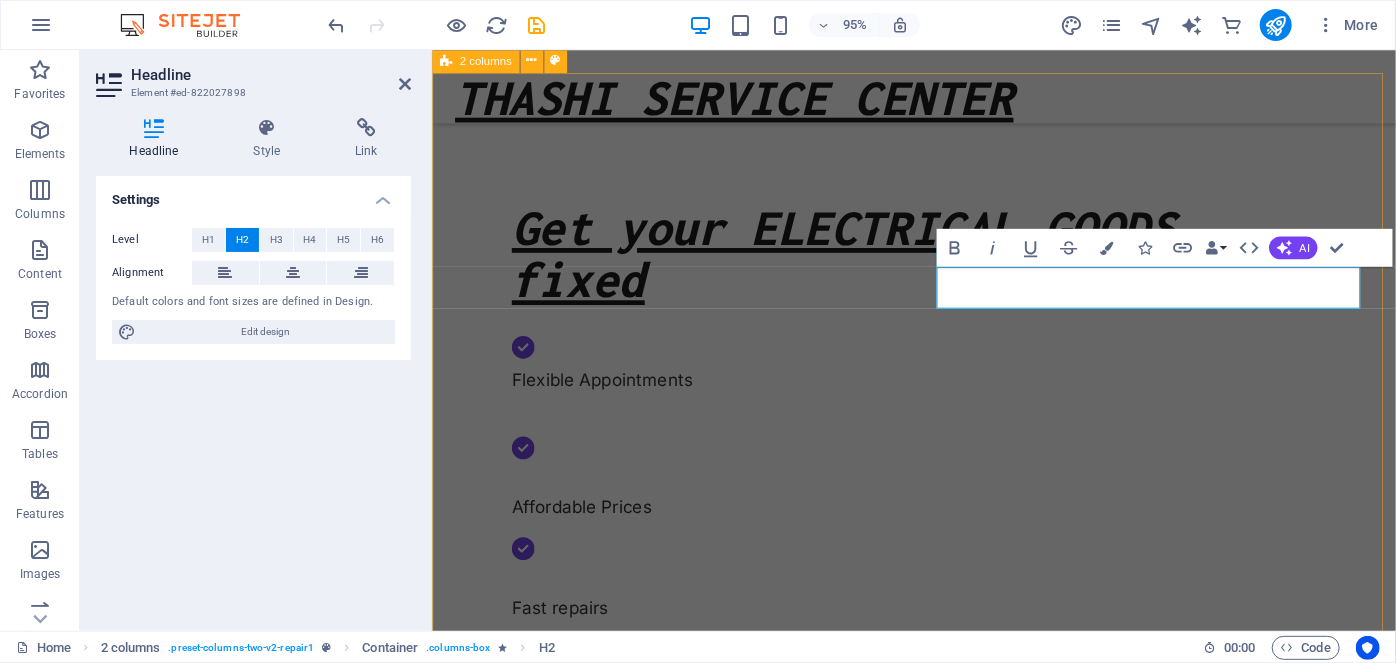 click on "OUR SERVICE What we can fix for you LED TV's LCD/LED and Plasma TV Repair includes Image issue, Picture quality, Picture color, Clarity, sound, Power issue, Remote control failure, Dead pixels, Screen burns, A Vertical or Horizontal line can appear and remain on the screen, greyish effect on screen and other distortions Mixer grinder repair Wet grinder, Ultra grinder ,Tower Fan, Ceiling Fan and others Electrical Goods & Repair Freezers, refrigerators, kitchen stoves, water heaters, washing machines,  microwave ovens, and induction cookers  How it works Tell us your issue  Let us know what problem you're facing, and our expert service team will get it fixed quickly and efficiently. Bring your device We work around your schedule — choose doorstep service or drop off your device at your convenience. Get your fixed device Turpis nisl praesent tempor congue magna neque amet. Drop content here or  Add elements  Paste clipboard" at bounding box center (938, 2657) 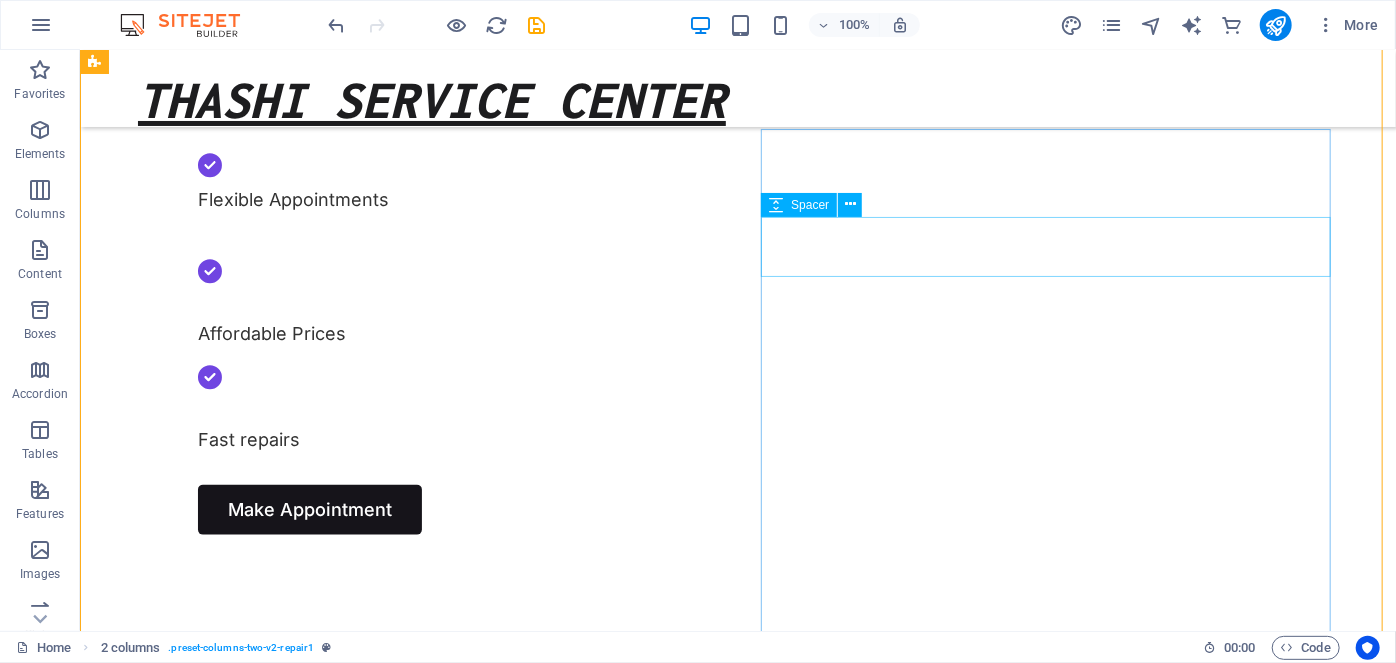 scroll, scrollTop: 931, scrollLeft: 0, axis: vertical 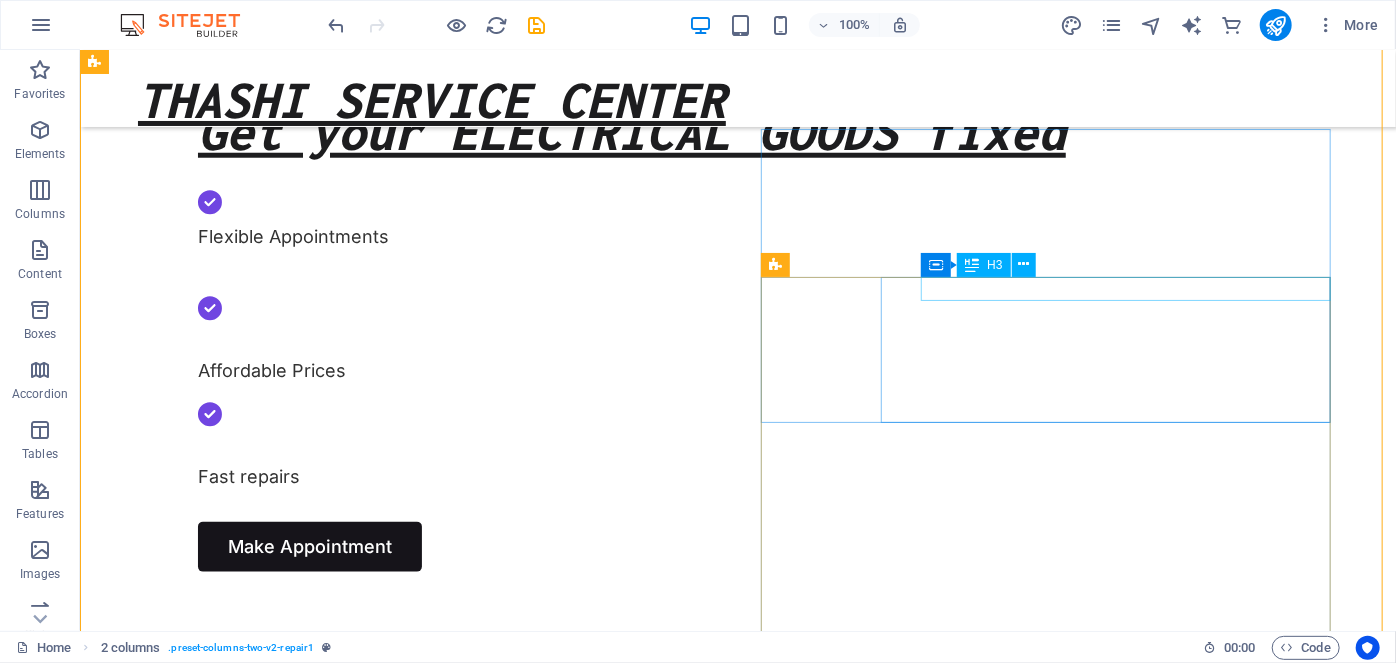 click on "Tell us your issue" at bounding box center [408, 2393] 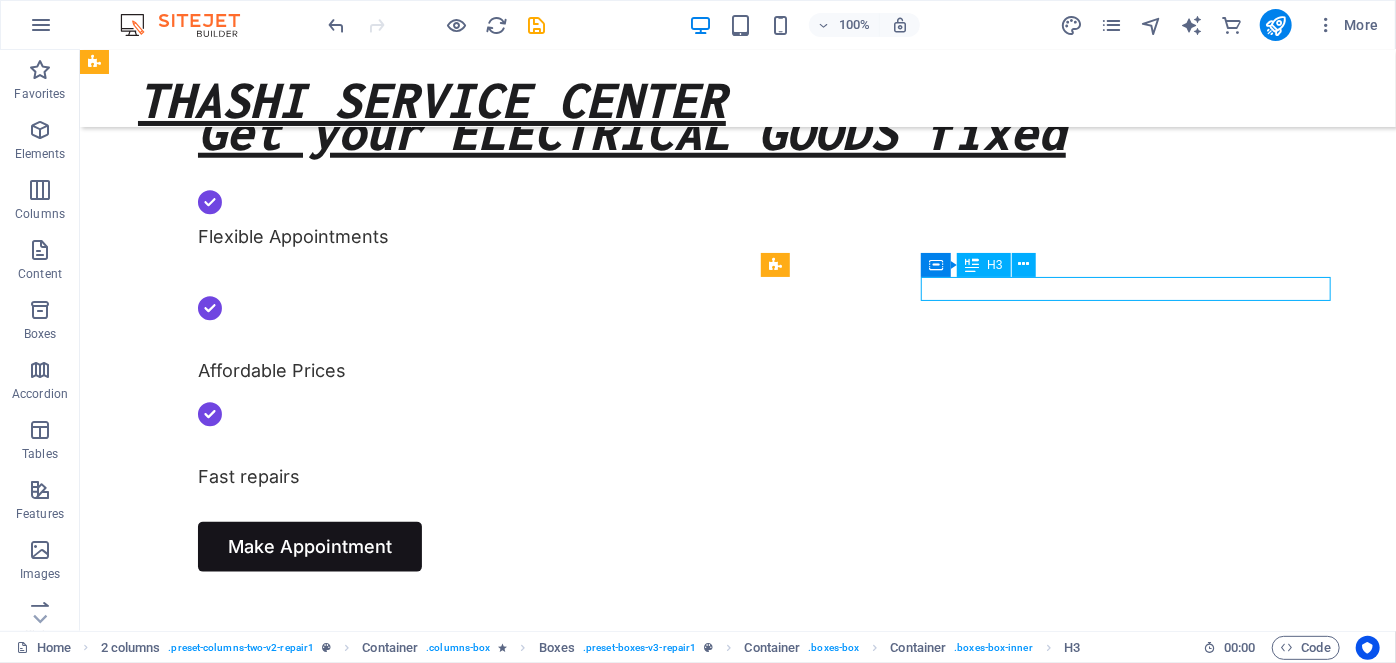 click on "Tell us your issue" at bounding box center [408, 2393] 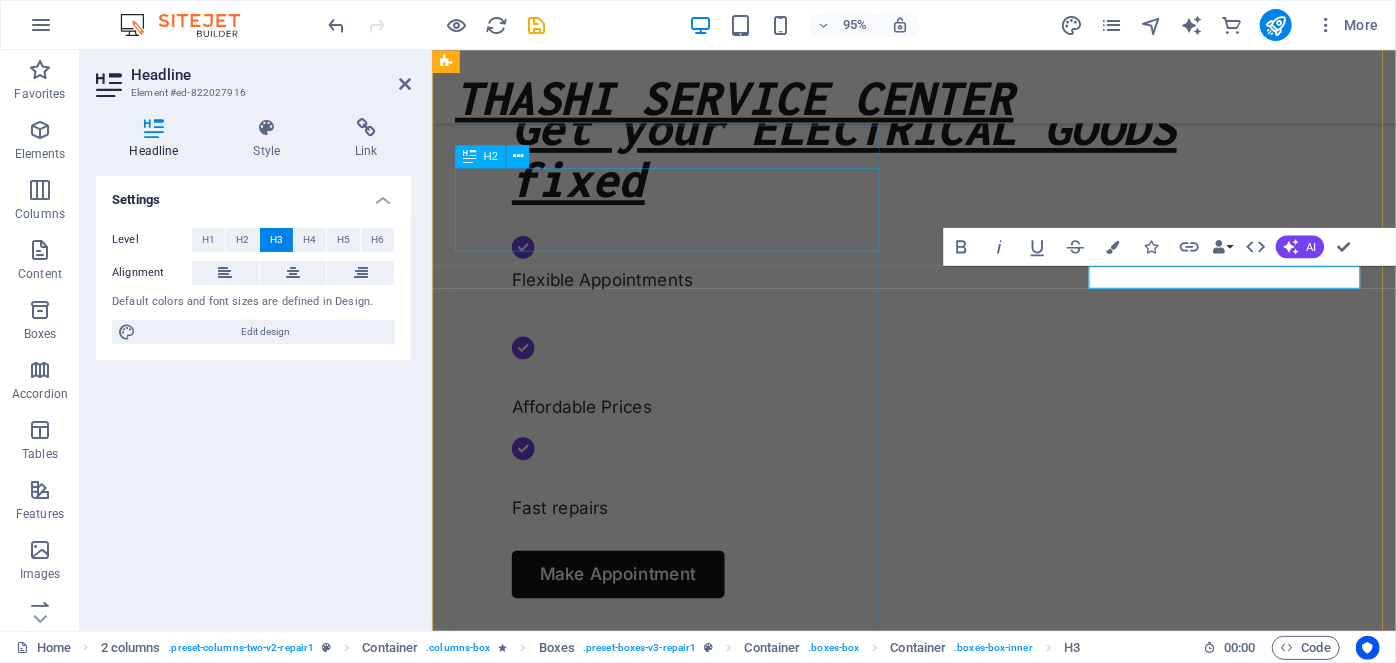 click on "What we can fix for you" at bounding box center [682, 1285] 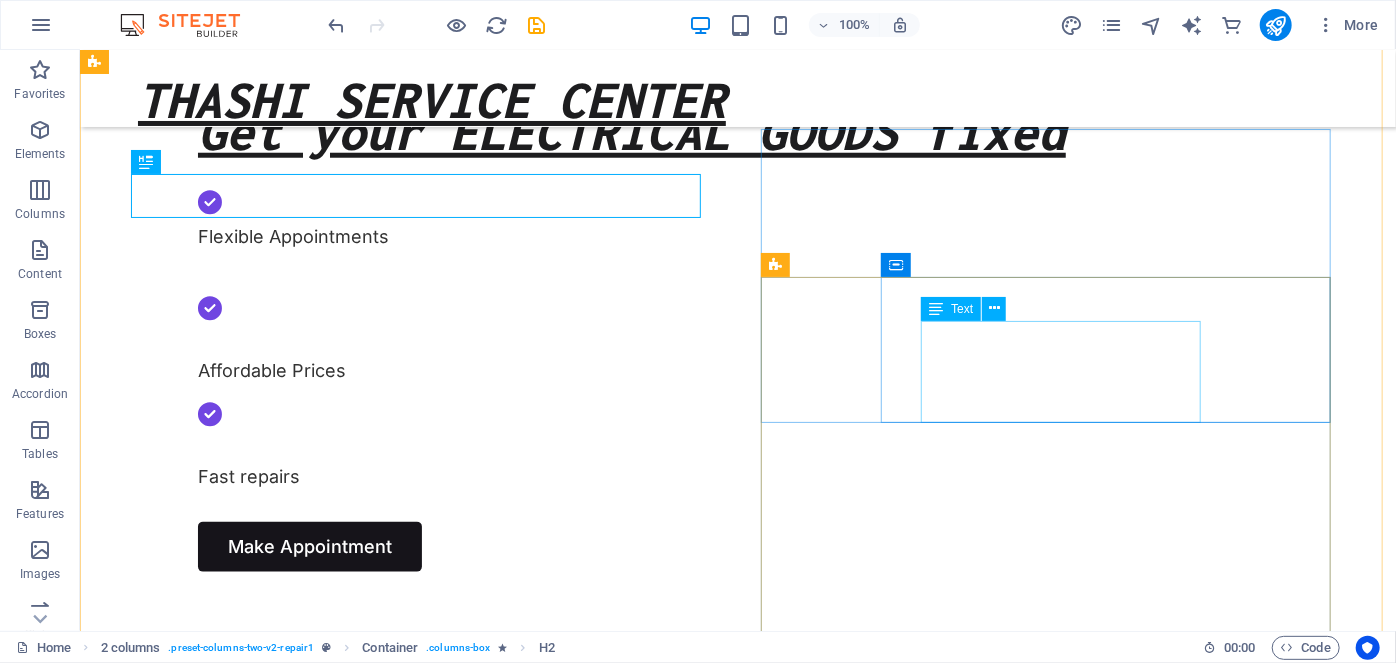 click on "Let us know what problem you're facing, and our expert service team will get it fixed quickly and efficiently." at bounding box center [408, 2450] 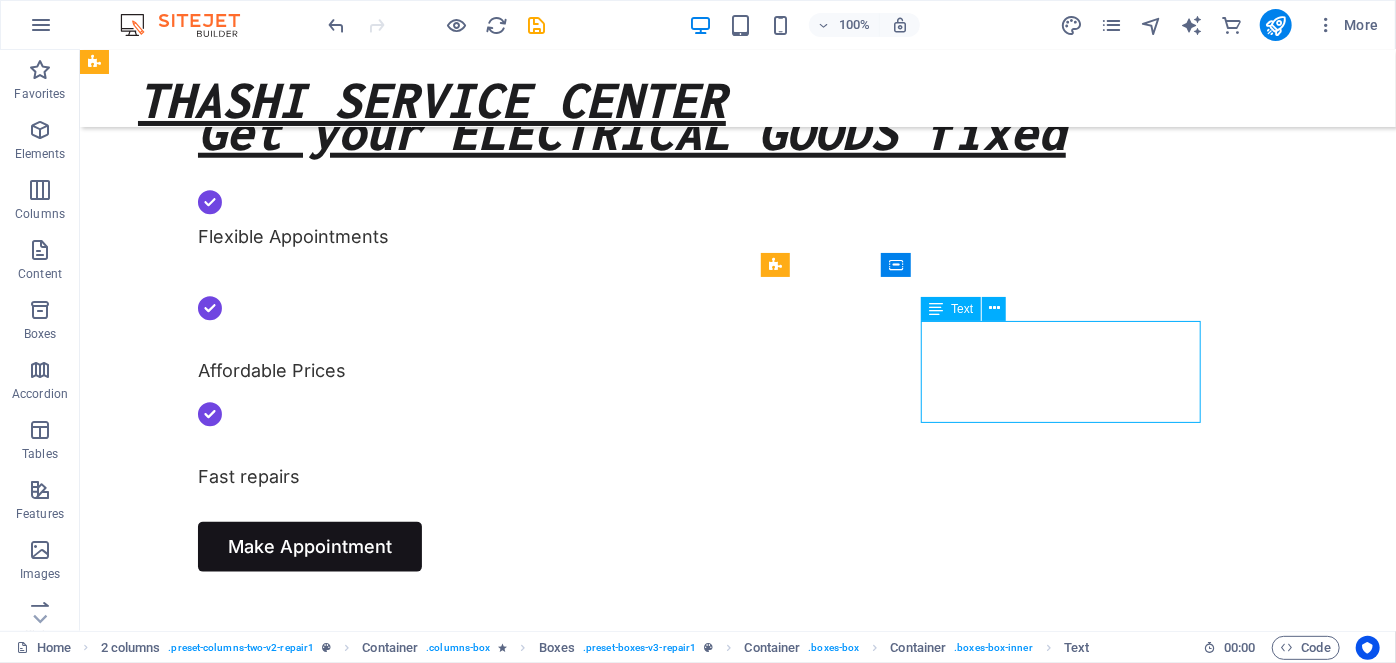 click on "Let us know what problem you're facing, and our expert service team will get it fixed quickly and efficiently." at bounding box center [408, 2450] 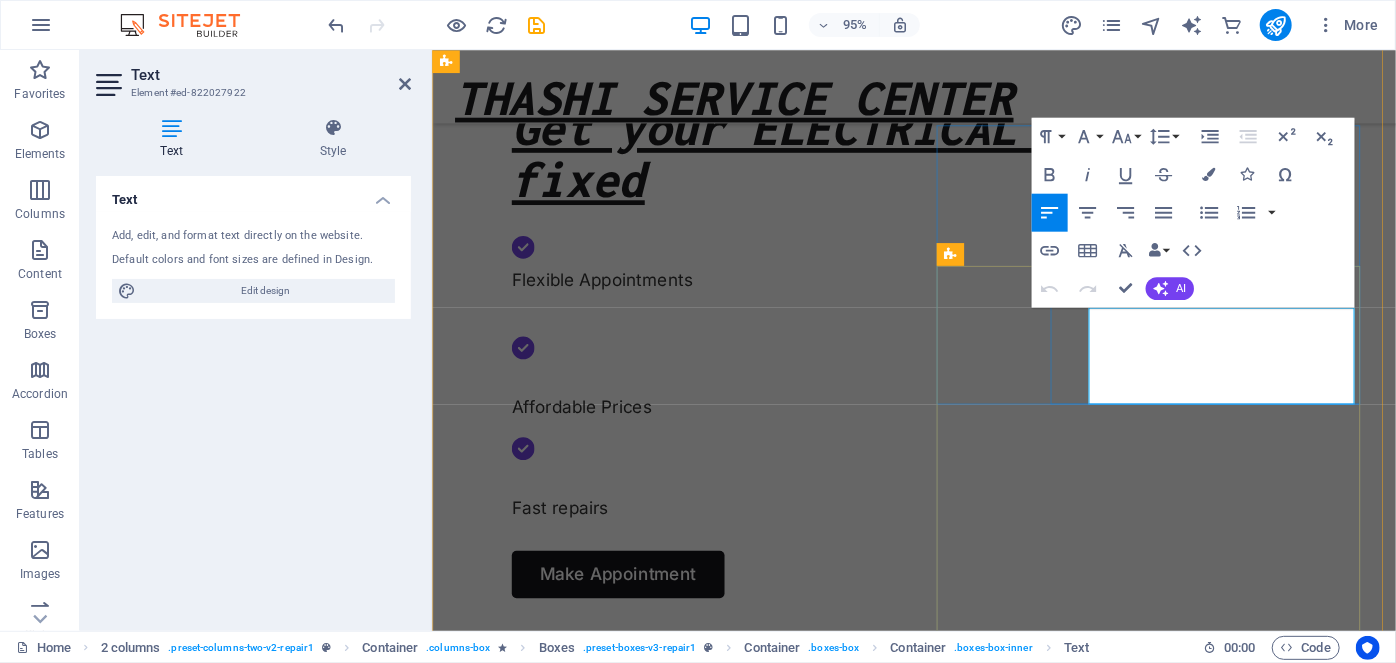 drag, startPoint x: 1219, startPoint y: 417, endPoint x: 1120, endPoint y: 326, distance: 134.46933 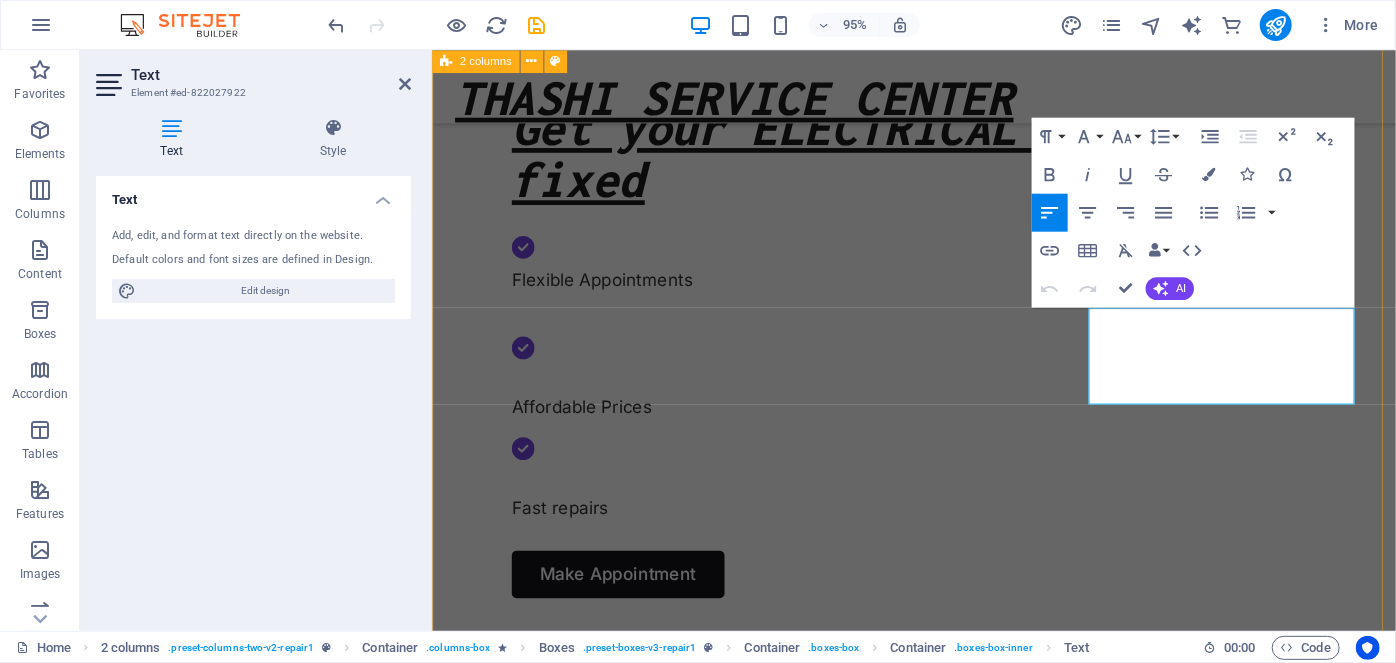 click on "OUR SERVICE What we can fix for you LED TV's LCD/LED and Plasma TV Repair includes Image issue, Picture quality, Picture color, Clarity, sound, Power issue, Remote control failure, Dead pixels, Screen burns, A Vertical or Horizontal line can appear and remain on the screen, greyish effect on screen and other distortions Mixer grinder repair Wet grinder, Ultra grinder ,Tower Fan, Ceiling Fan and others Electrical Goods & Repair Freezers, refrigerators, kitchen stoves, water heaters, washing machines,  microwave ovens, and induction cookers  How it works Tell us your issue  Let us know what problem you're facing, and our expert service team will get it fixed quickly and efficiently. Bring your device We work around your schedule — choose doorstep service or drop off your device at your convenience. Get your fixed device Turpis nisl praesent tempor congue magna neque amet. Drop content here or  Add elements  Paste clipboard" at bounding box center [938, 2552] 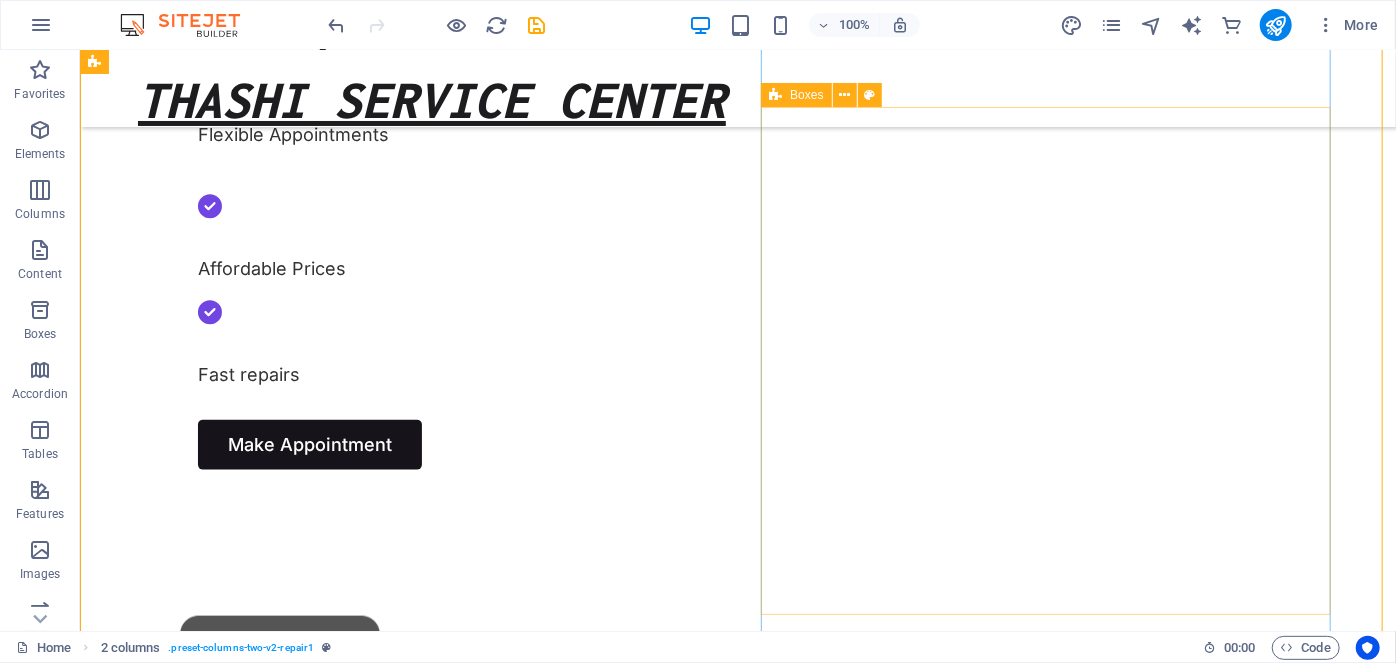 scroll, scrollTop: 1121, scrollLeft: 0, axis: vertical 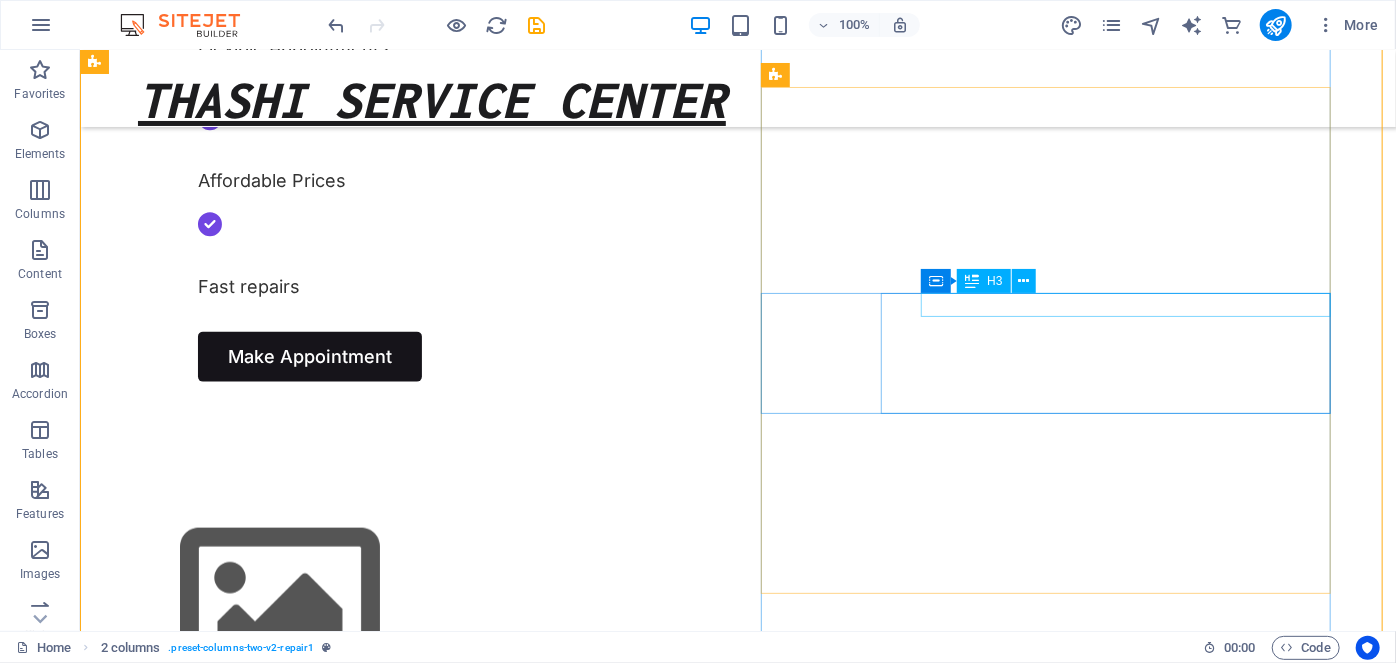 click on "Bring your device" at bounding box center [408, 2448] 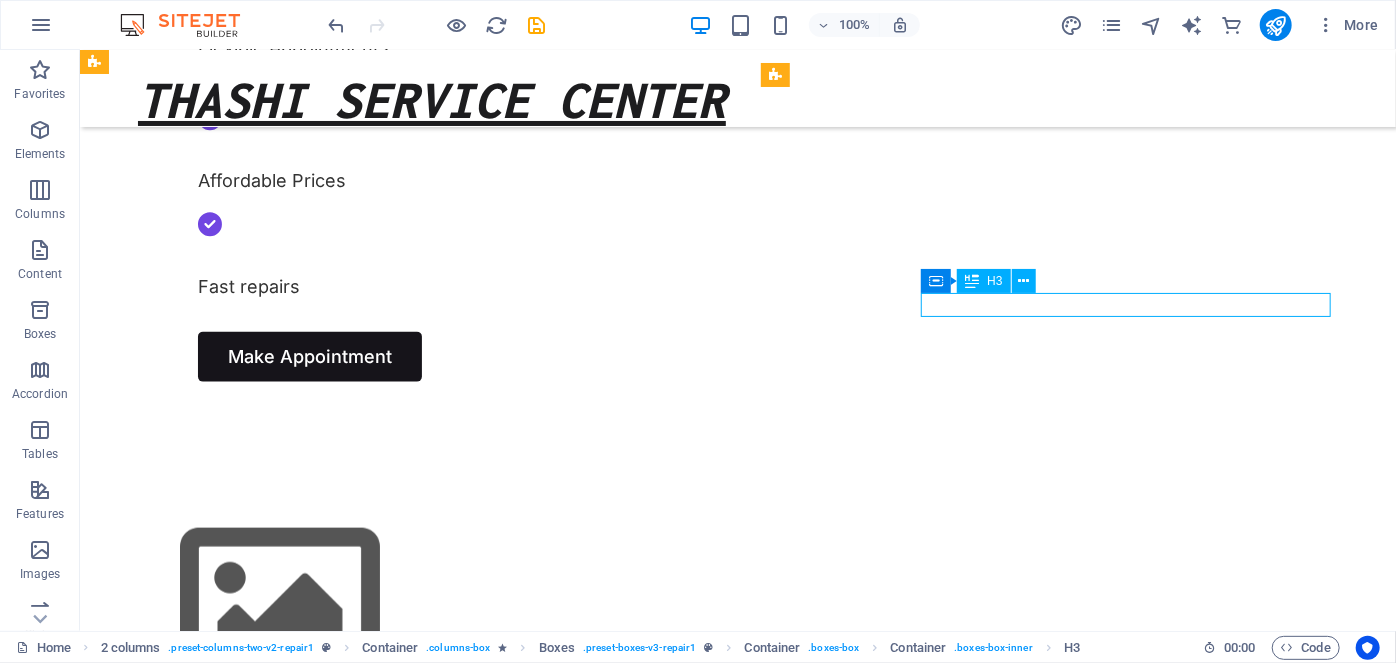 click on "Bring your device" at bounding box center [408, 2448] 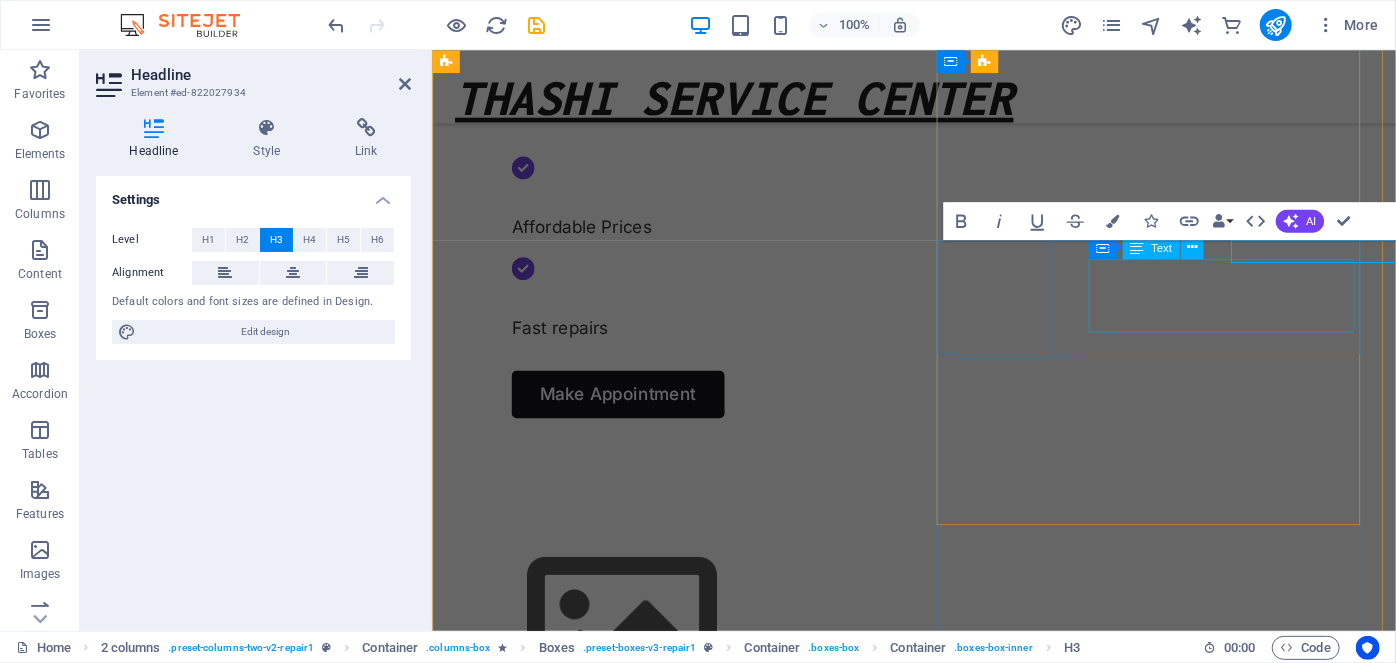 scroll, scrollTop: 1165, scrollLeft: 0, axis: vertical 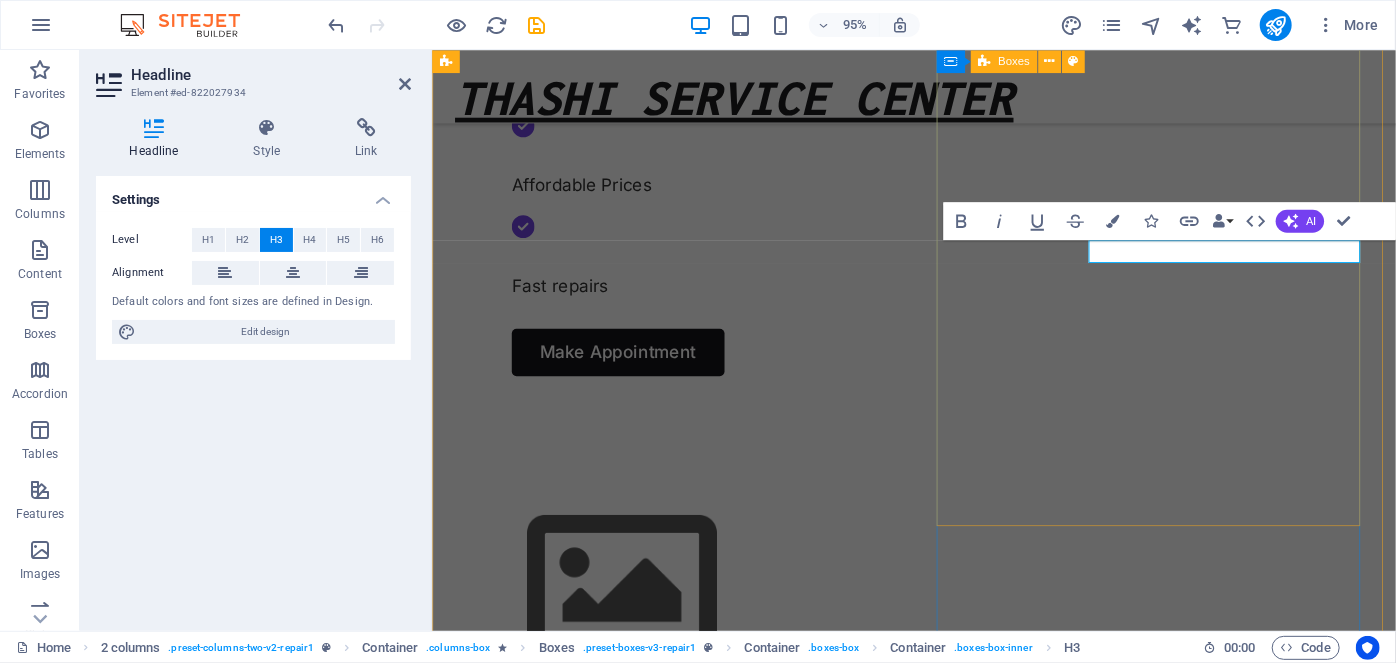 click on "Tell us your issue  Let us know what problem you're facing, and our expert service team will get it fixed quickly and efficiently. Bring your device We work around your schedule — choose doorstep service or drop off your device at your convenience. Get your fixed device Turpis nisl praesent tempor congue magna neque amet." at bounding box center [682, 2569] 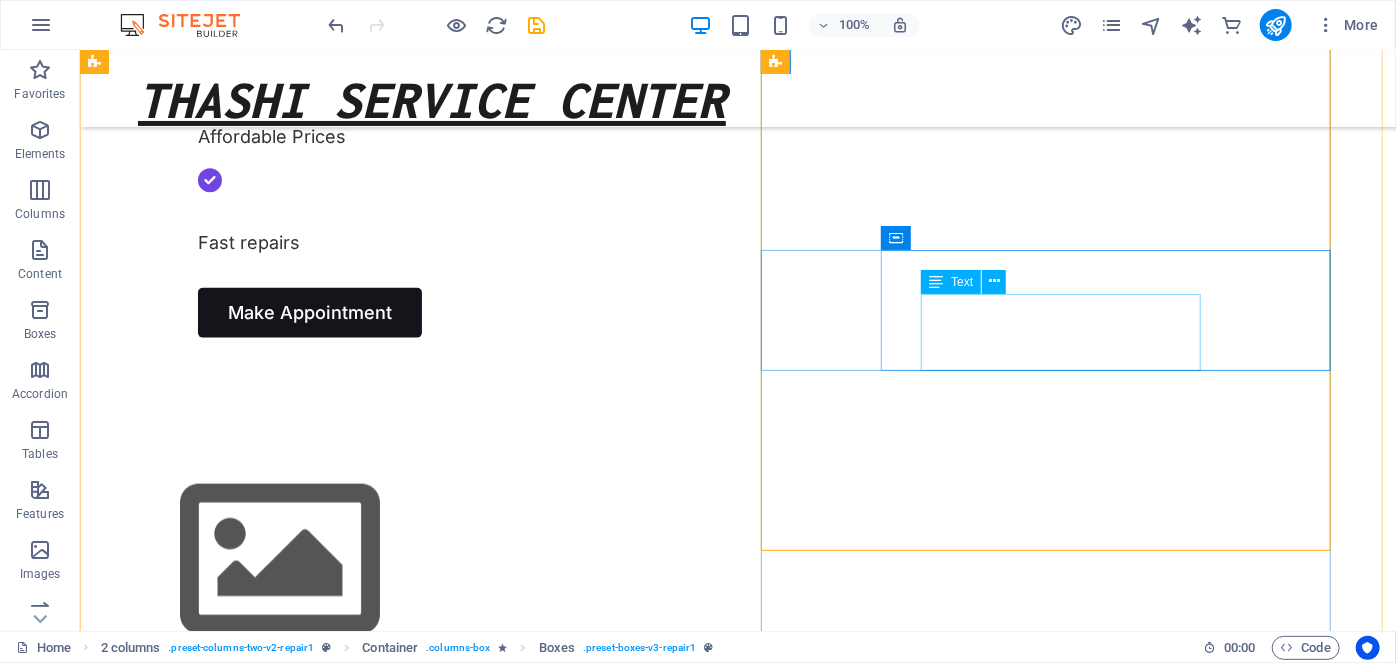 click on "We work around your schedule — choose doorstep service or drop off your device at your convenience." at bounding box center (408, 2461) 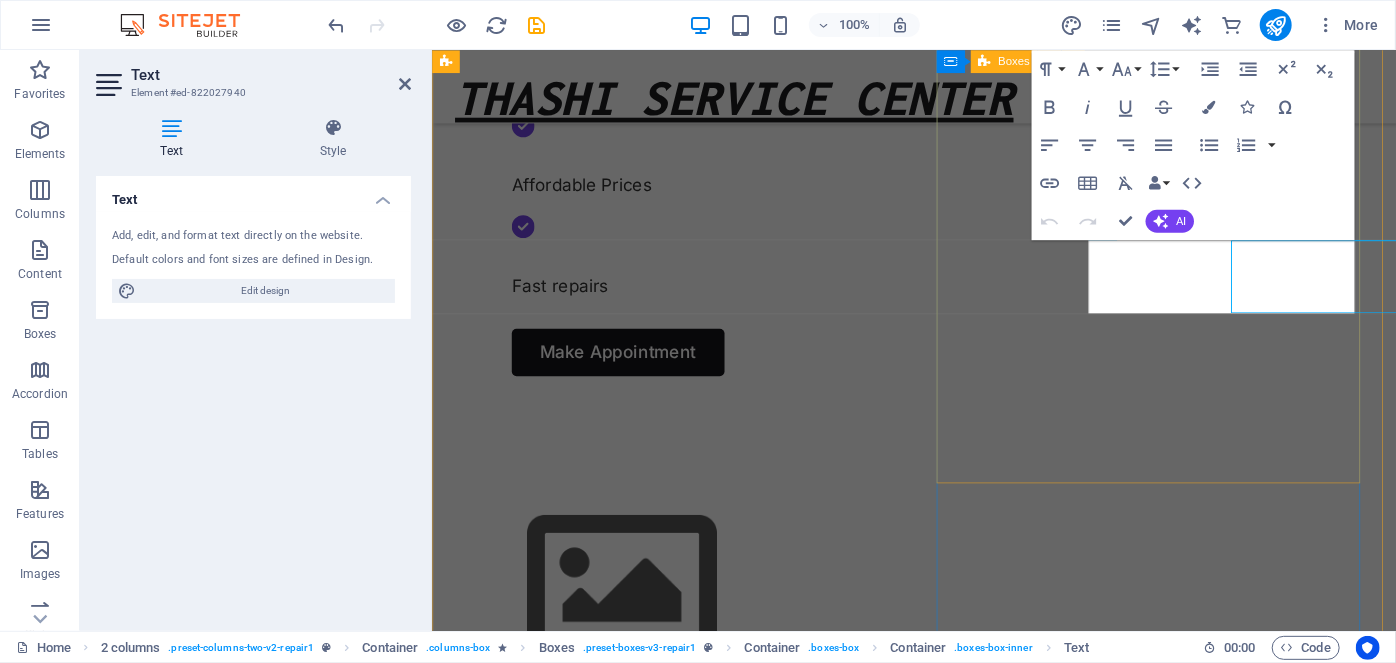 scroll, scrollTop: 1208, scrollLeft: 0, axis: vertical 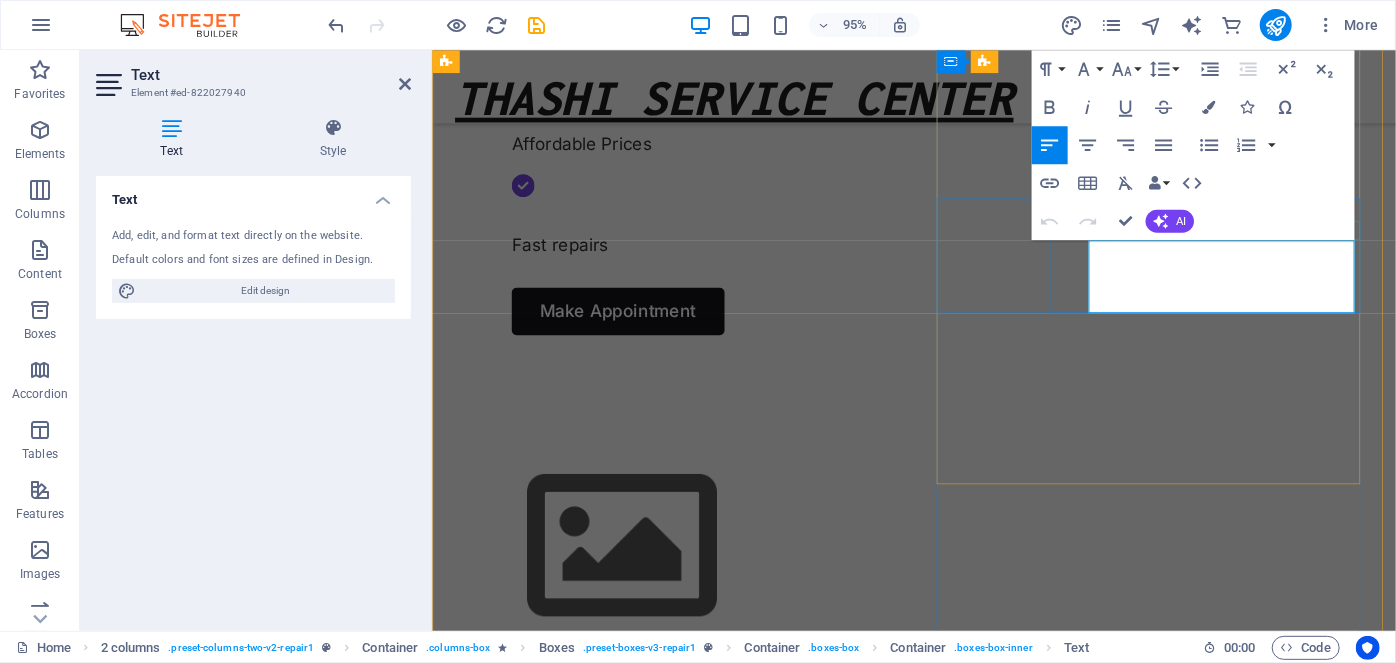 drag, startPoint x: 1382, startPoint y: 316, endPoint x: 1519, endPoint y: 286, distance: 140.24622 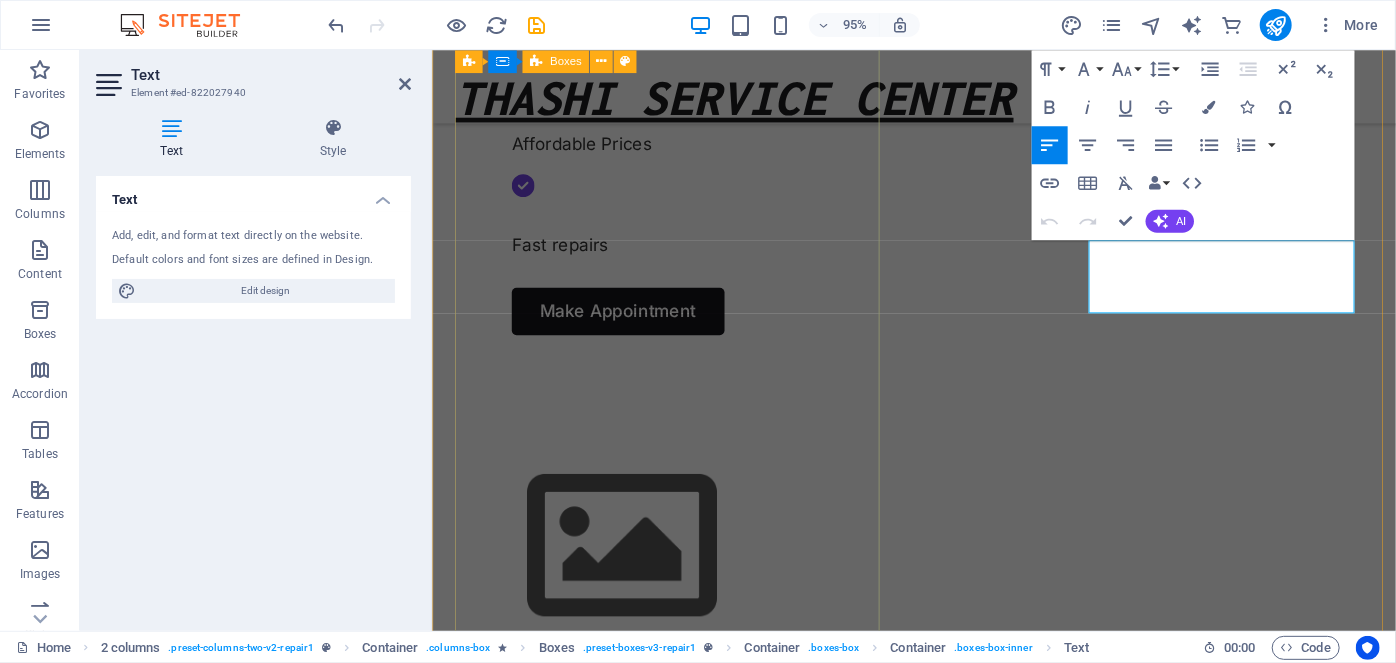 click on "LED TV's LCD/LED and Plasma TV Repair includes Image issue, Picture quality, Picture color, Clarity, sound, Power issue, Remote control failure, Dead pixels, Screen burns, A Vertical or Horizontal line can appear and remain on the screen, greyish effect on screen and other distortions Mixer grinder repair Wet grinder, Ultra grinder ,Tower Fan, Ceiling Fan and others Electrical Goods & Repair Freezers, refrigerators, kitchen stoves, water heaters, washing machines,  microwave ovens, and induction cookers" at bounding box center [682, 1543] 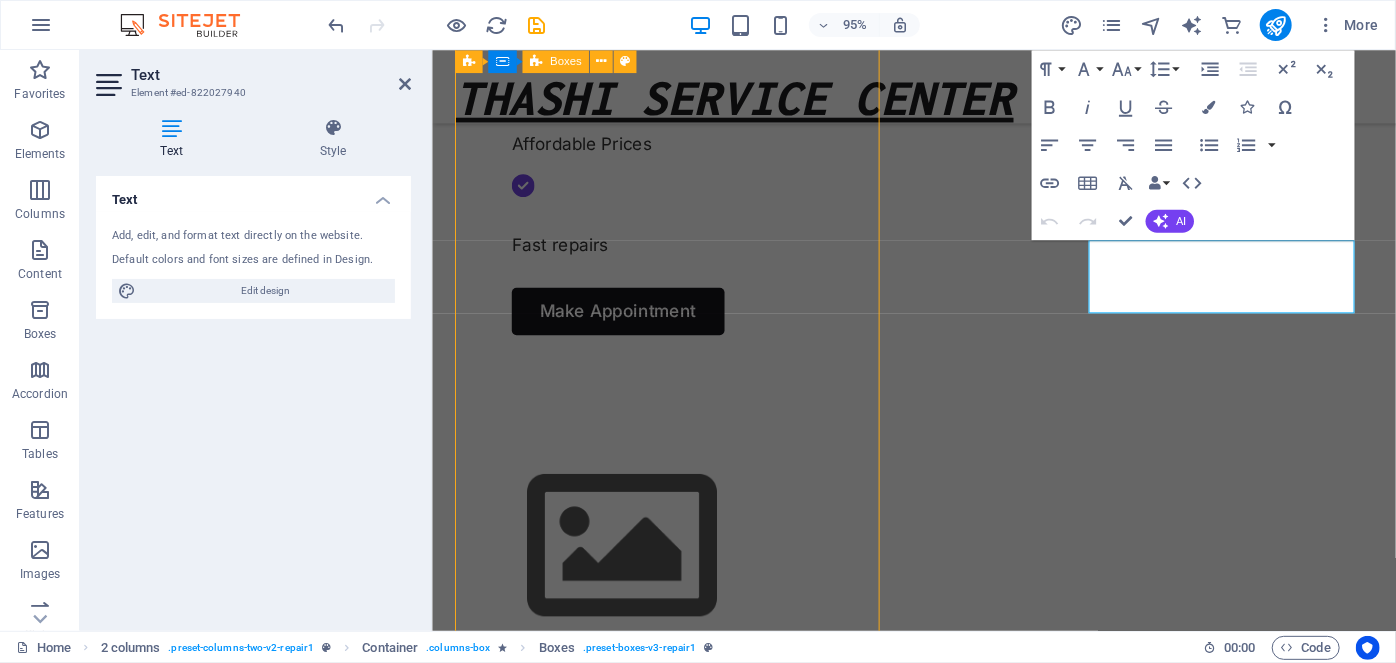 scroll, scrollTop: 1165, scrollLeft: 0, axis: vertical 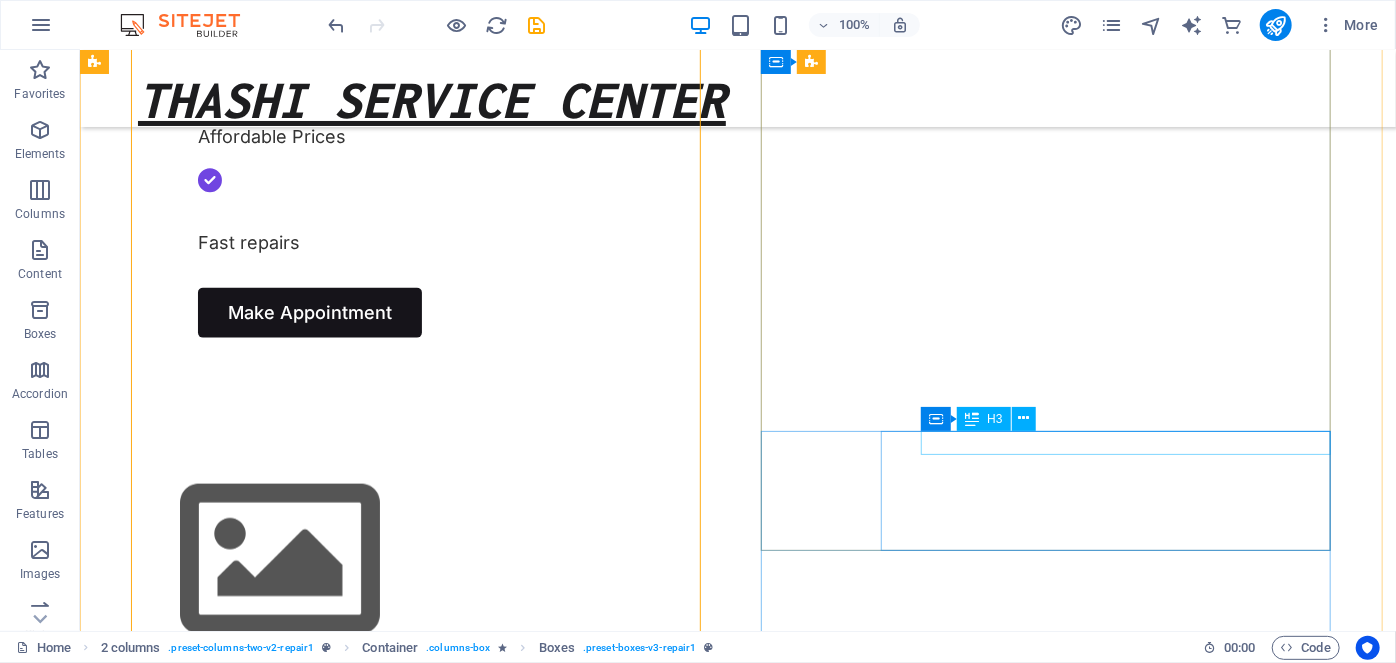 click on "Get your fixed device" at bounding box center [408, 2649] 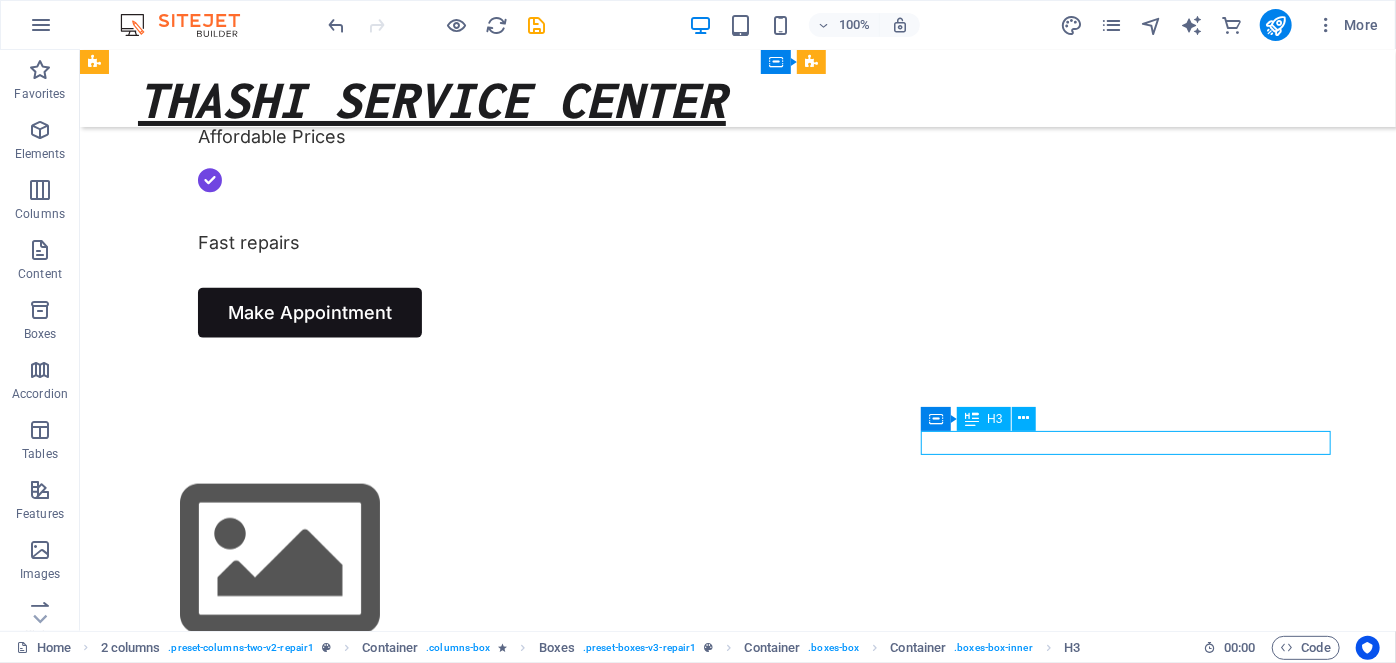 click on "Get your fixed device" at bounding box center [408, 2649] 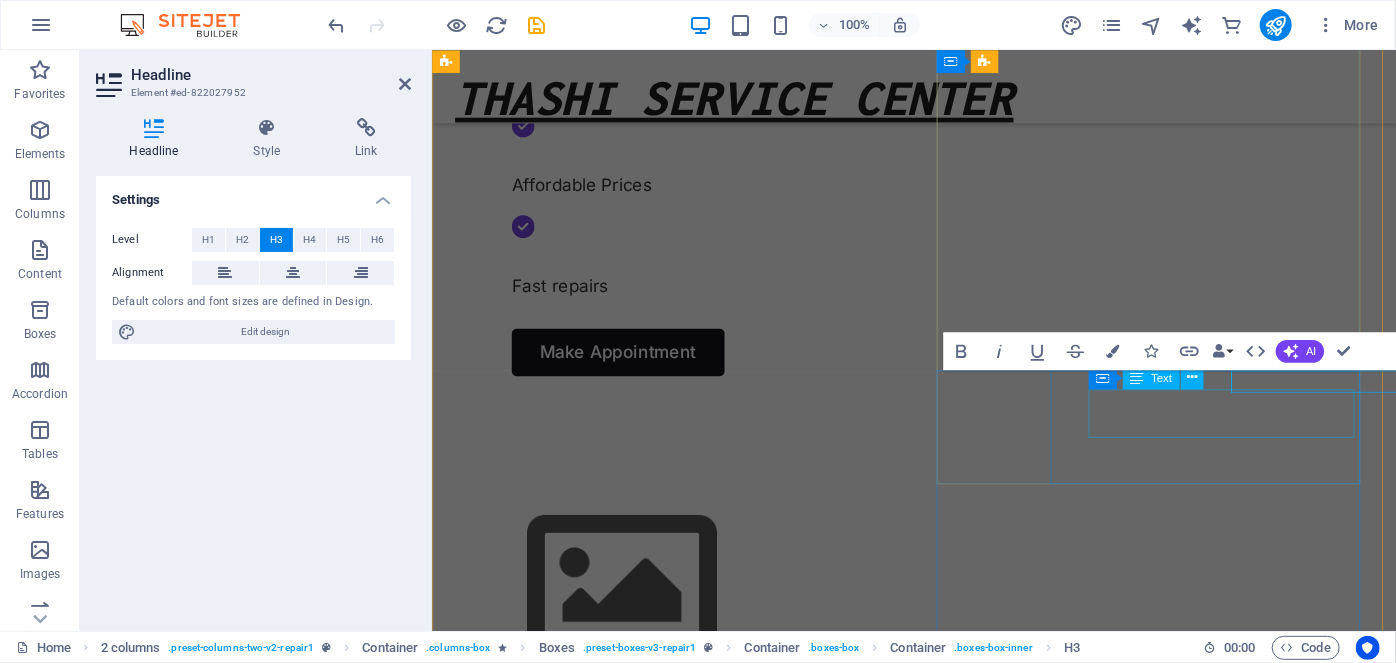 scroll, scrollTop: 1208, scrollLeft: 0, axis: vertical 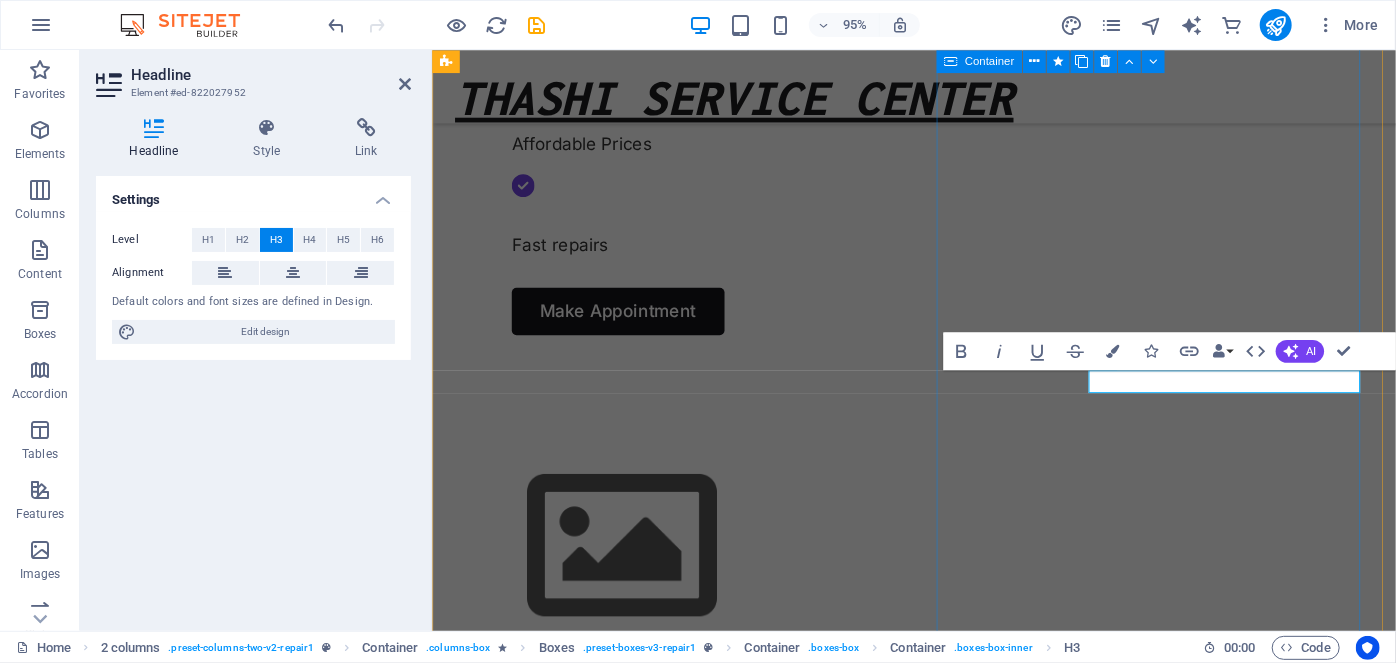 click on "How it works Tell us your issue  Let us know what problem you're facing, and our expert service team will get it fixed quickly and efficiently. Bring your device We work around your schedule — choose doorstep service or drop off your device at your convenience. Get your fixed device Turpis nisl praesent tempor congue magna neque amet." at bounding box center [682, 2448] 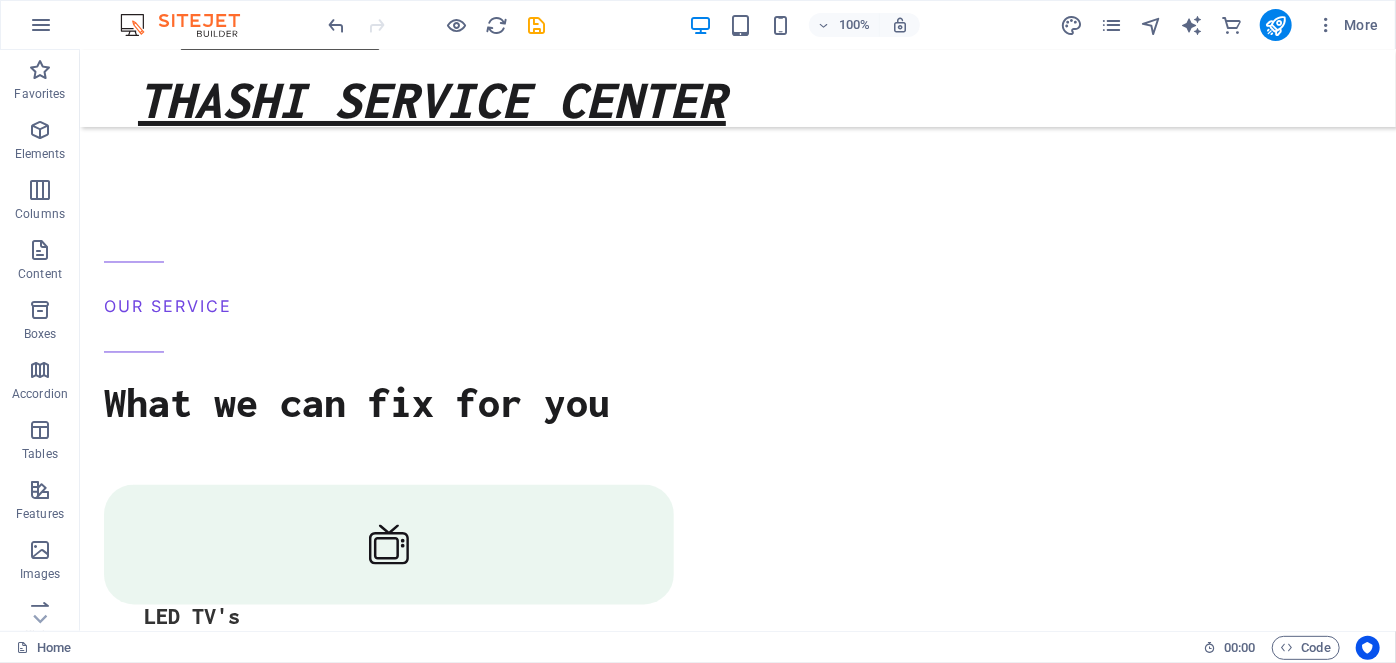 scroll, scrollTop: 1754, scrollLeft: 0, axis: vertical 